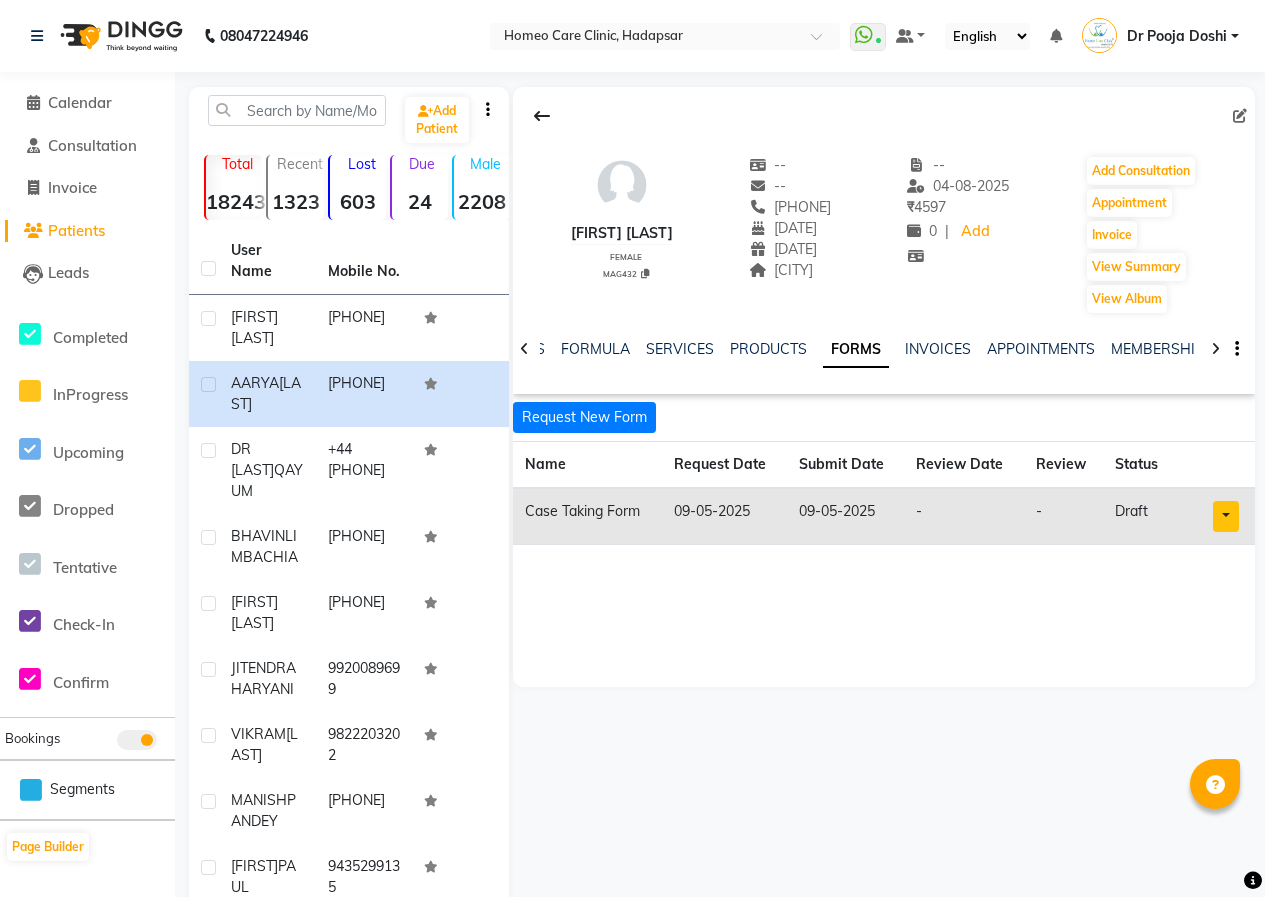 scroll, scrollTop: 0, scrollLeft: 0, axis: both 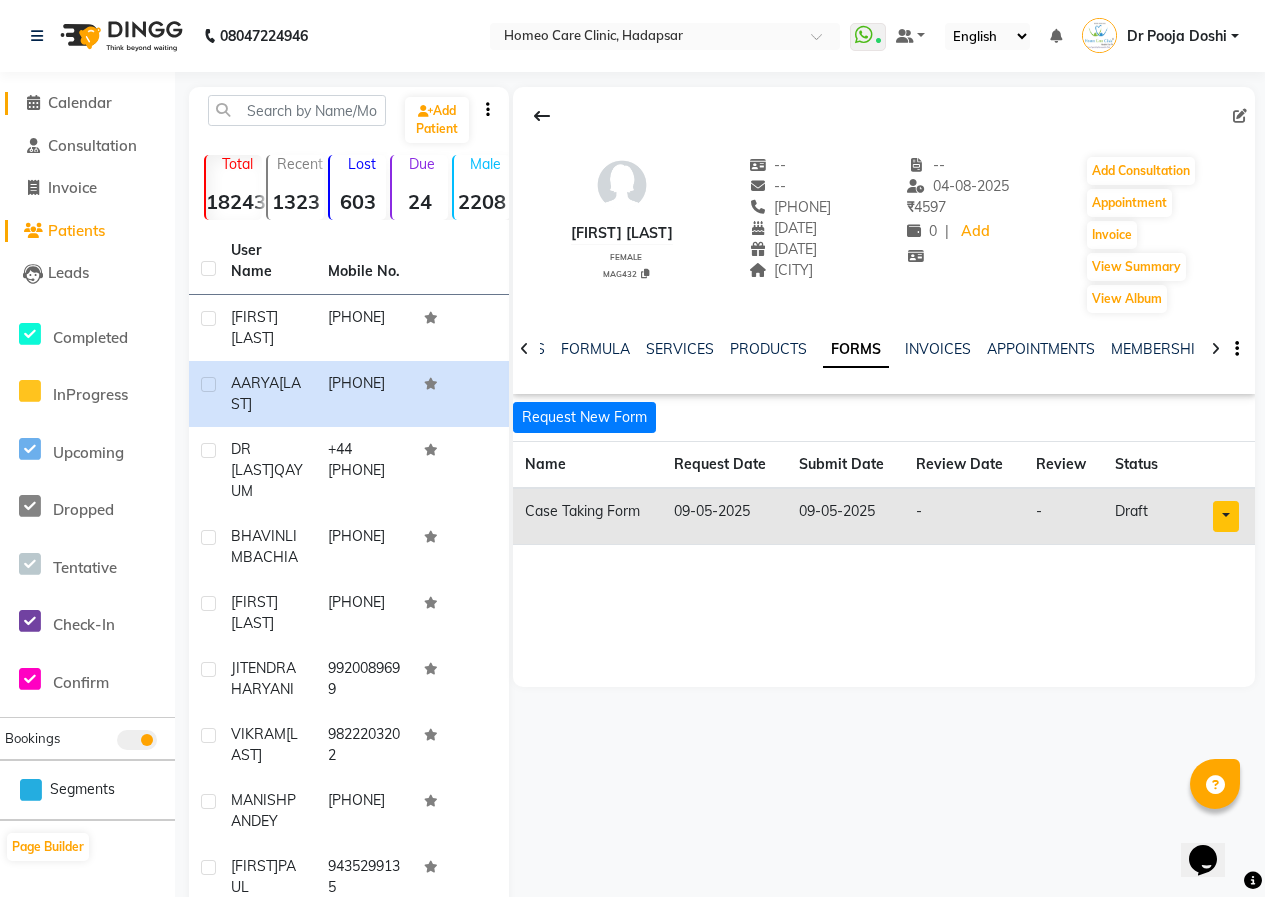 click on "Calendar" 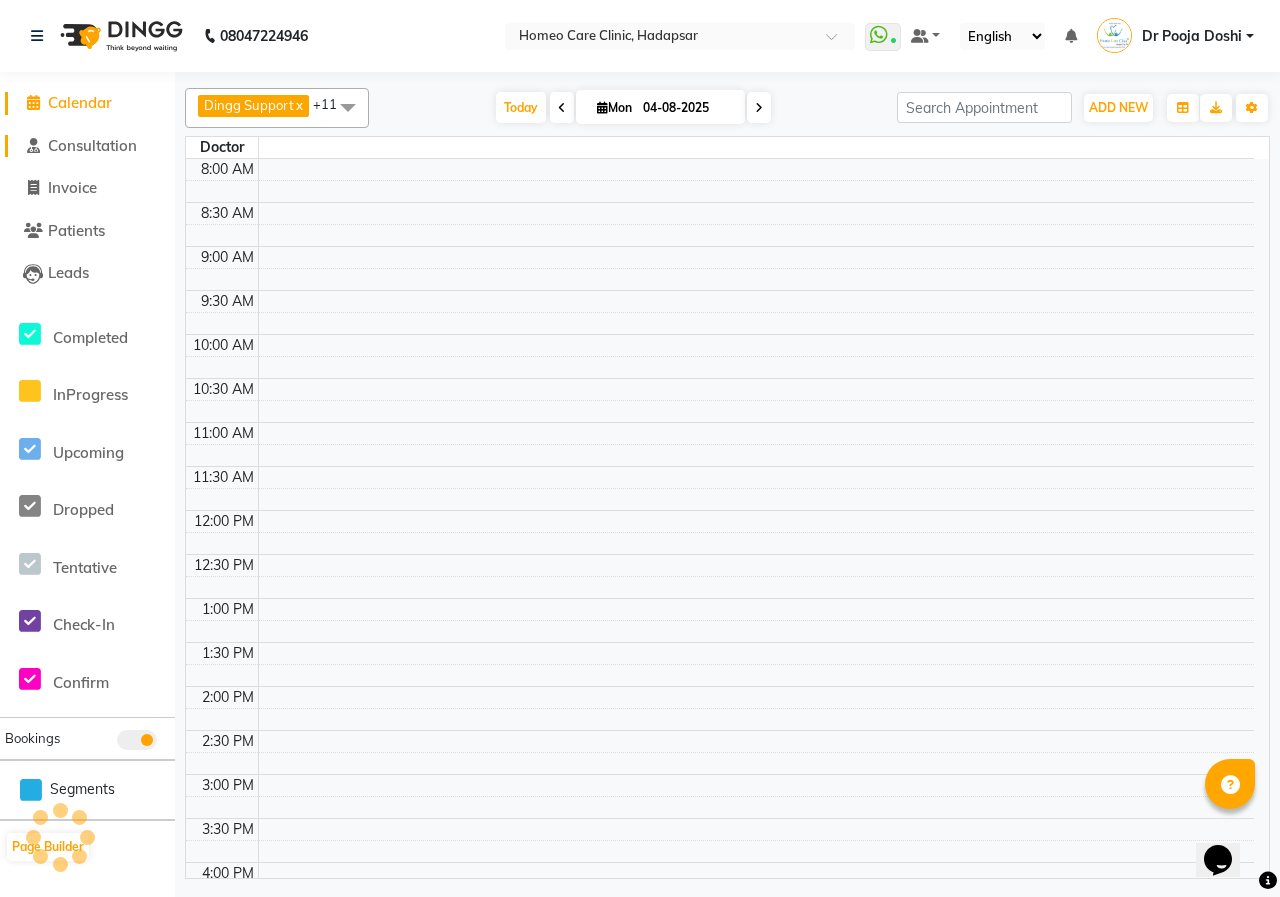 scroll, scrollTop: 0, scrollLeft: 0, axis: both 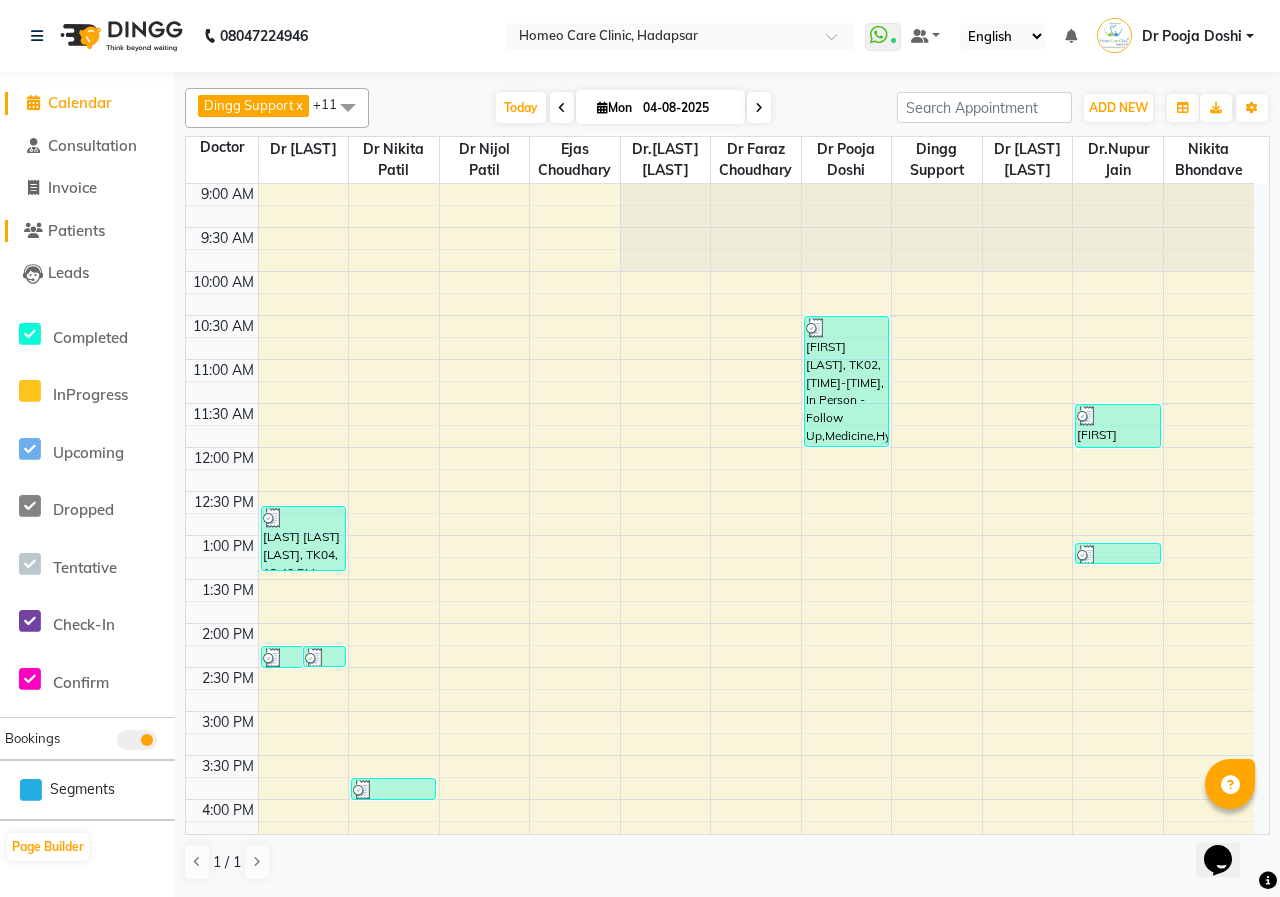 click on "Patients" 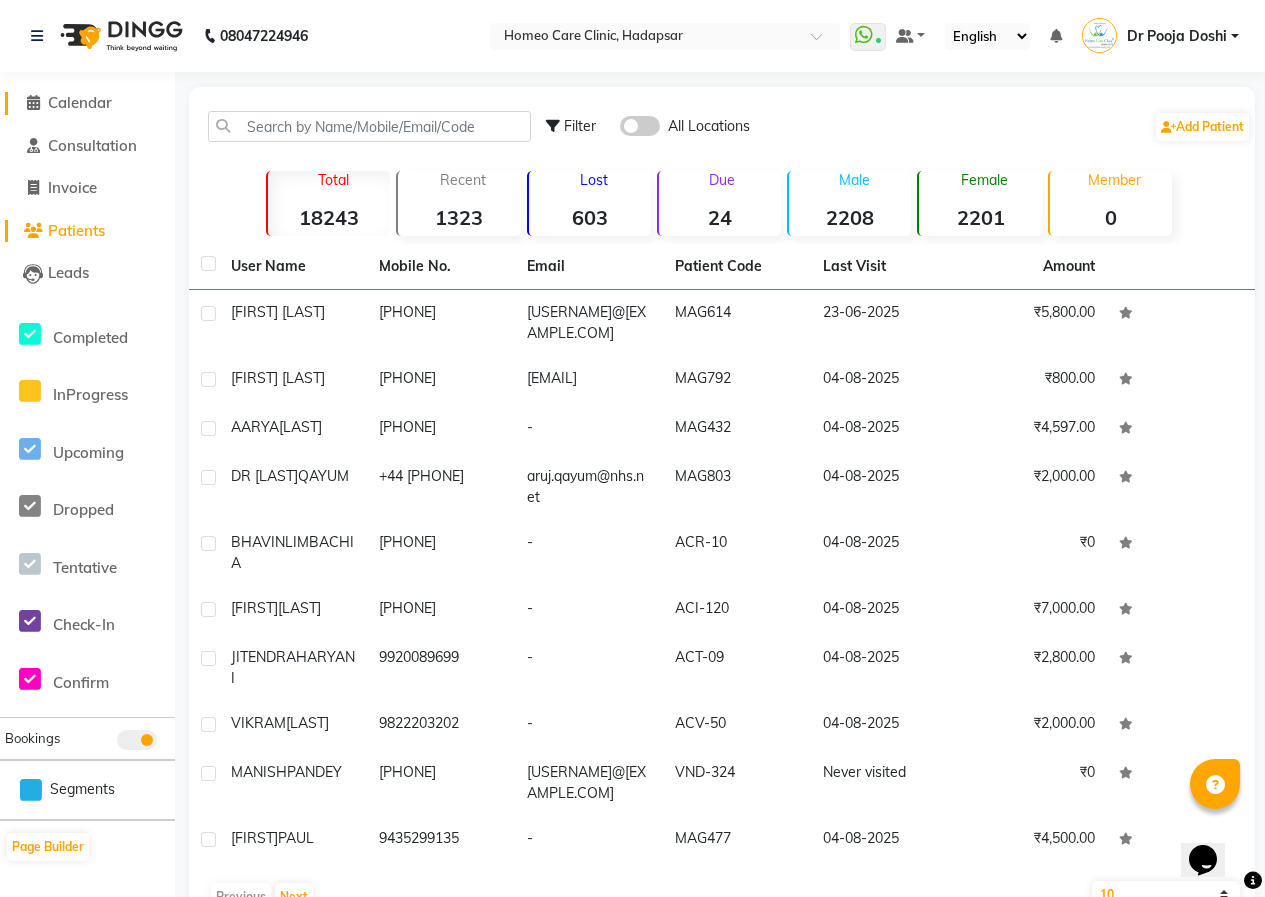 click on "Calendar" 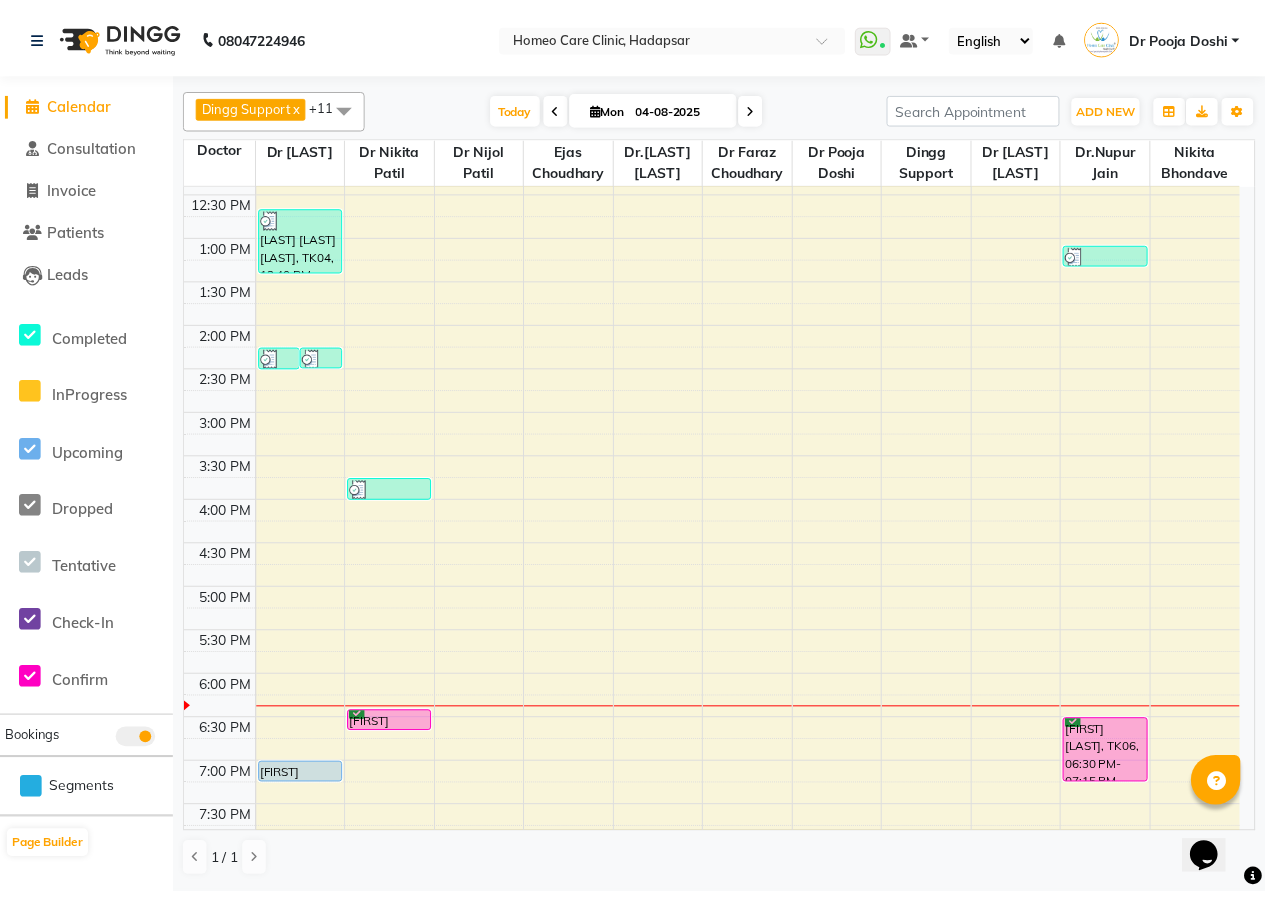 scroll, scrollTop: 0, scrollLeft: 0, axis: both 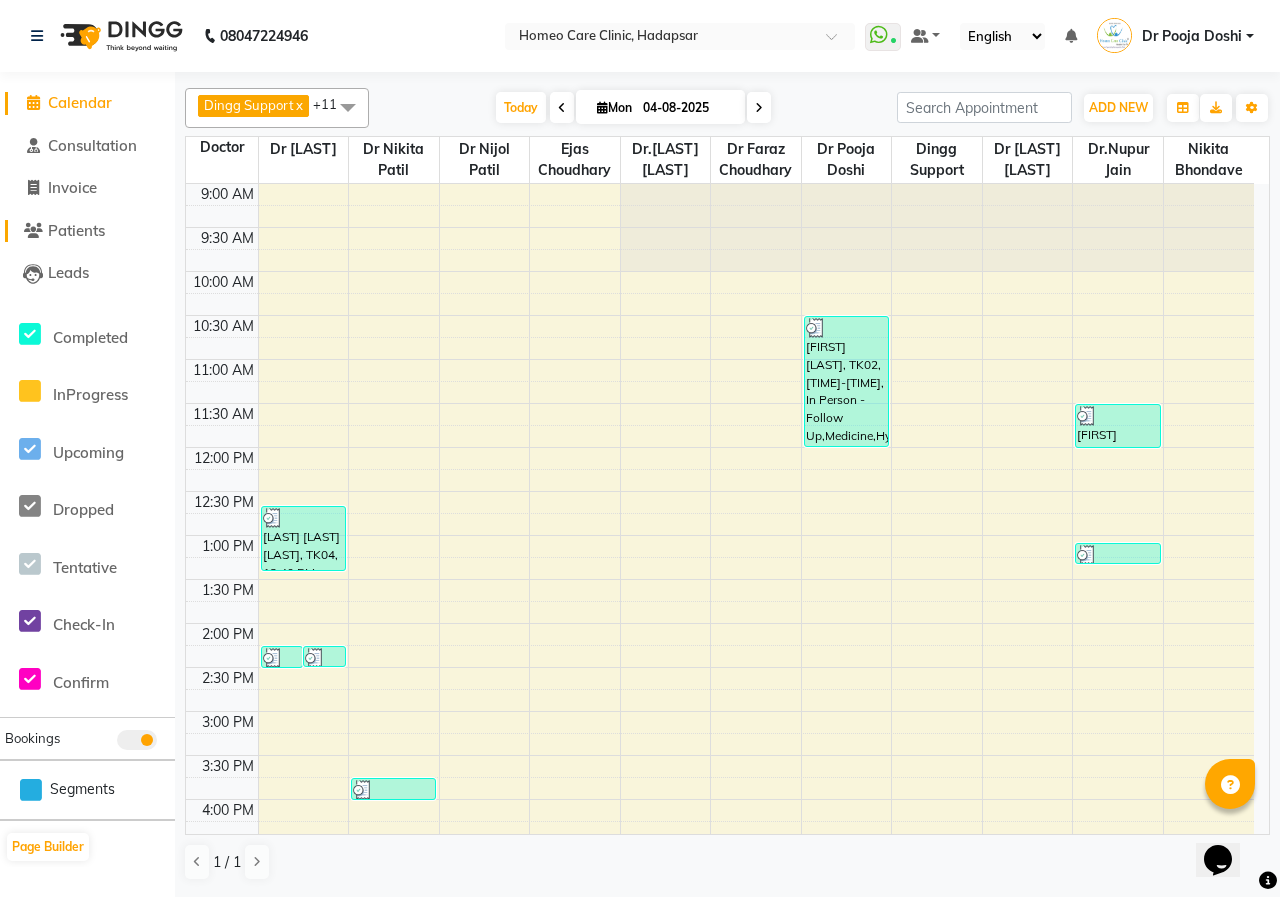 click on "Patients" 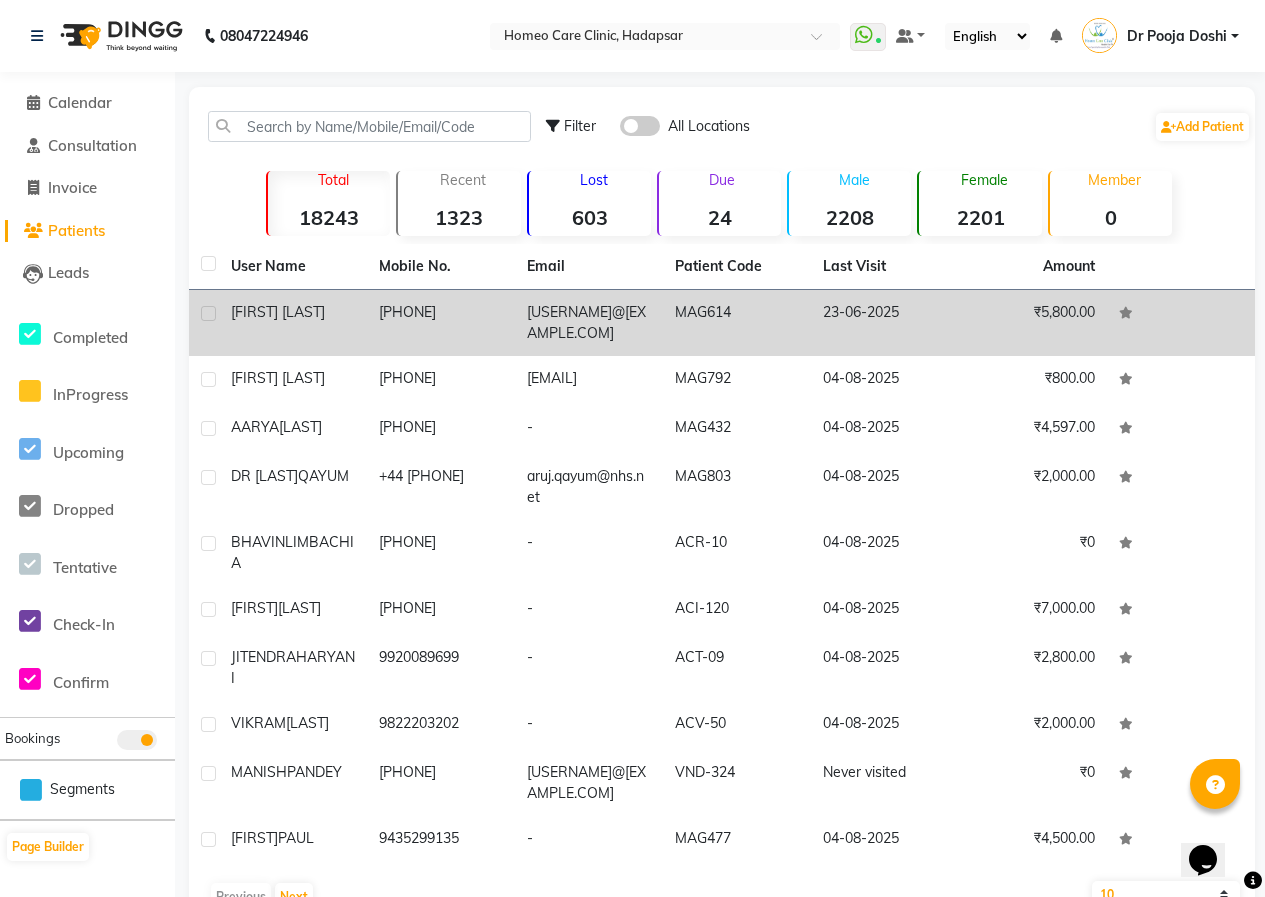 click on "[FIRST] [LAST]" 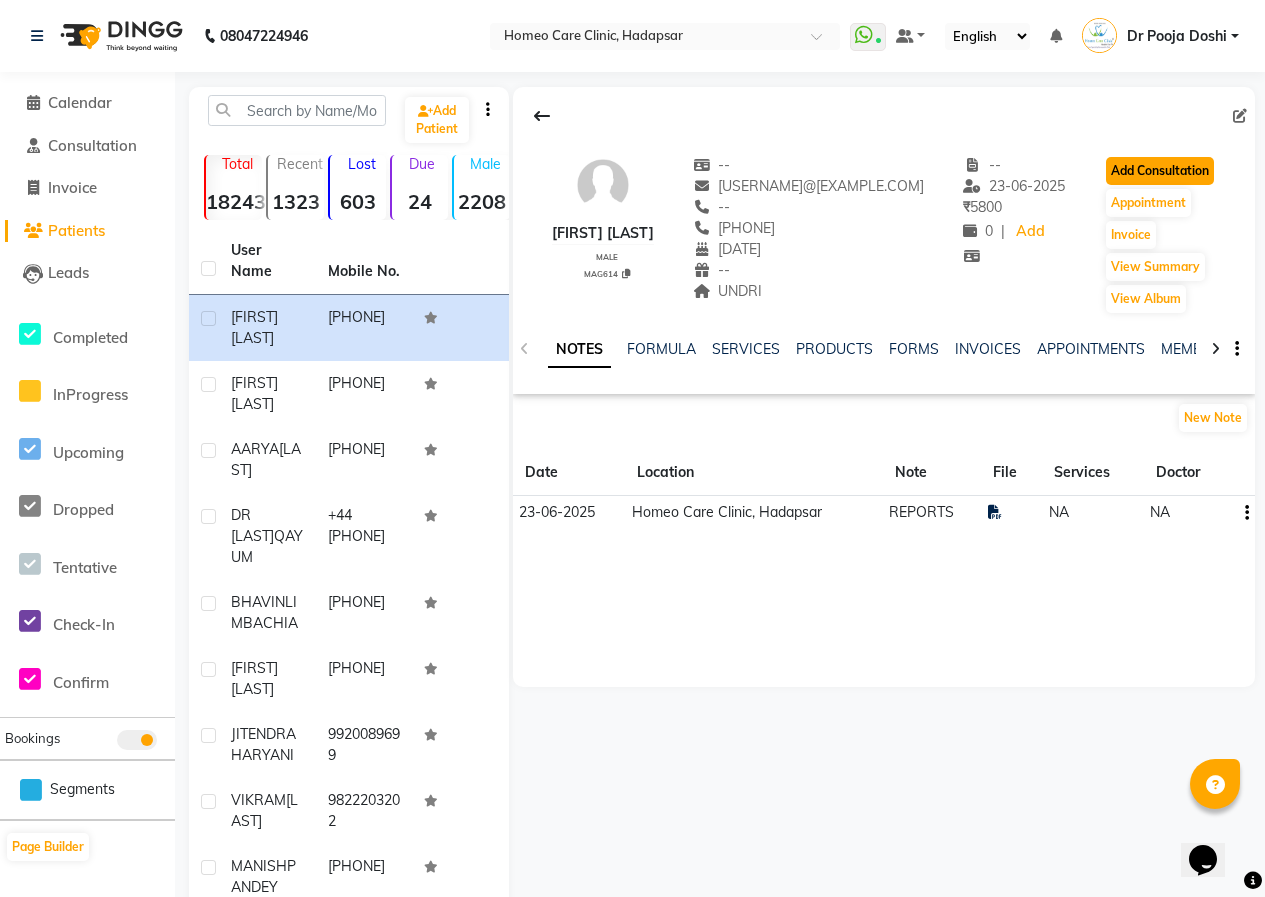 click on "Add Consultation" 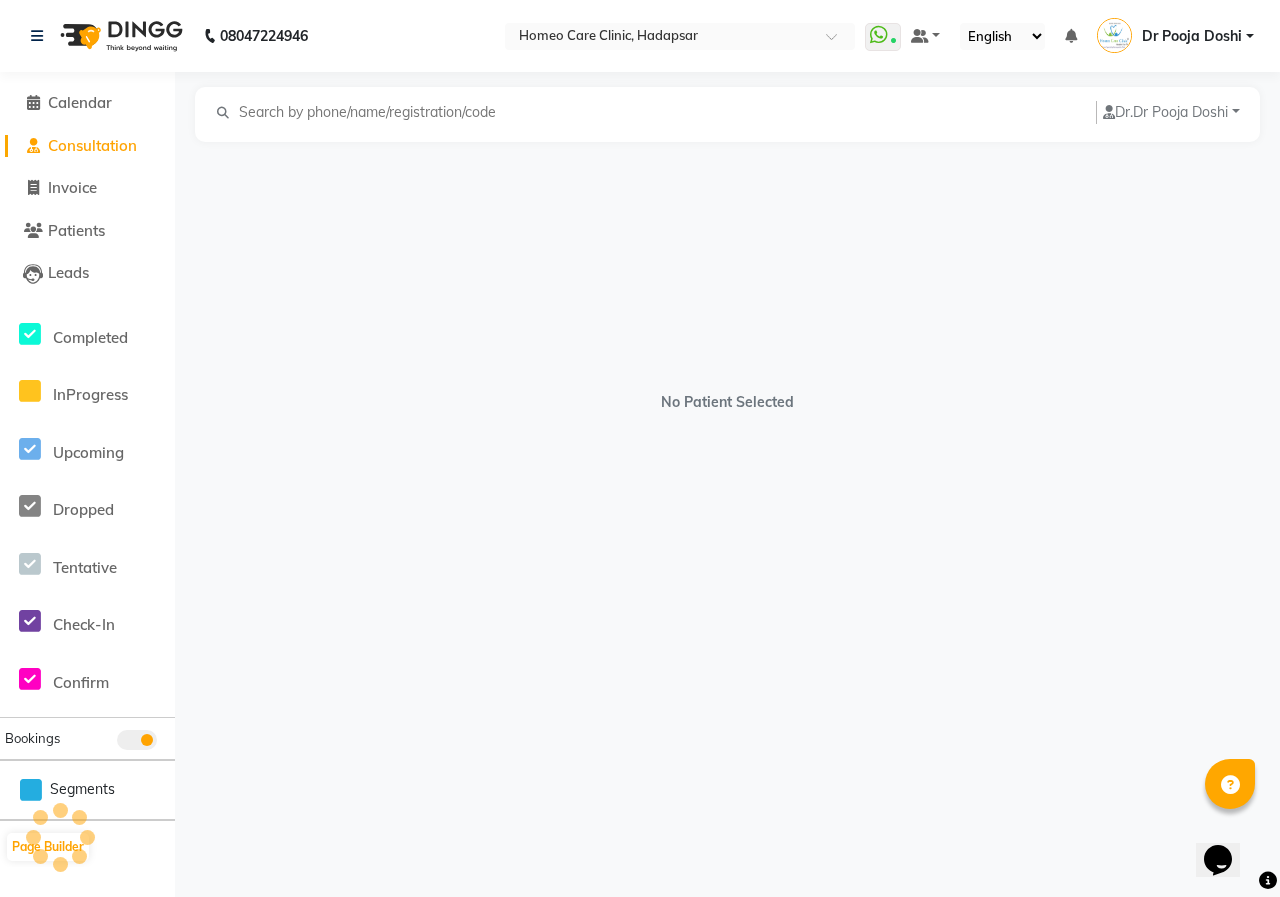 select on "male" 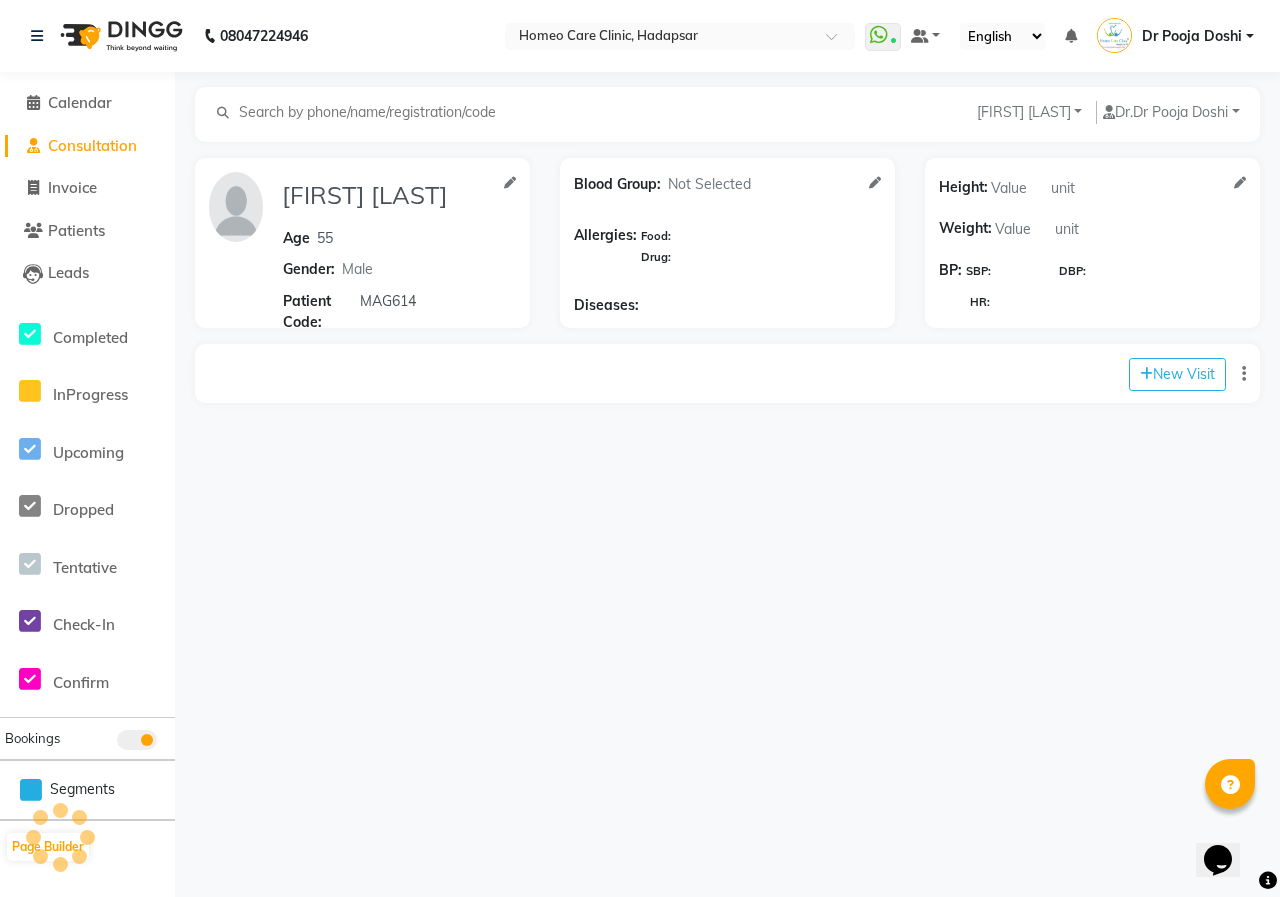 select on "1" 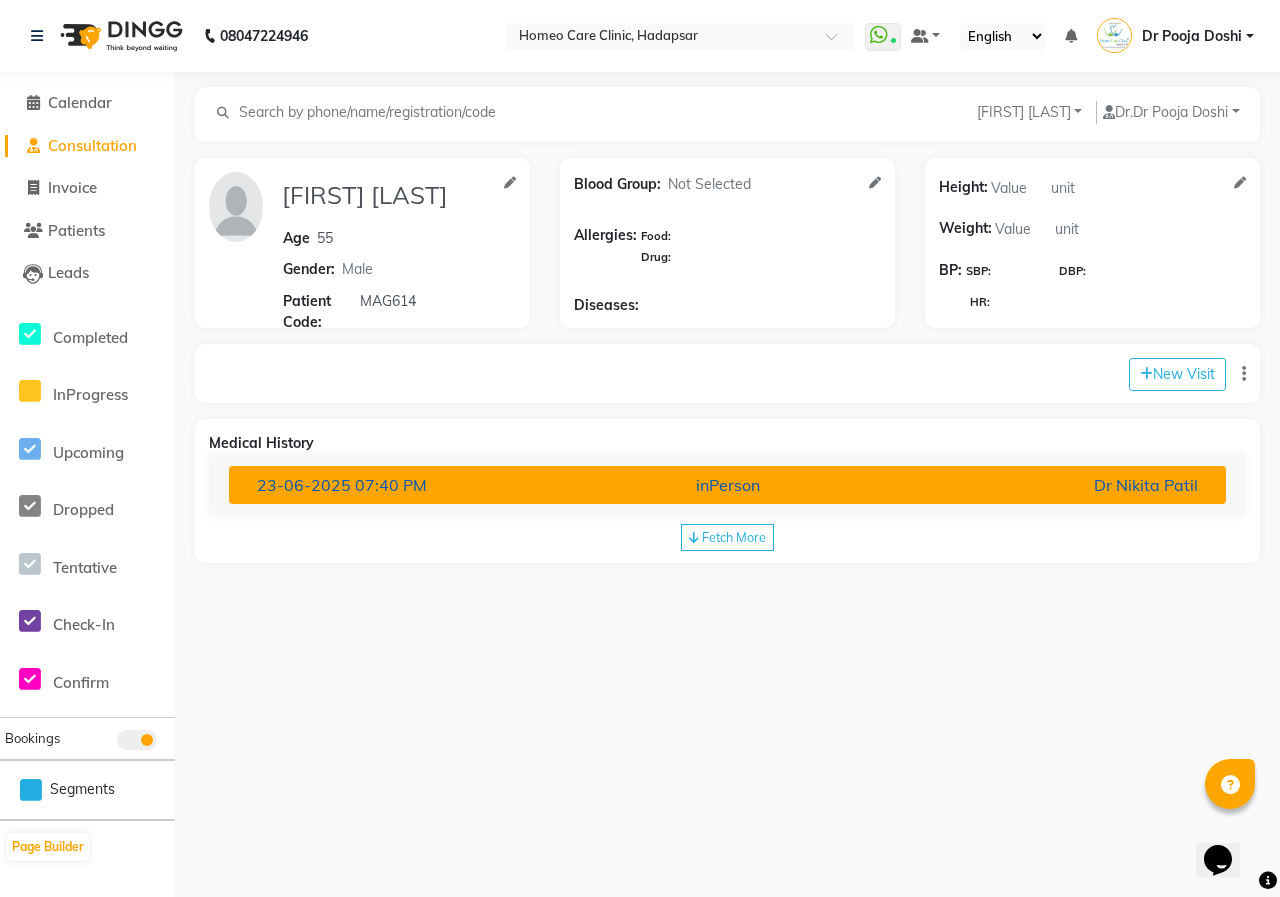click on "inPerson" at bounding box center (728, 485) 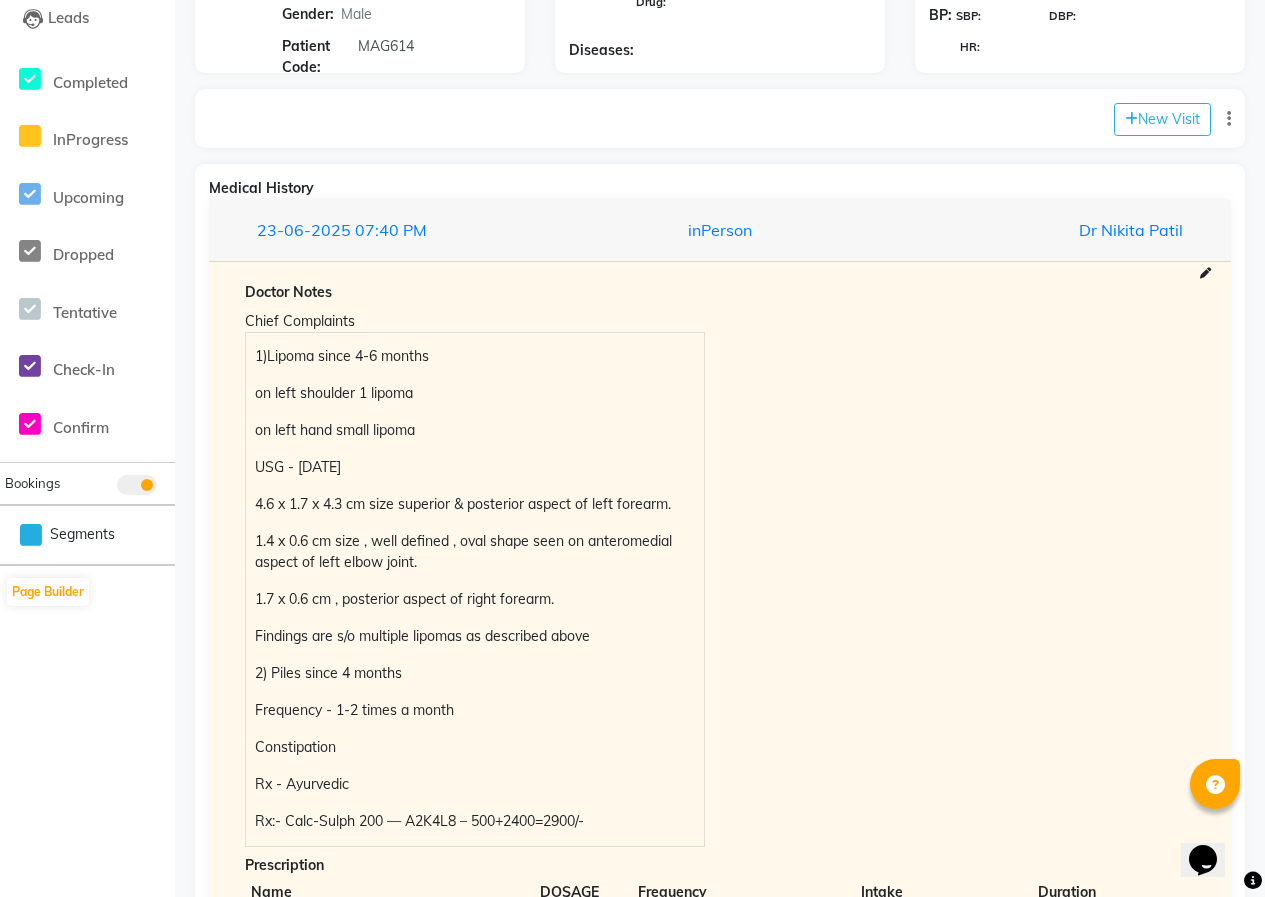 scroll, scrollTop: 143, scrollLeft: 0, axis: vertical 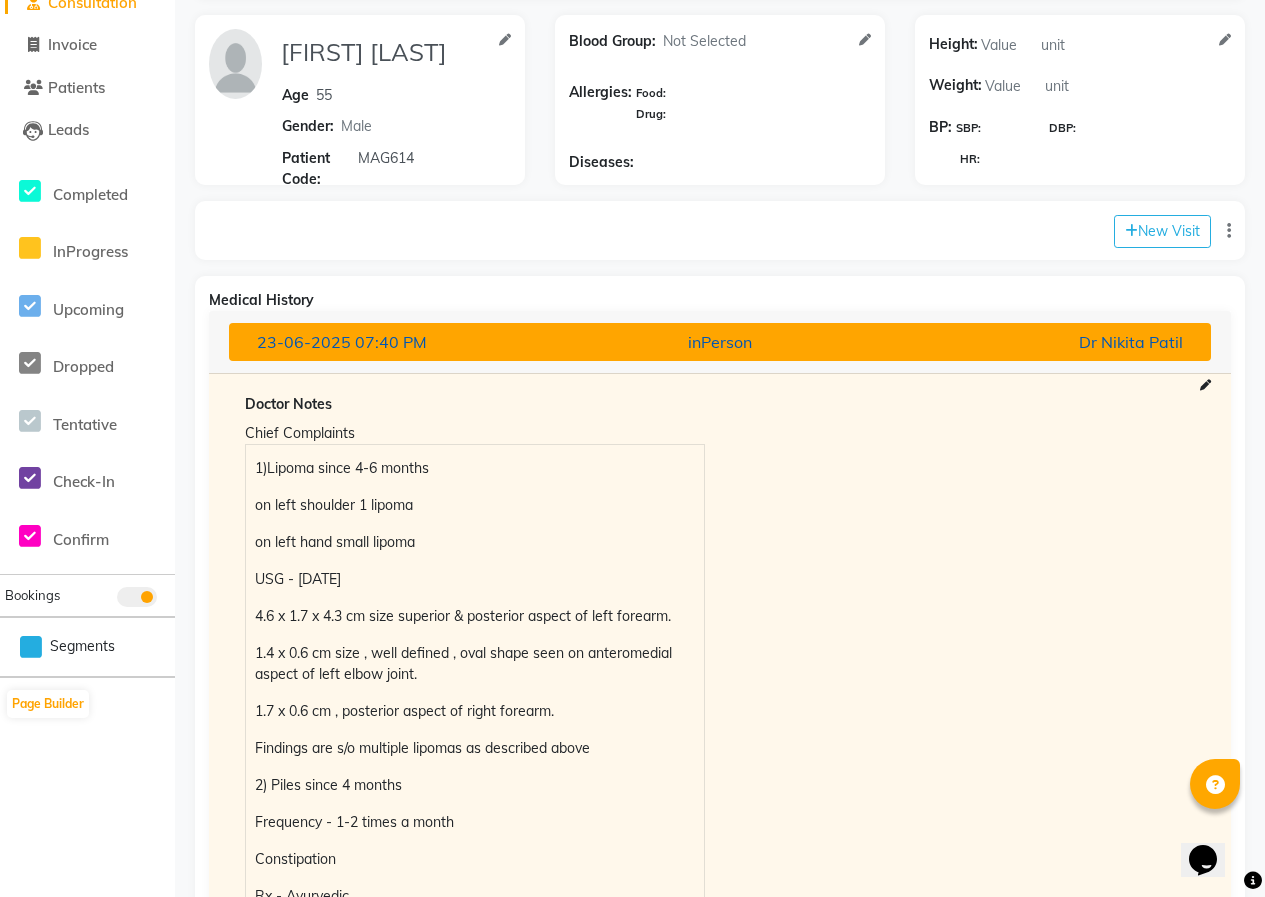 click on "inPerson" at bounding box center [720, 342] 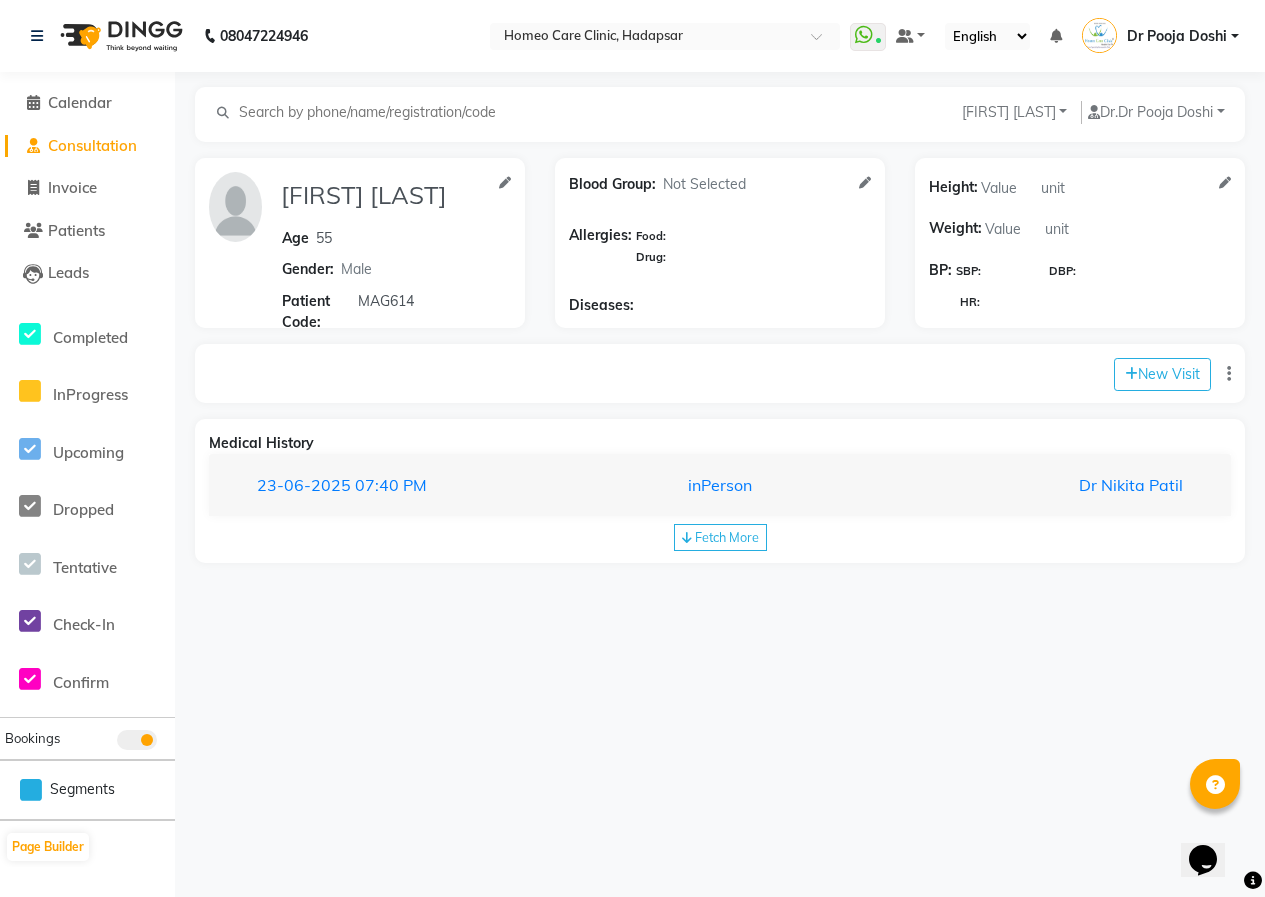 scroll, scrollTop: 0, scrollLeft: 0, axis: both 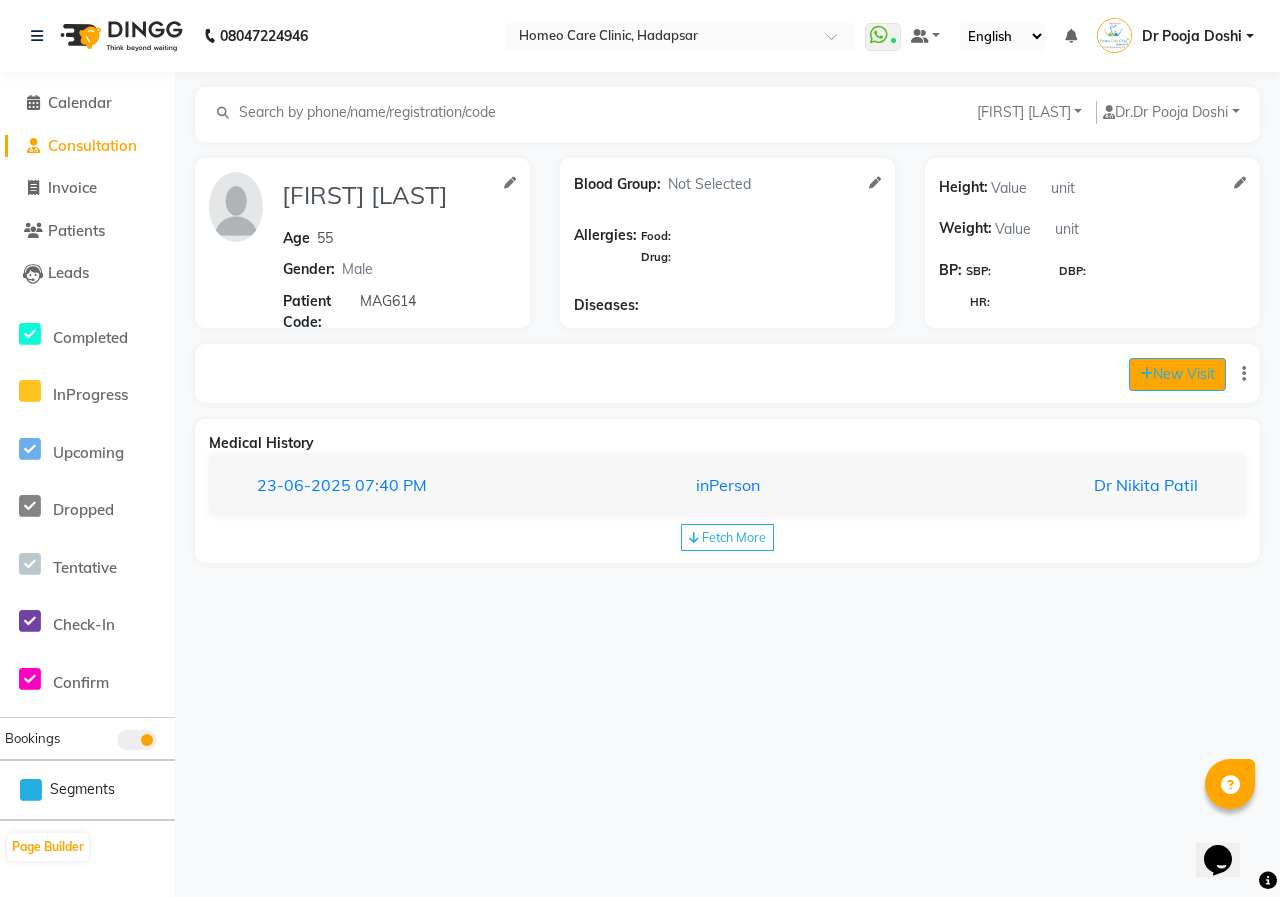 click 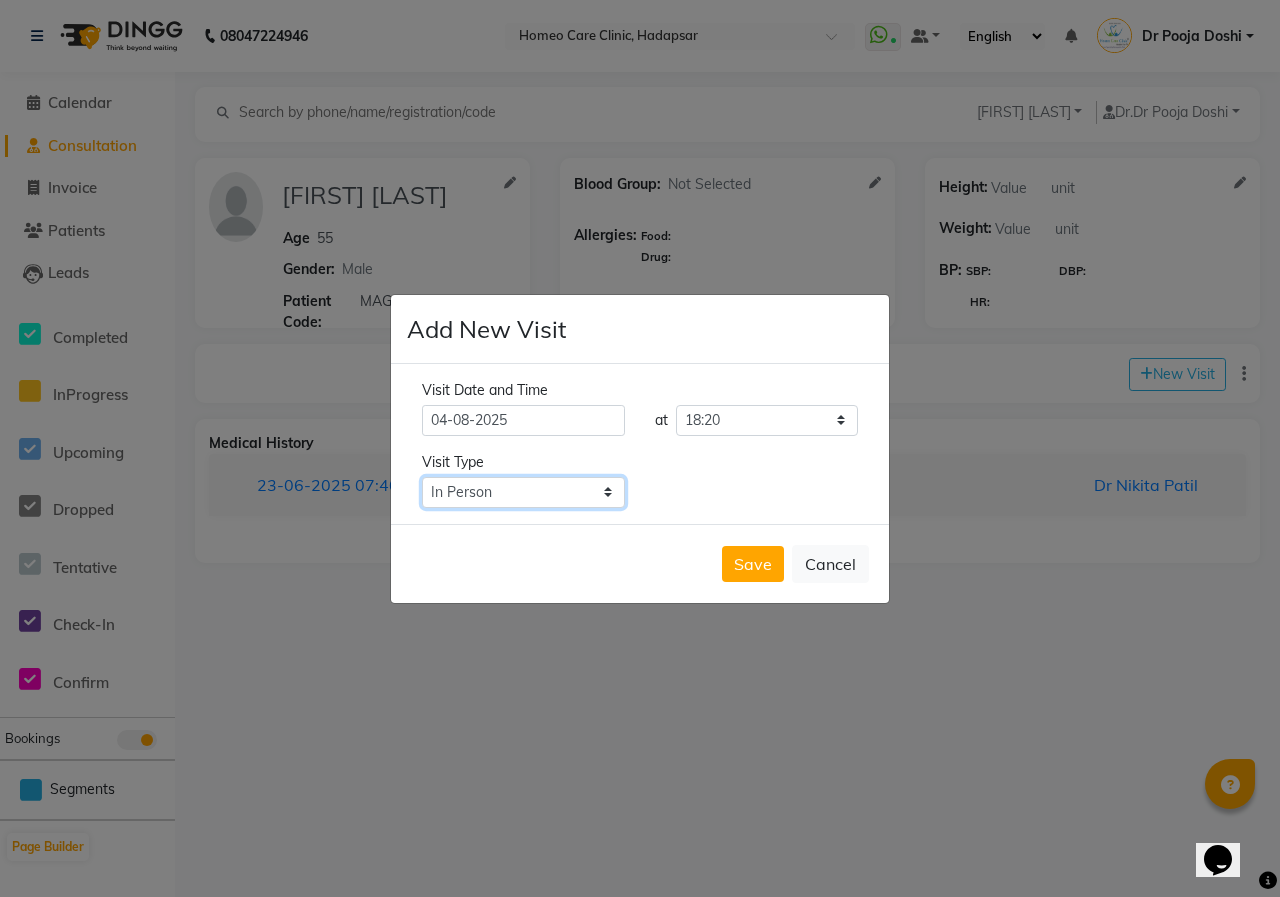 click on "Select Type In Person Video Phone Chat" 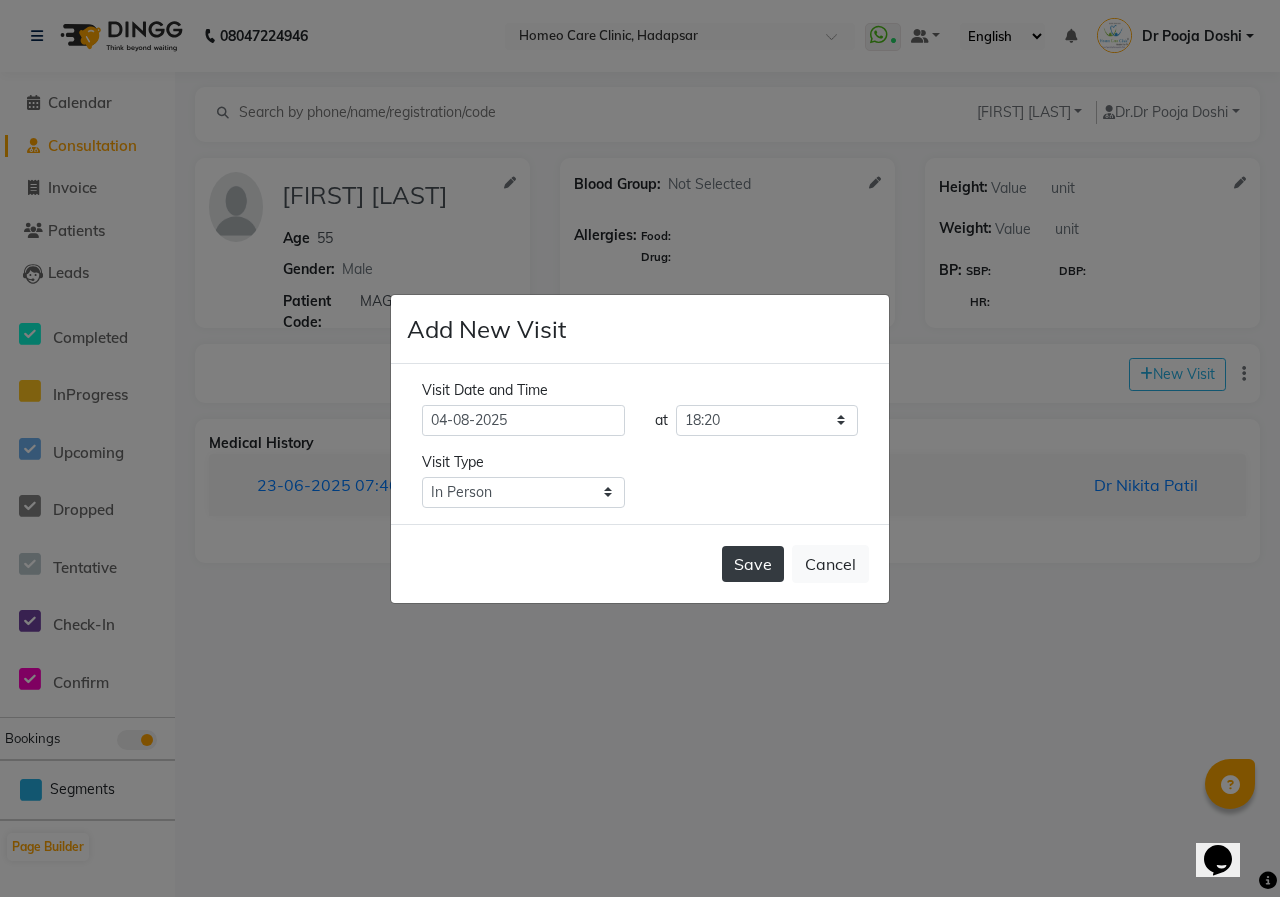 click on "Save" 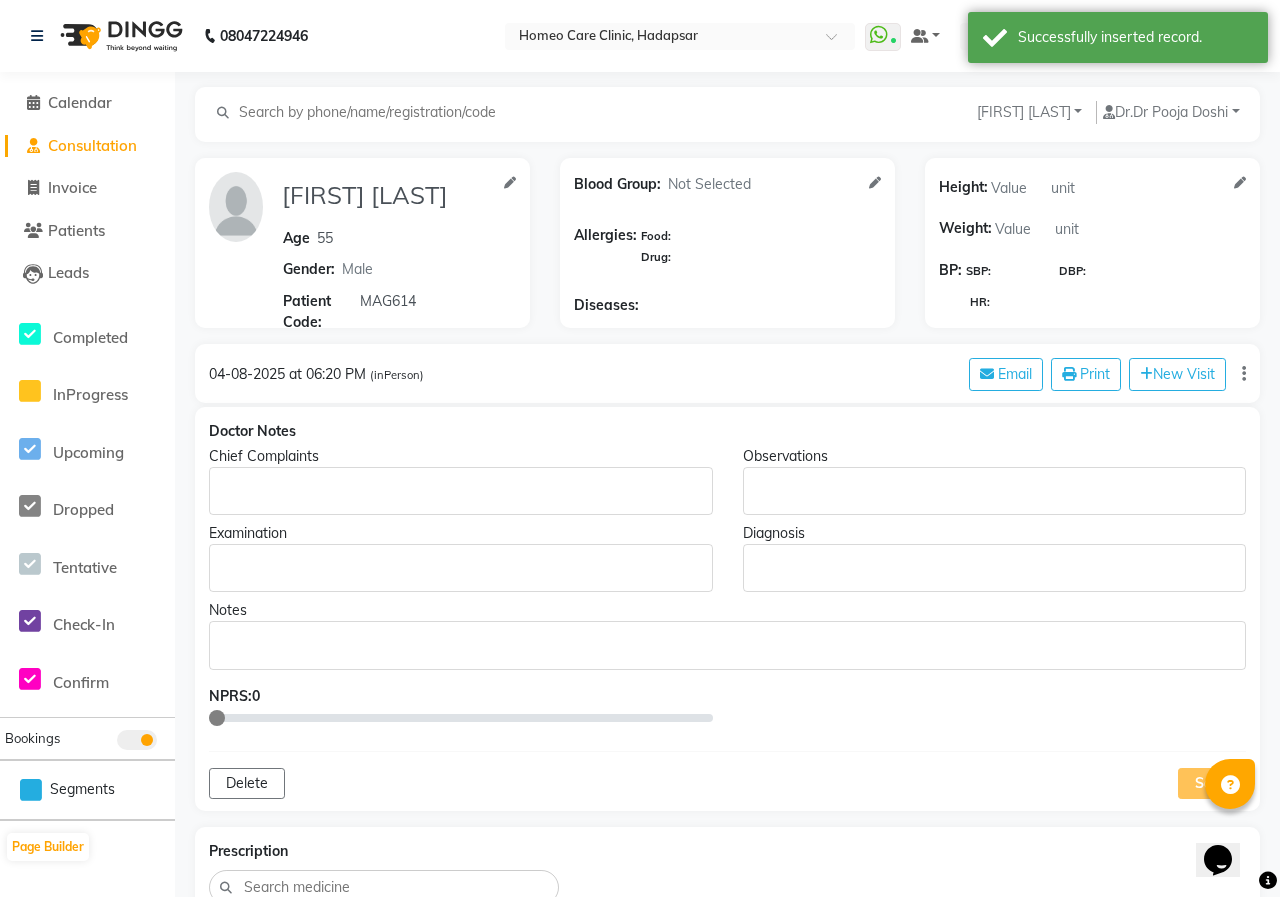 type on "[FIRST] [LAST]" 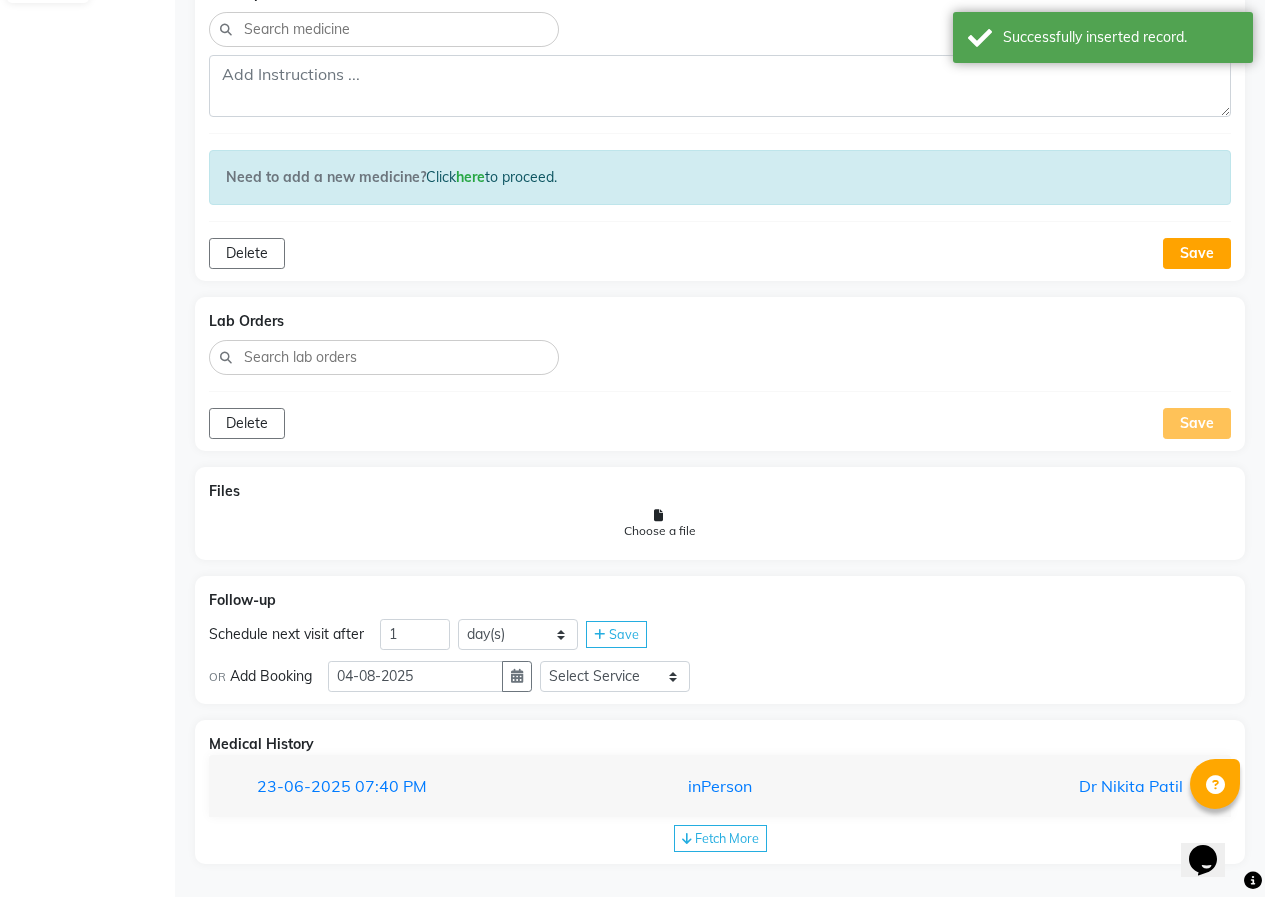 scroll, scrollTop: 865, scrollLeft: 0, axis: vertical 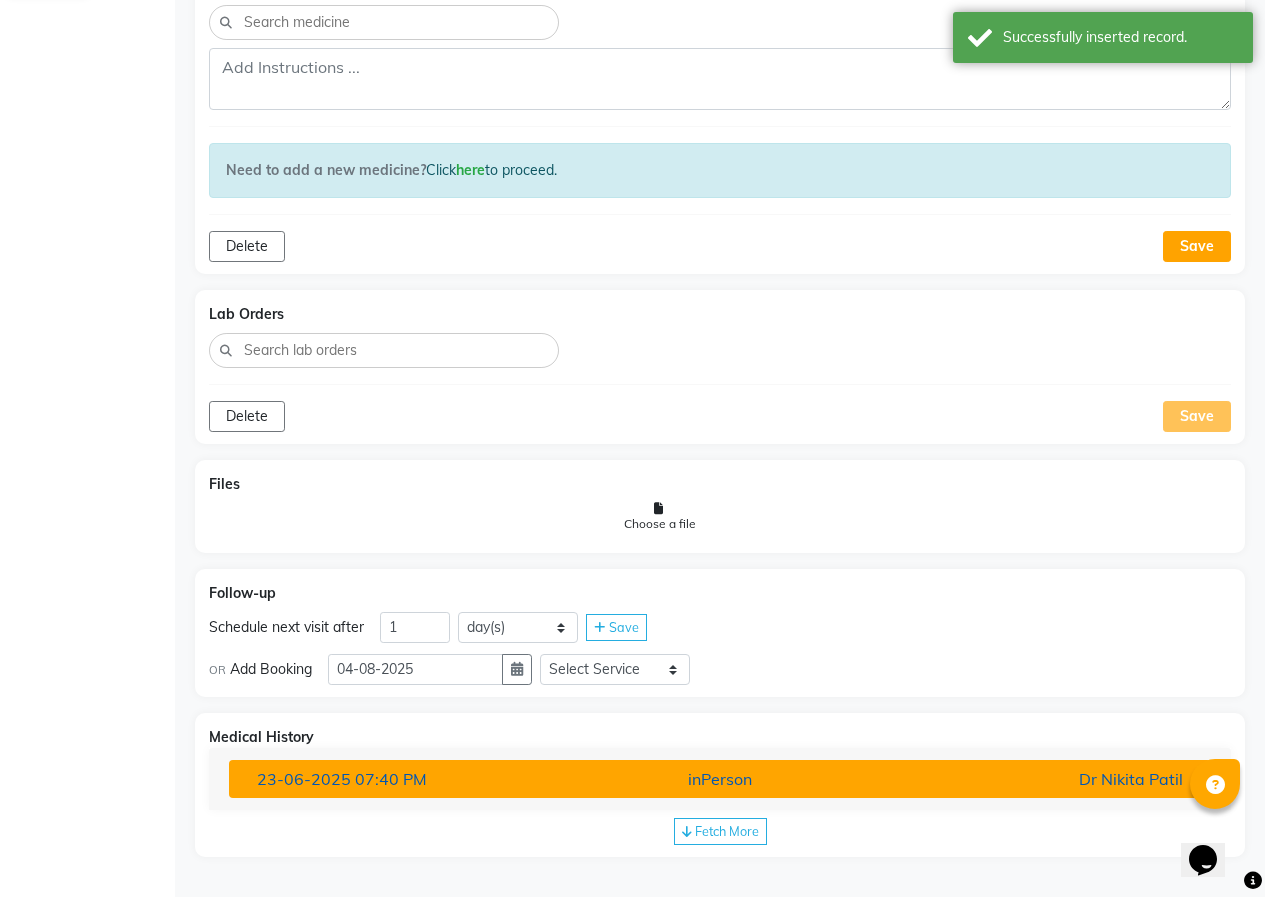 click on "[DATE] [TIME]" at bounding box center [401, 779] 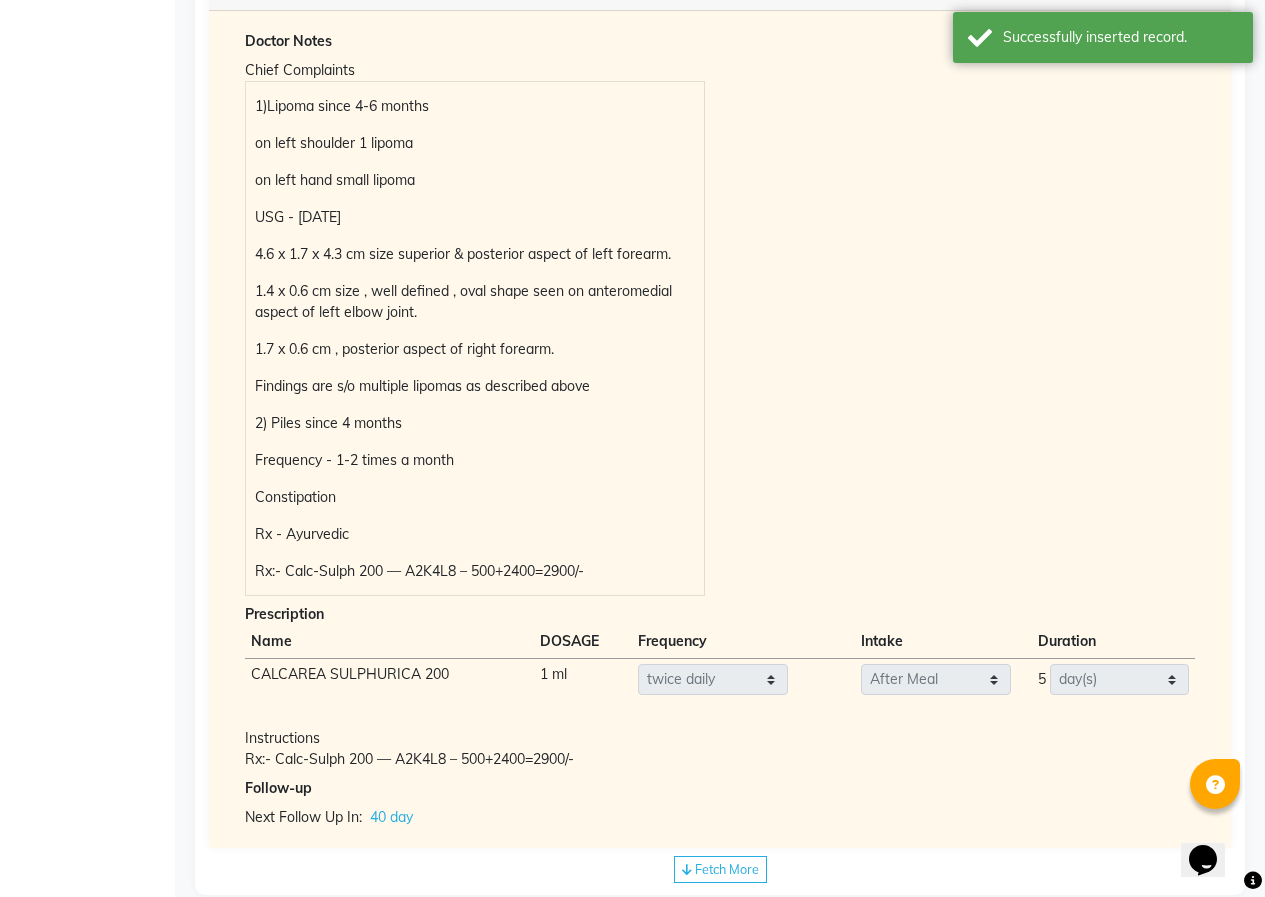 scroll, scrollTop: 1565, scrollLeft: 0, axis: vertical 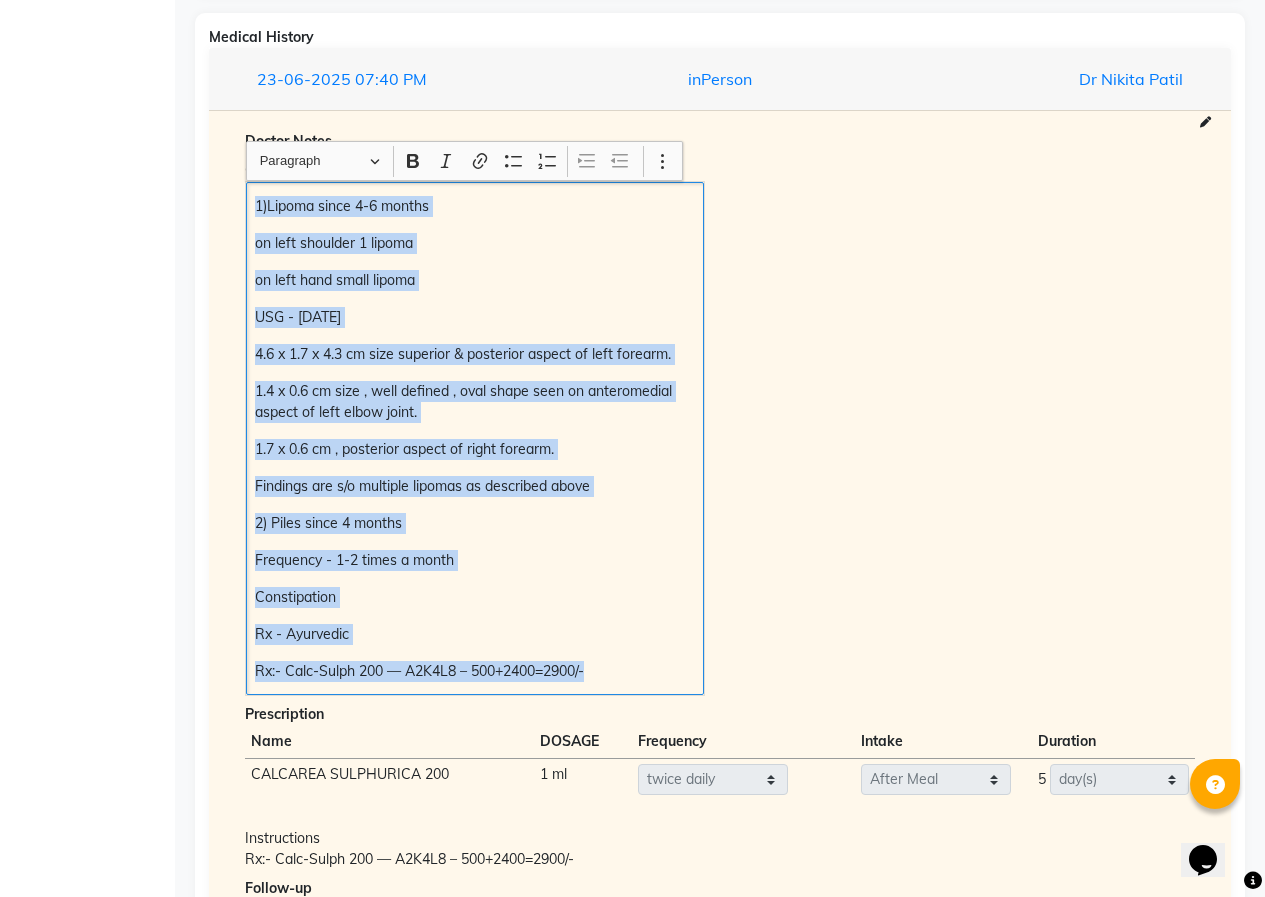 drag, startPoint x: 251, startPoint y: 204, endPoint x: 667, endPoint y: 647, distance: 607.7047 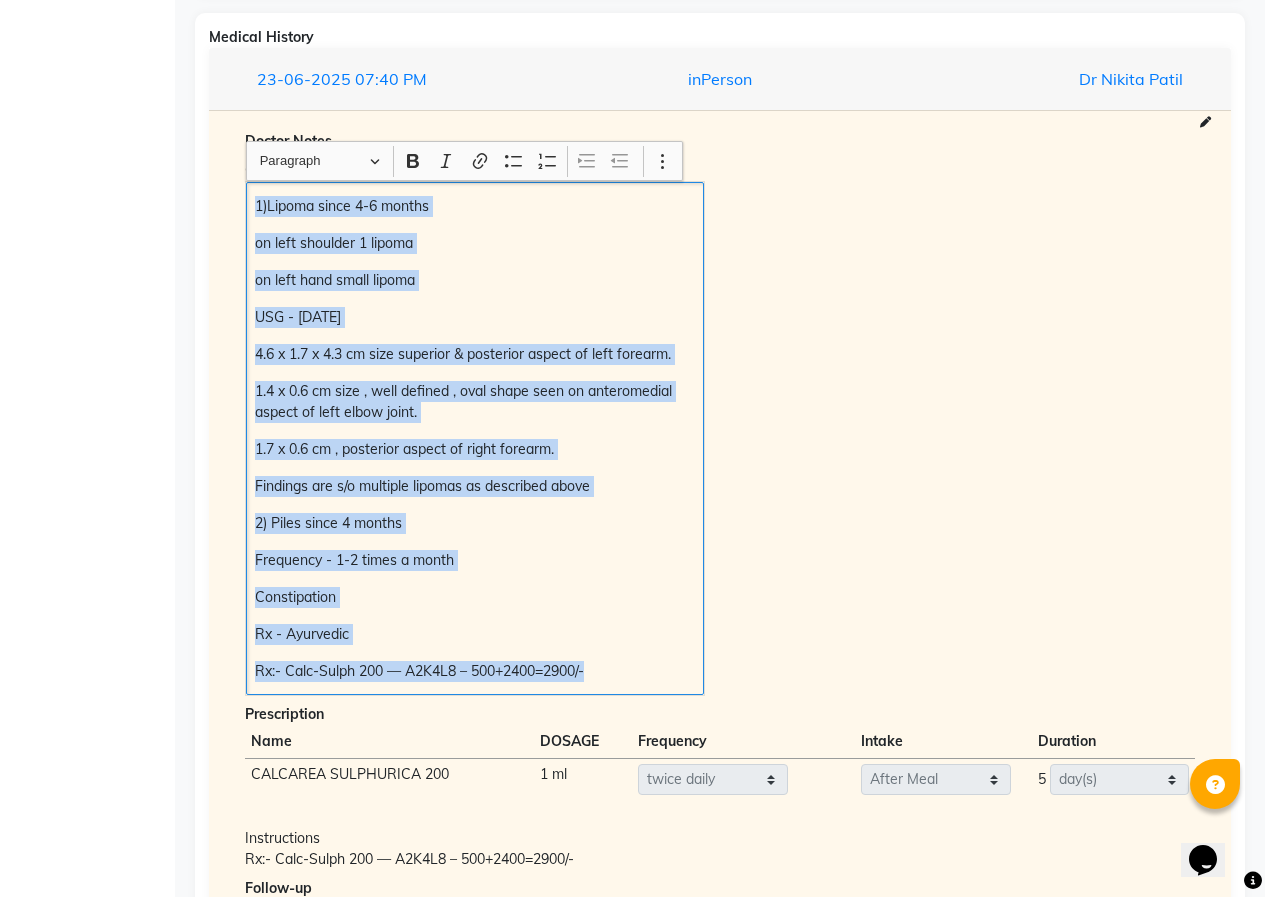 click on "1)Lipoma since 4-6 months On left shoulder 1 lipoma on left hand small lipoma USG - 7/3/25 4.6 x 1.7 x 4.3 cm size superior  & posterior aspect of left forearm. 1.4 x 0.6 cm size , well defined , oval shape seen on anteromedial aspect of left elbow joint. 1.7 x 0.6 cm , posterior aspect of right forearm. Findings are s/o multiple lipomas as described above 2) Piles since 4 months Frequency - 1-2 times a month Constipation Rx - Ayurvedic Rx:- Calc-Sulph 200 — A2K4L8 – 500+2400=2900/-" at bounding box center [475, 438] 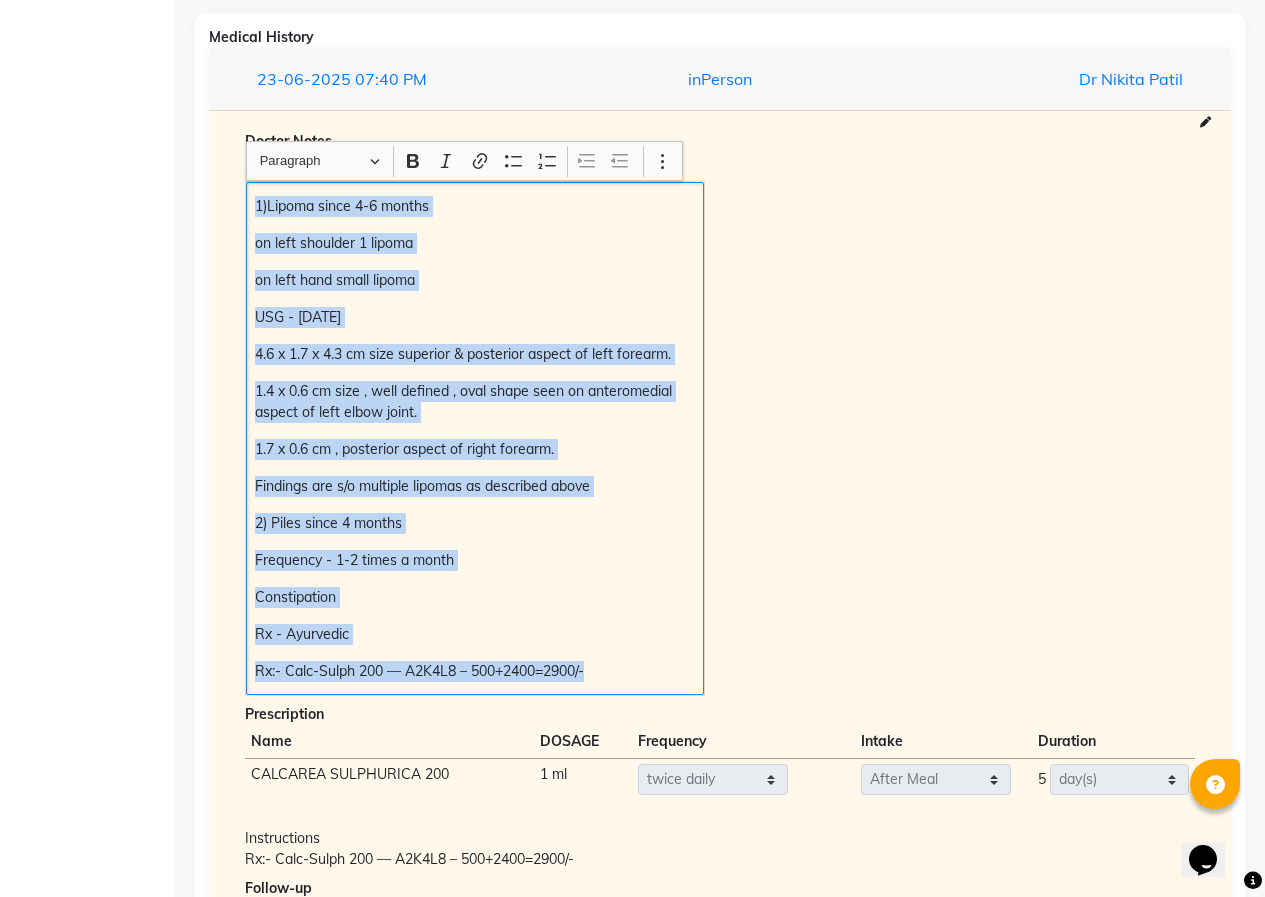 copy on "1)Lipoma since 4-6 months On left shoulder 1 lipoma on left hand small lipoma USG - 7/3/25 4.6 x 1.7 x 4.3 cm size superior  & posterior aspect of left forearm. 1.4 x 0.6 cm size , well defined , oval shape seen on anteromedial aspect of left elbow joint. 1.7 x 0.6 cm , posterior aspect of right forearm. Findings are s/o multiple lipomas as described above 2) Piles since 4 months Frequency - 1-2 times a month Constipation Rx - Ayurvedic Rx:- Calc-Sulph 200 — A2K4L8 – 500+2400=2900/-" 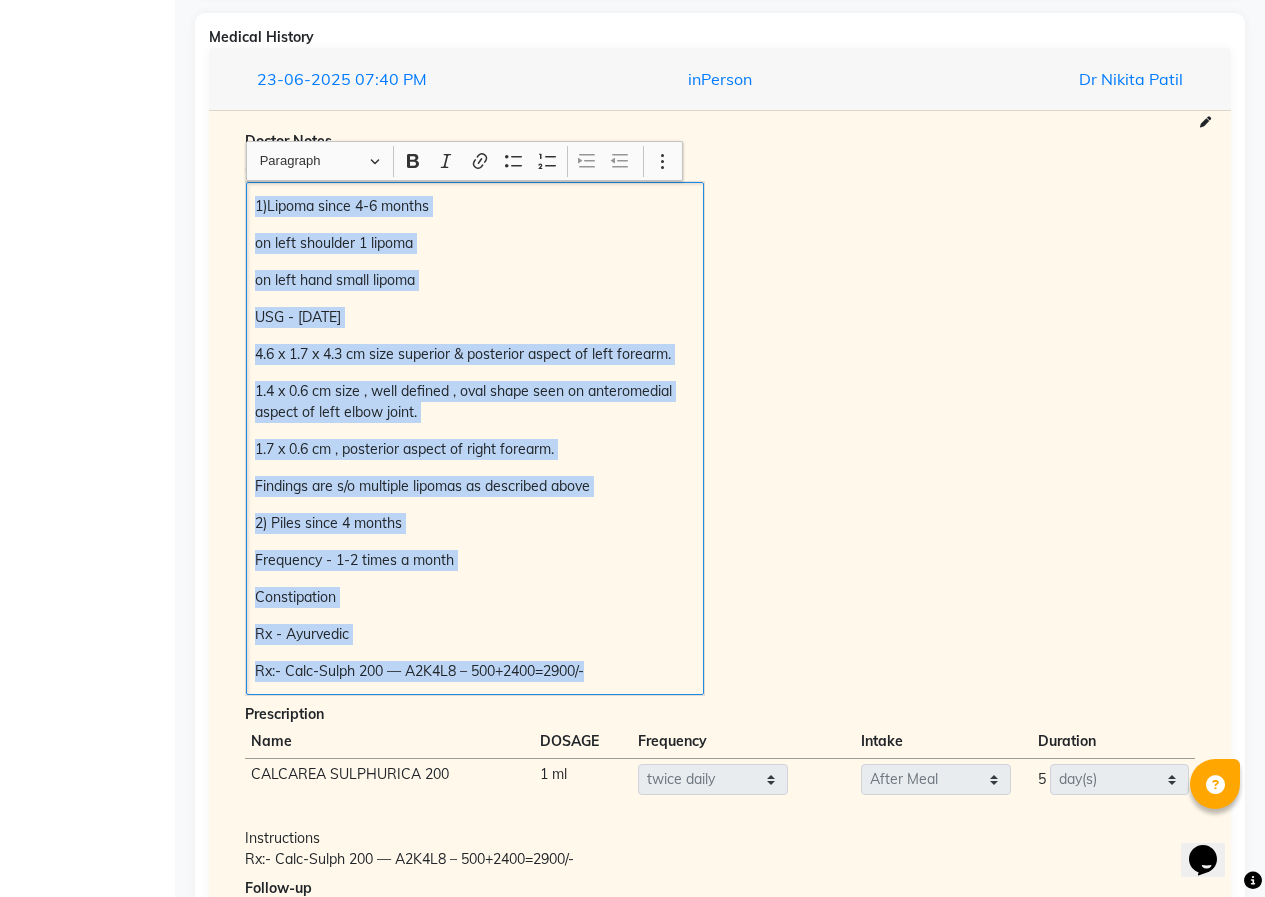 click on "Calendar  Consultation  Invoice  Patients  Leads  Completed InProgress Upcoming Dropped Tentative Check-In Confirm Bookings Segments Page Builder" 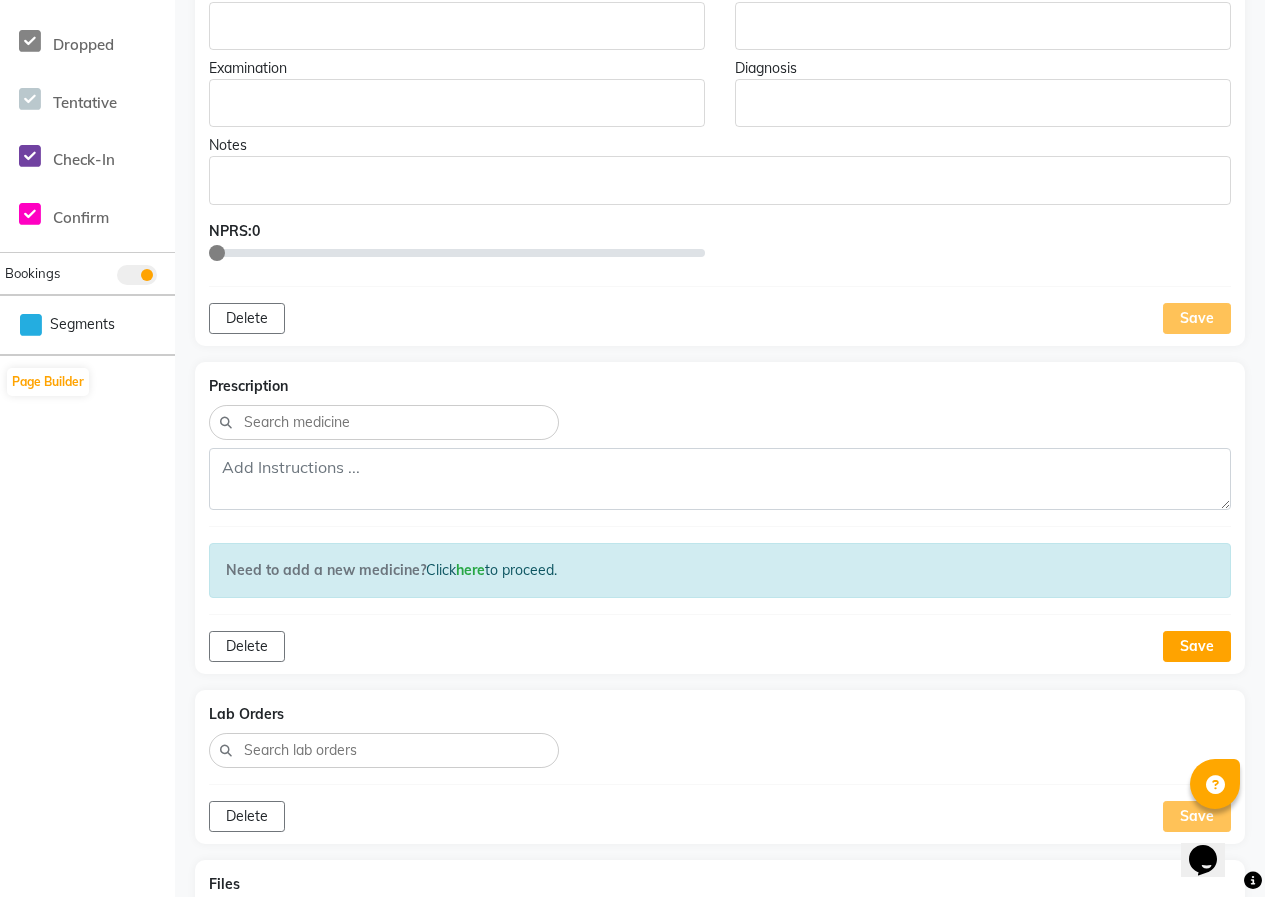 scroll, scrollTop: 65, scrollLeft: 0, axis: vertical 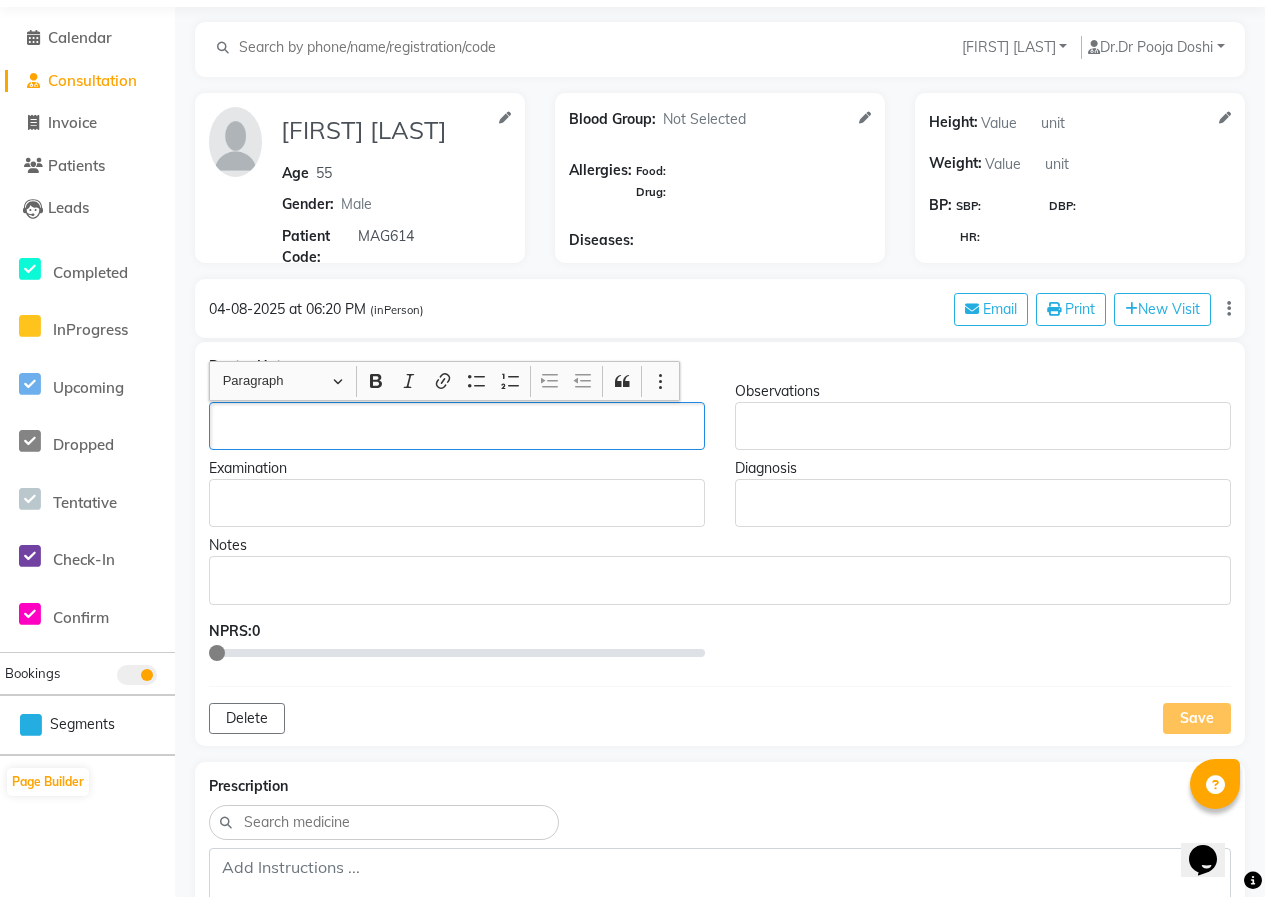 click 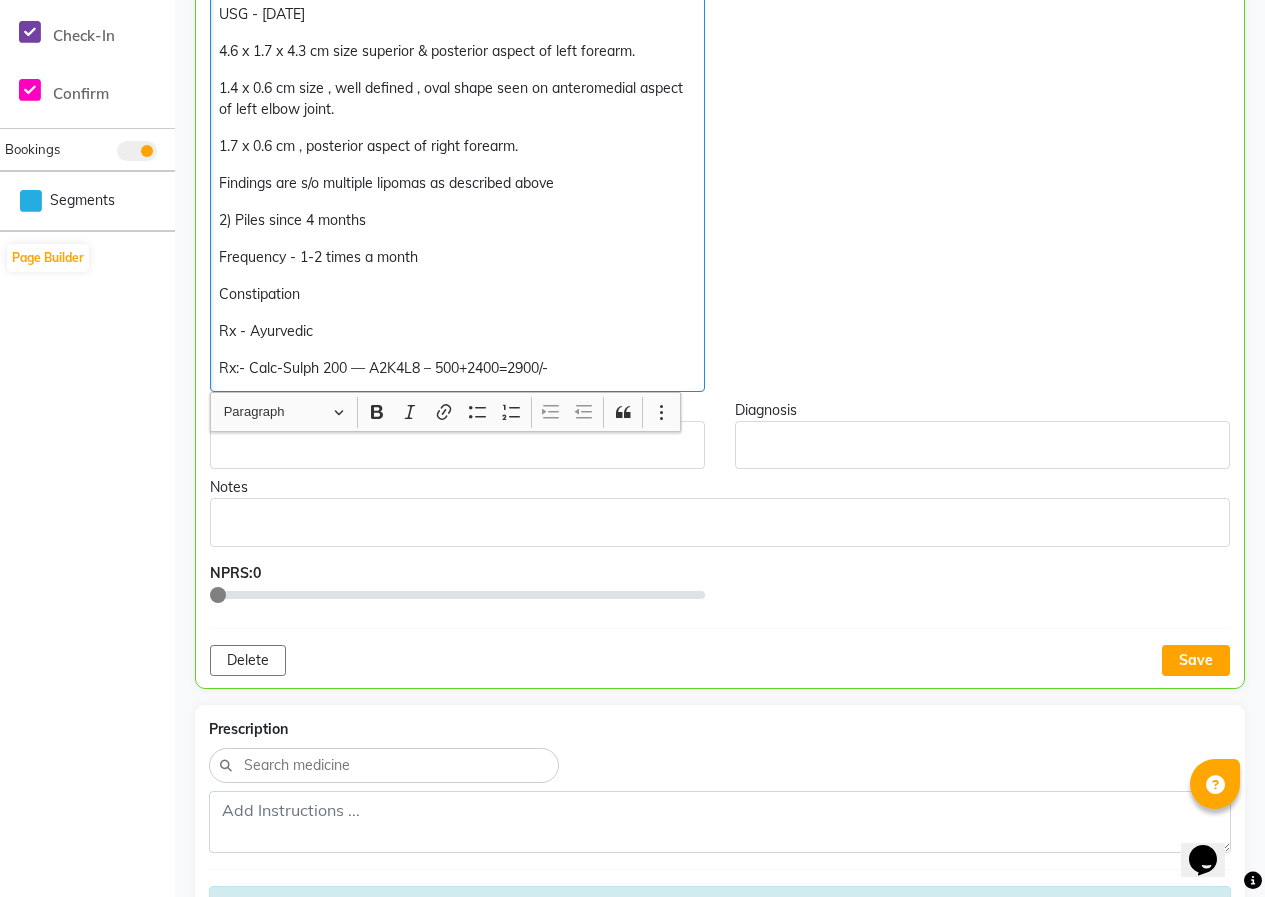 scroll, scrollTop: 989, scrollLeft: 0, axis: vertical 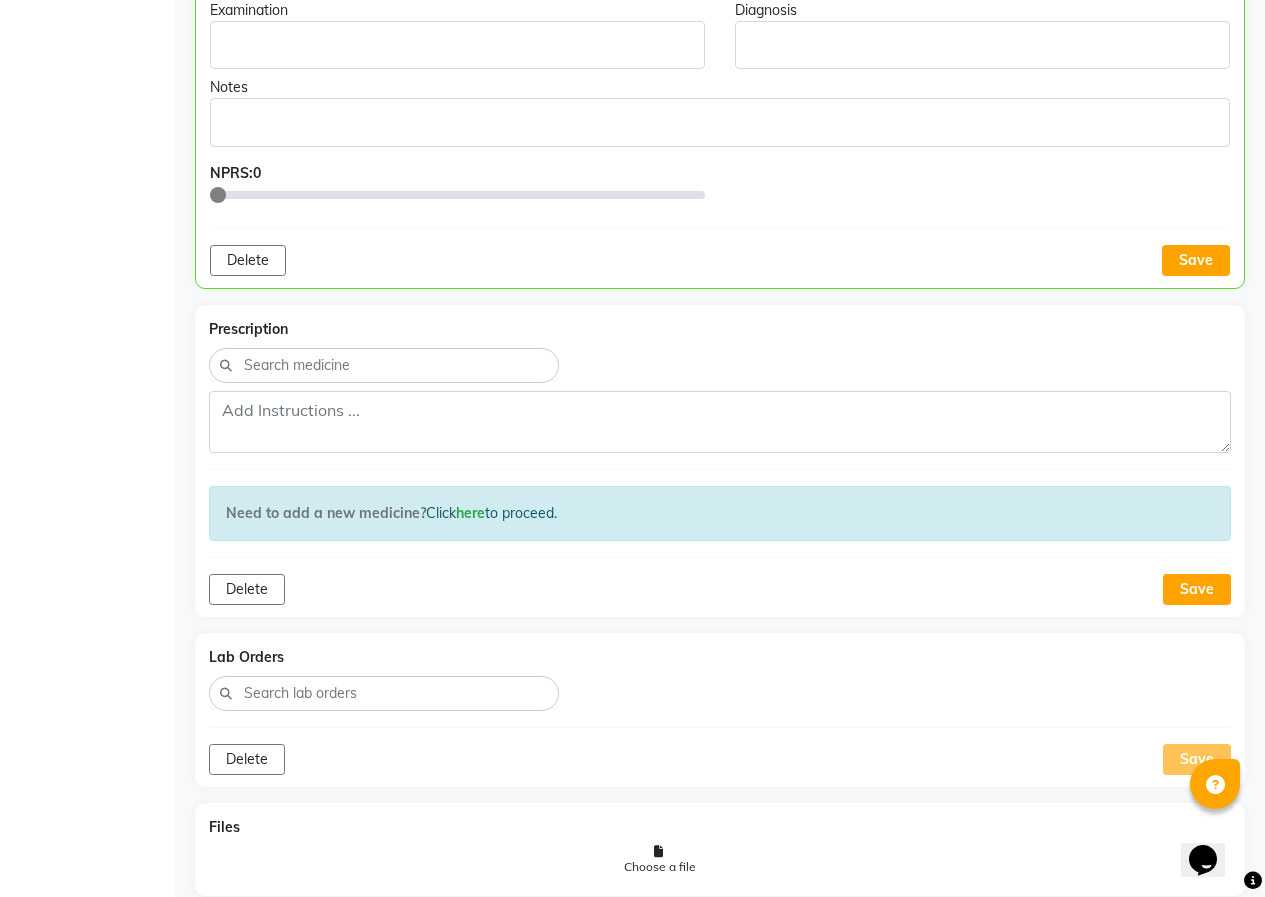 click on "Save" 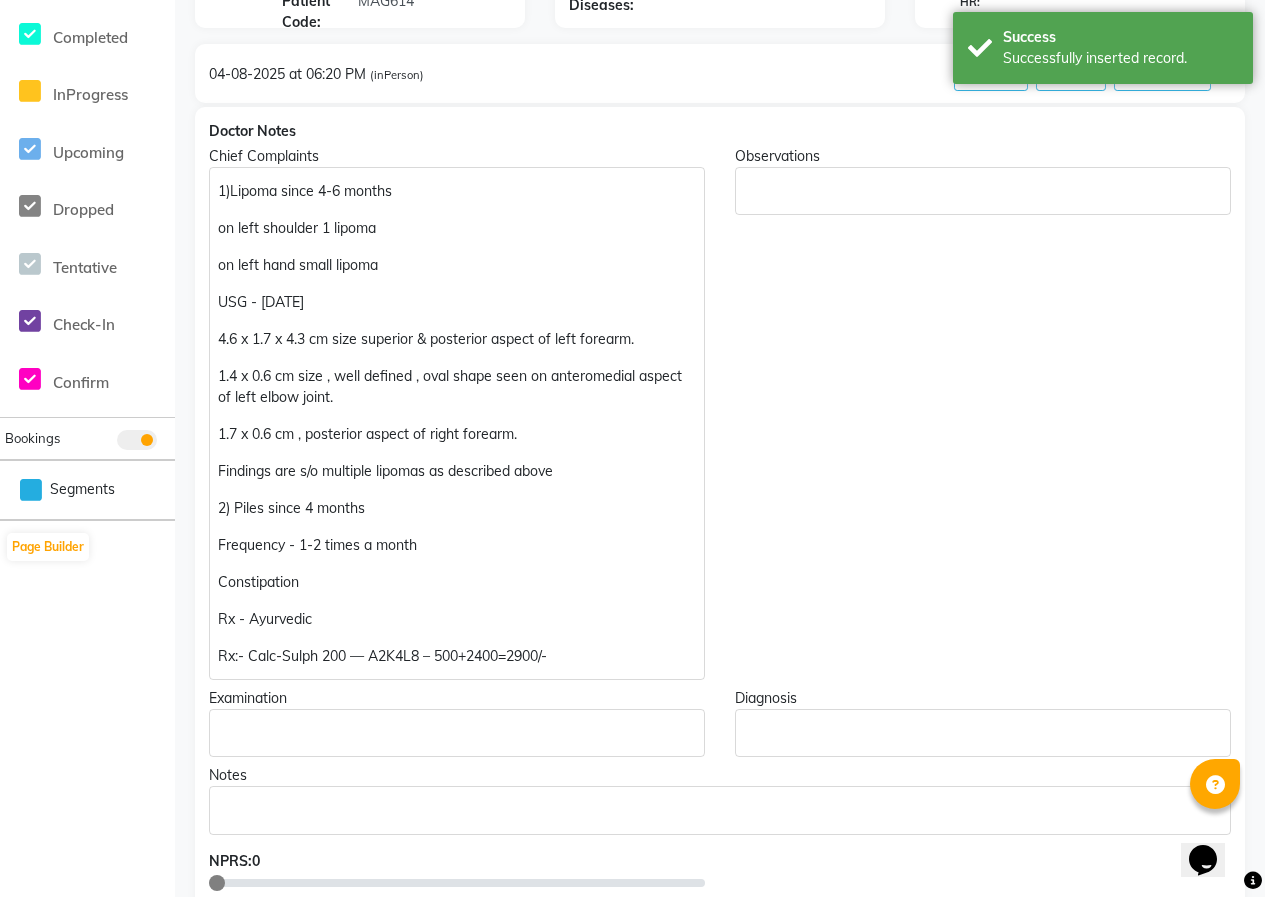 scroll, scrollTop: 200, scrollLeft: 0, axis: vertical 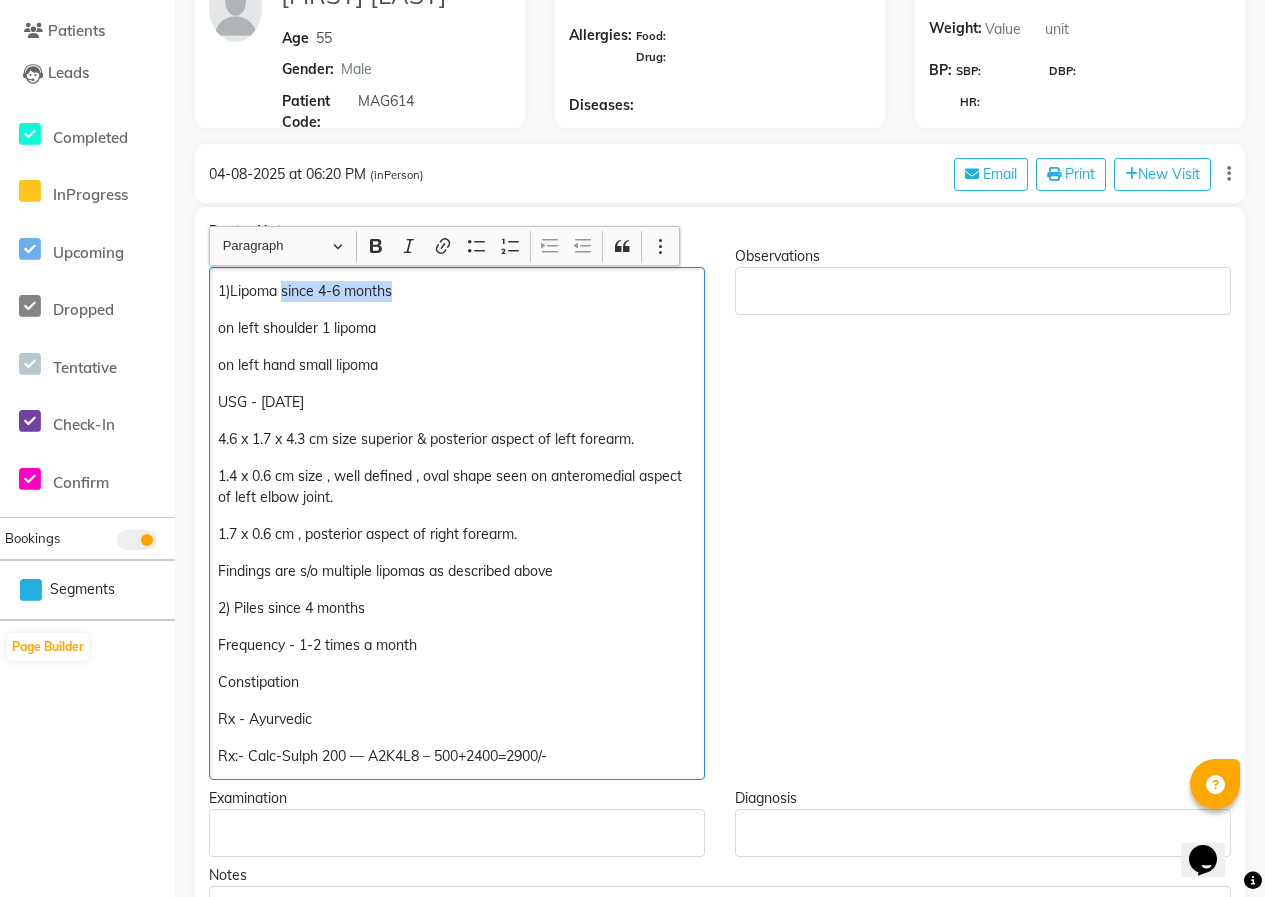 drag, startPoint x: 410, startPoint y: 292, endPoint x: 282, endPoint y: 288, distance: 128.06248 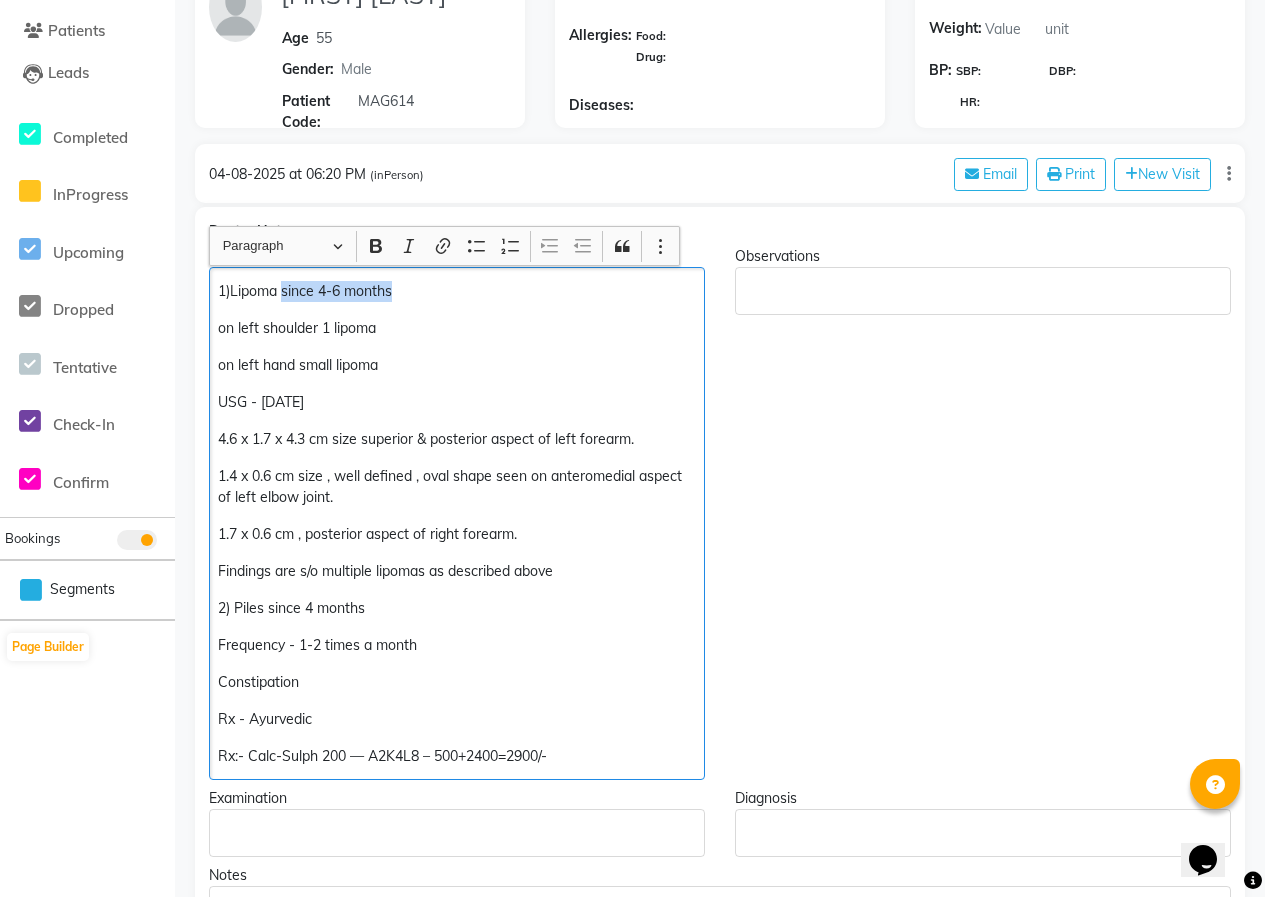 click on "1)Lipoma since 4-6 months" 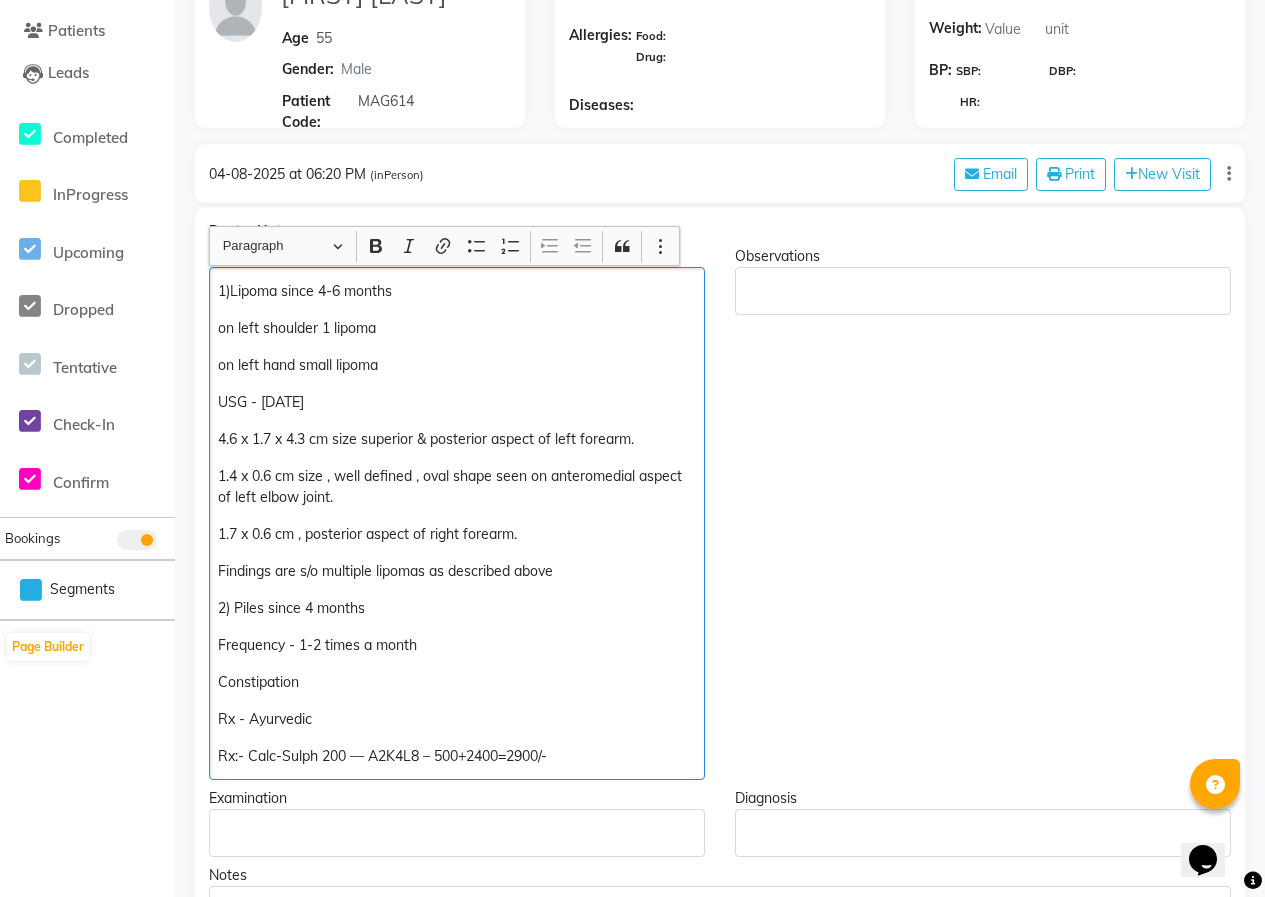 scroll, scrollTop: 201, scrollLeft: 0, axis: vertical 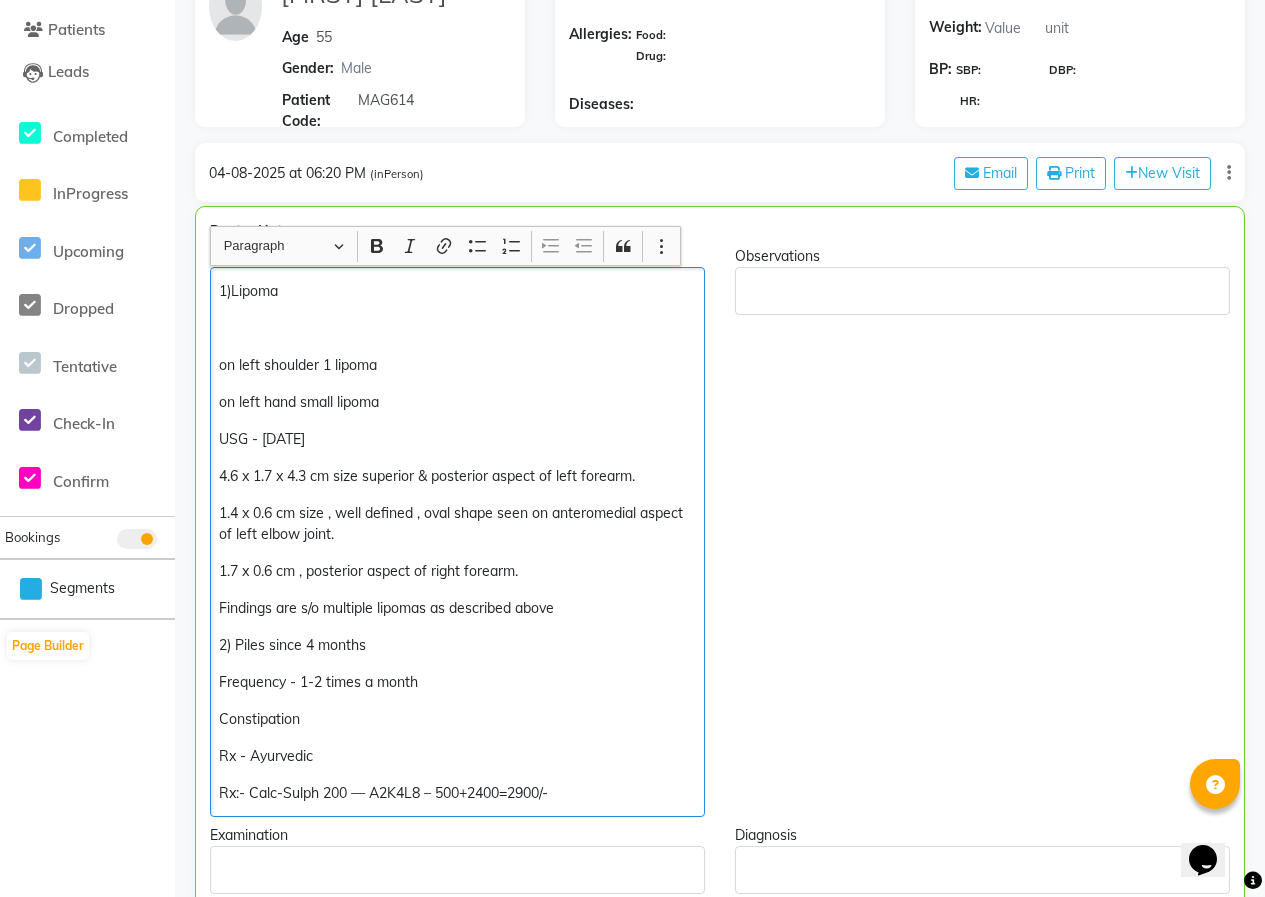 type 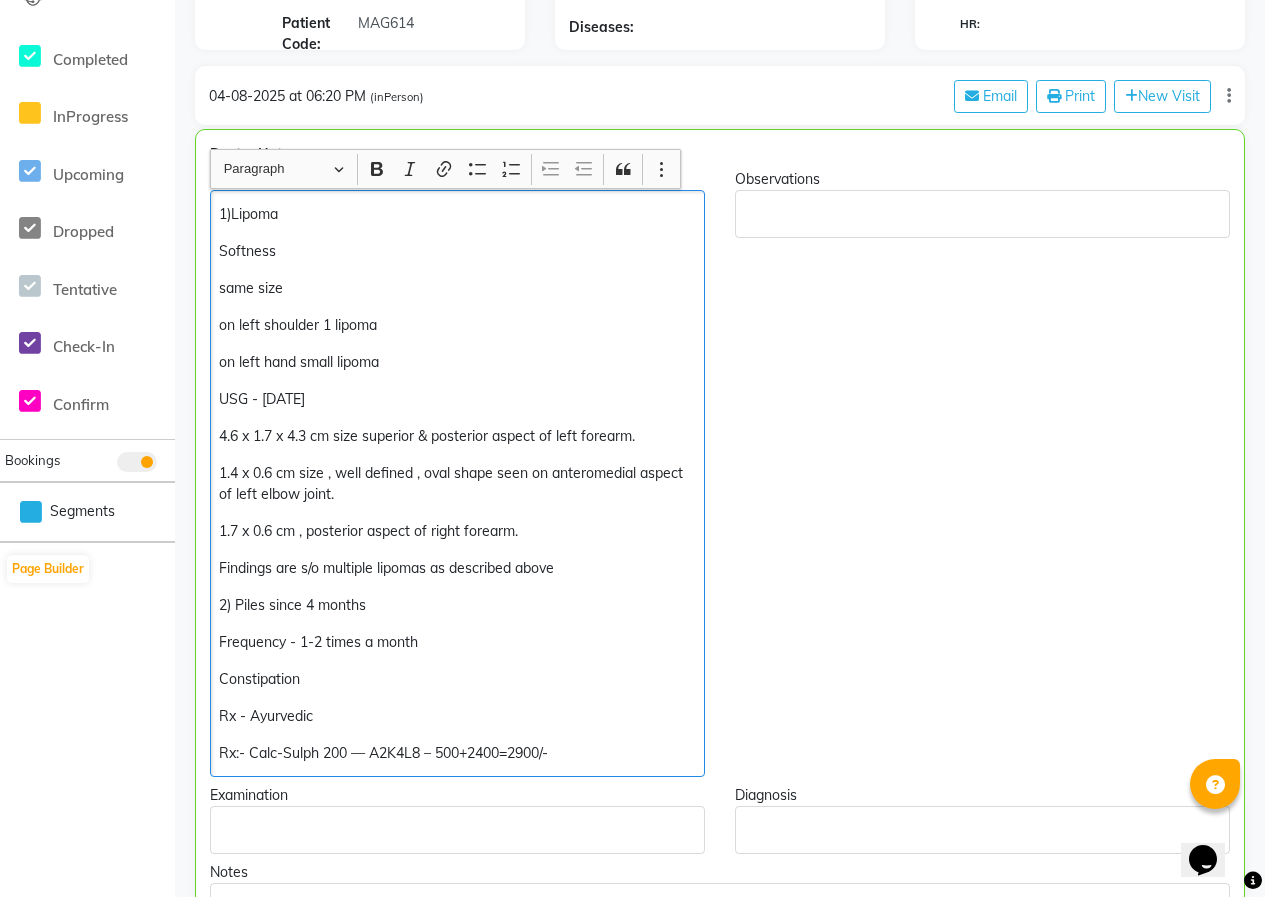 scroll, scrollTop: 301, scrollLeft: 0, axis: vertical 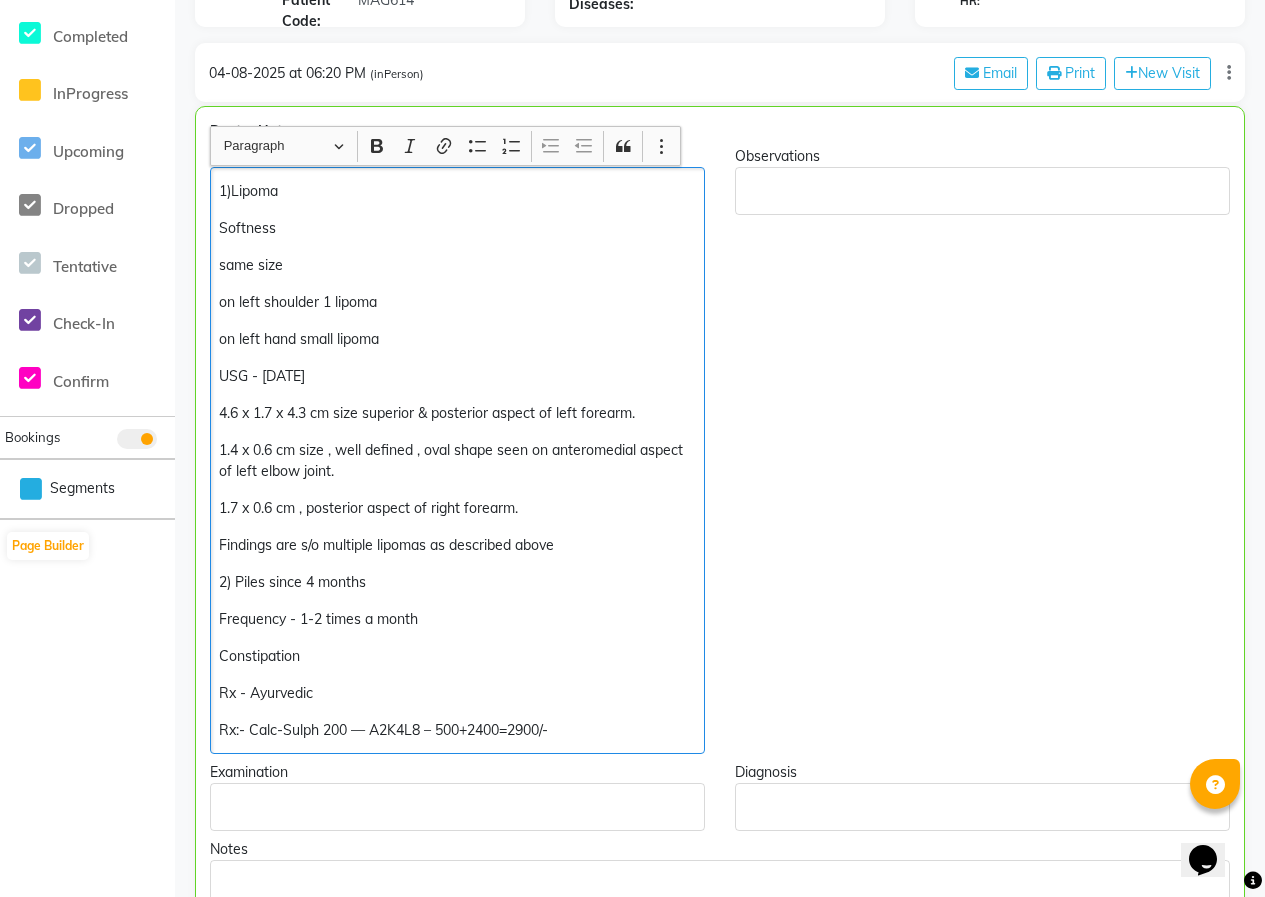 click on "Softness" 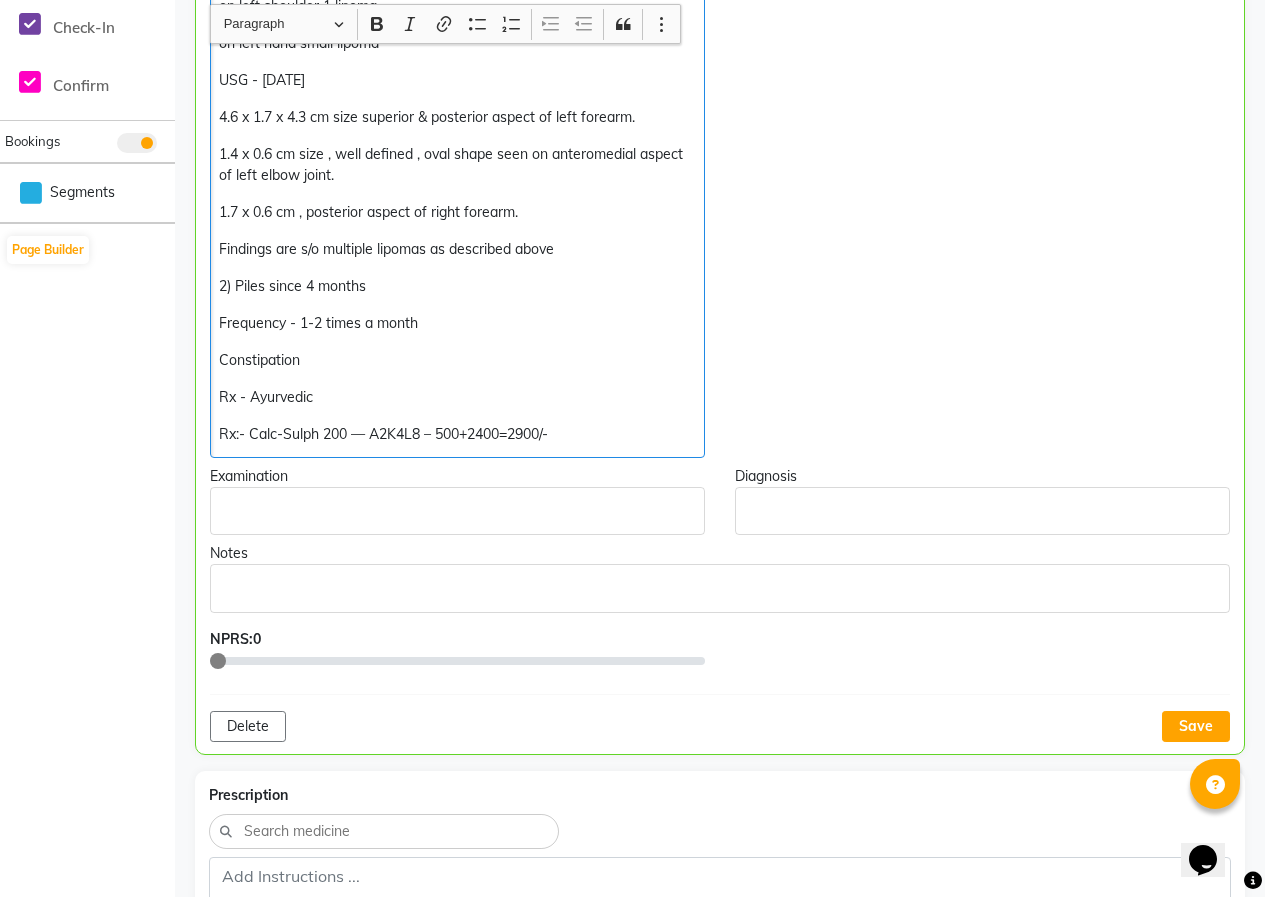 scroll, scrollTop: 601, scrollLeft: 0, axis: vertical 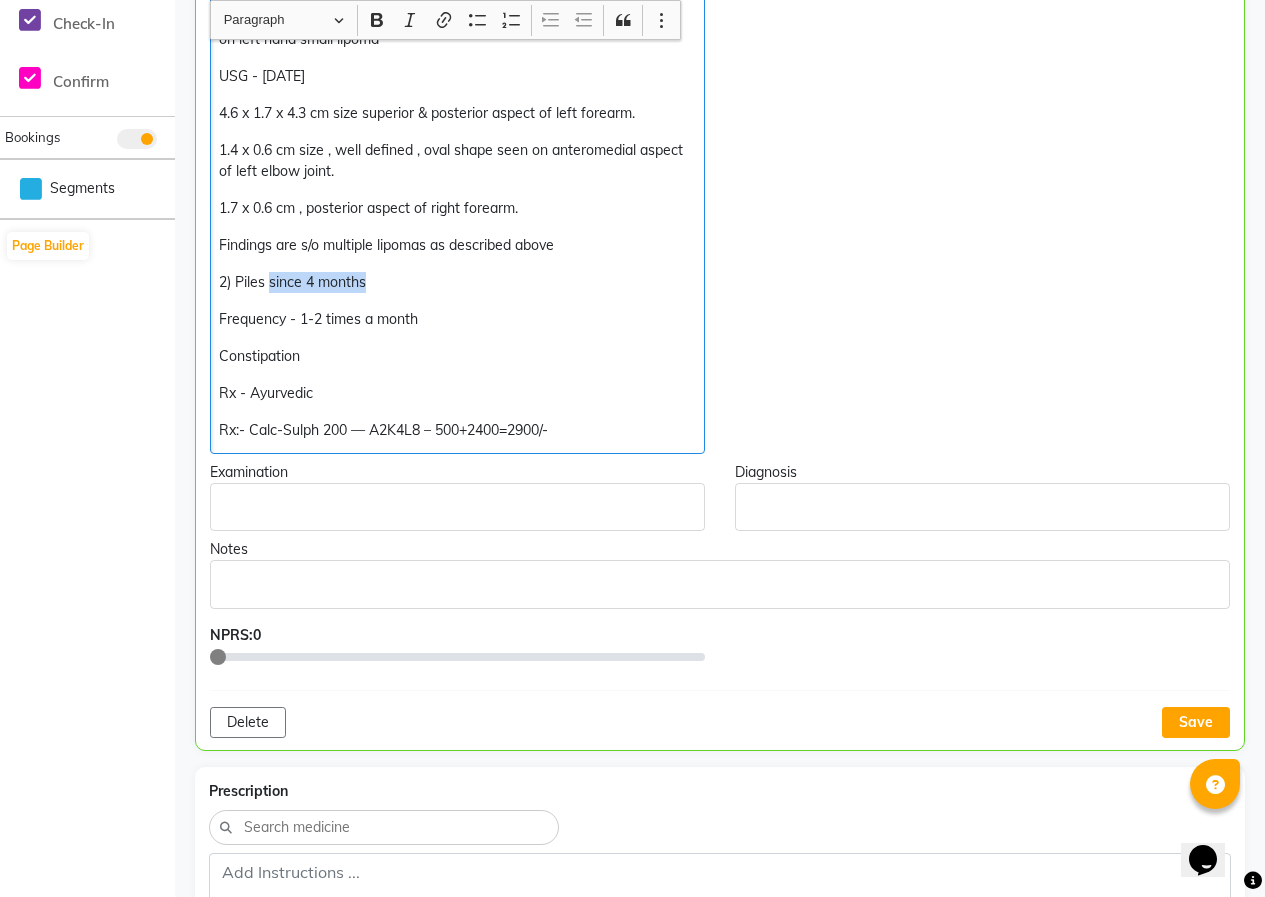 drag, startPoint x: 371, startPoint y: 280, endPoint x: 273, endPoint y: 276, distance: 98.0816 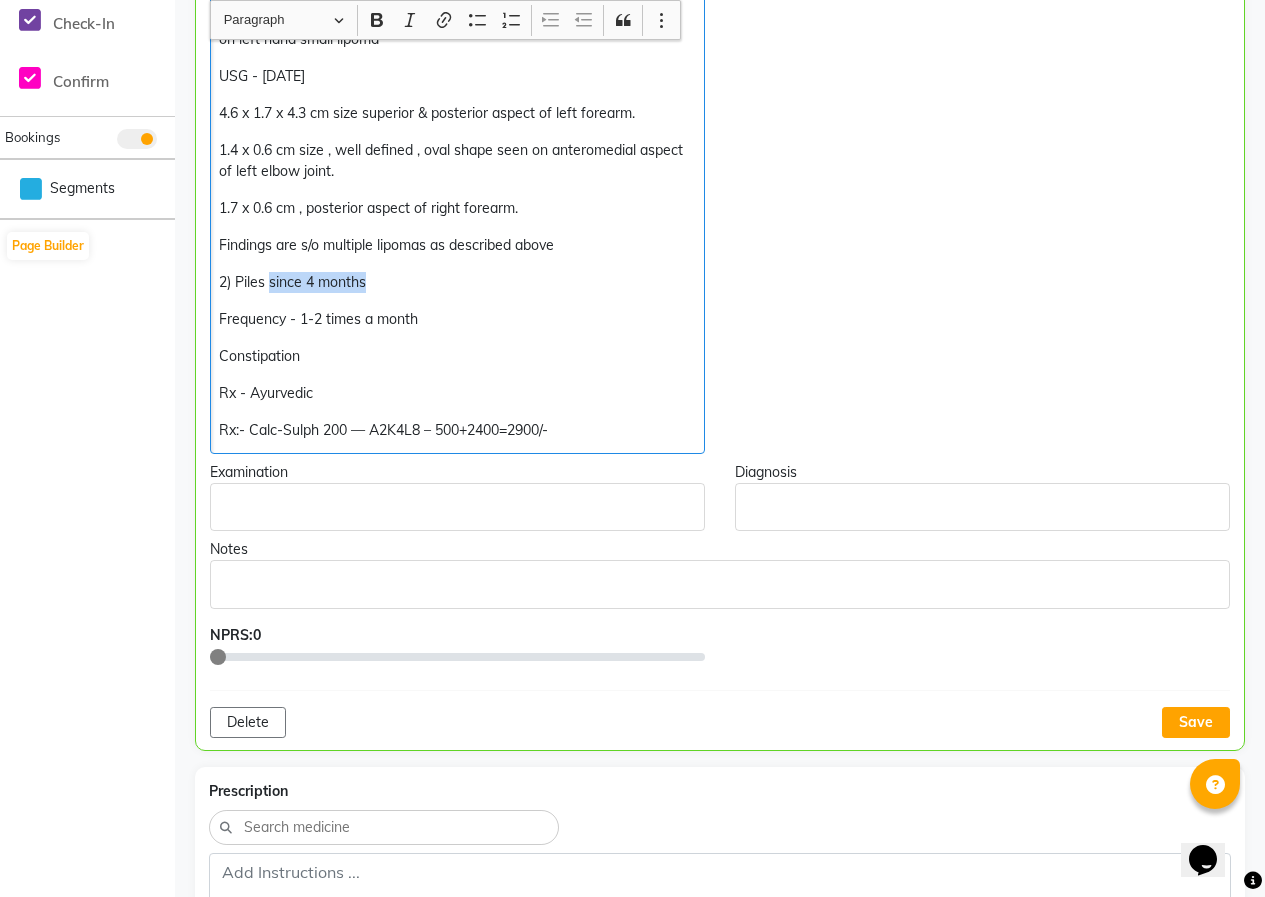 click on "2) Piles since 4 months" 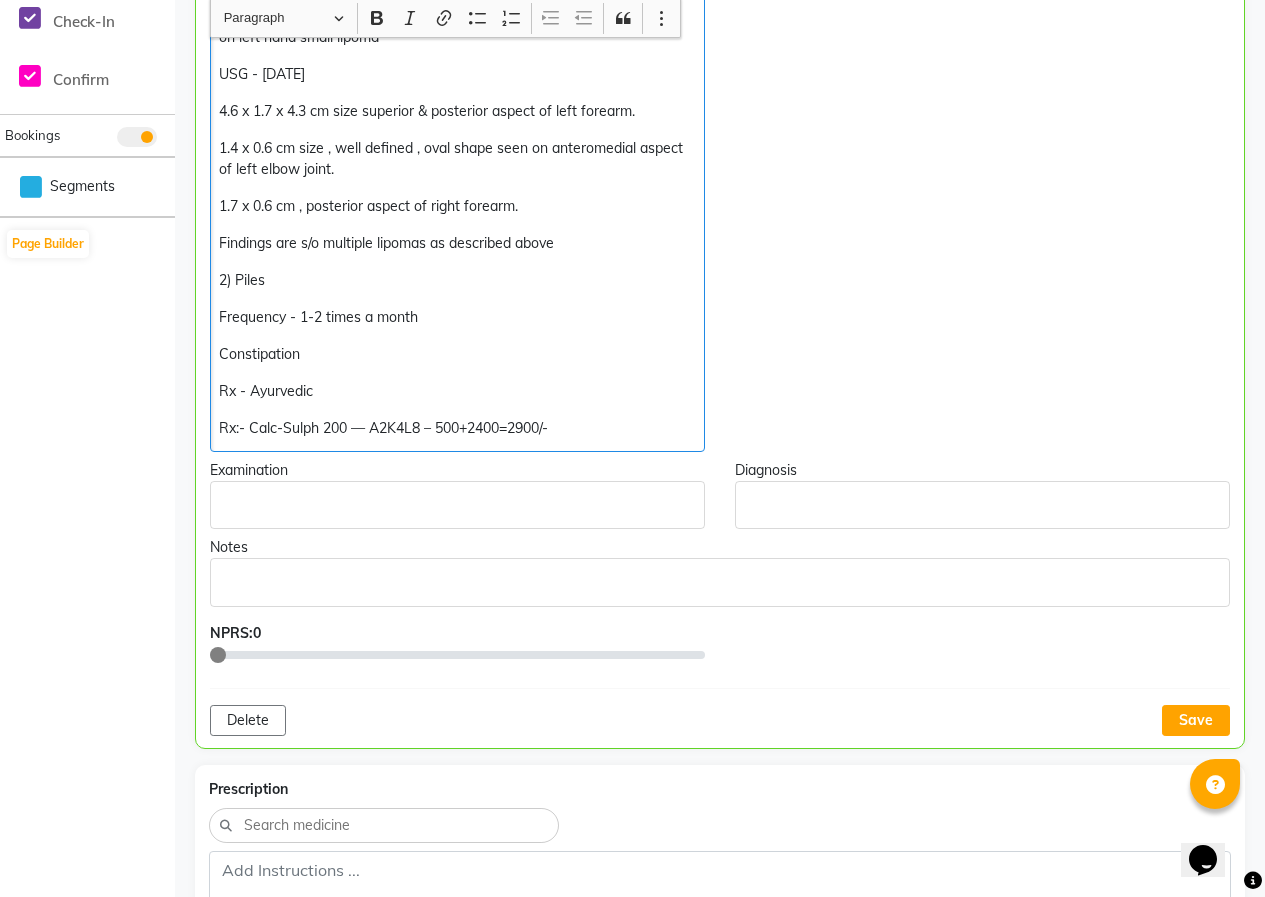 scroll, scrollTop: 601, scrollLeft: 0, axis: vertical 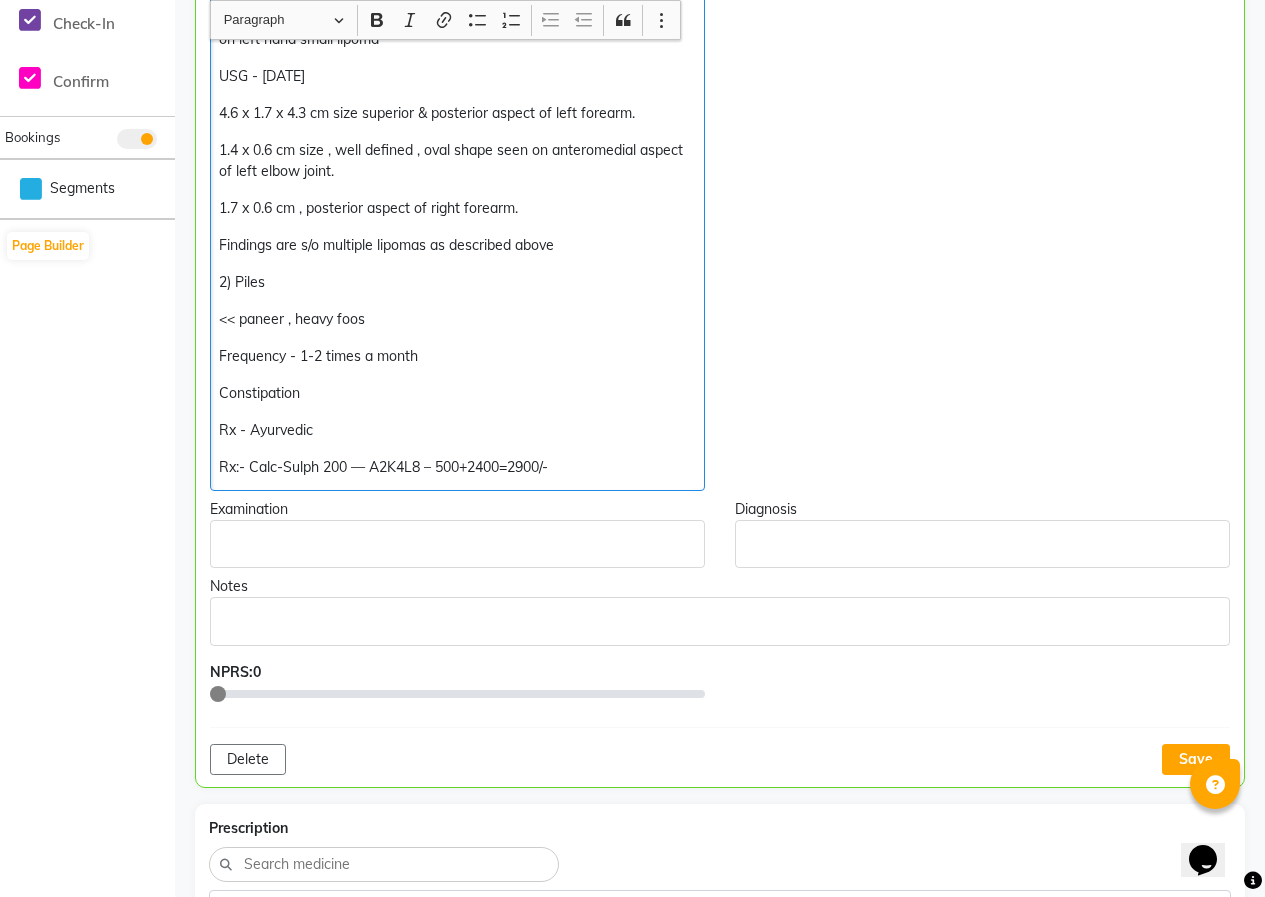 click on "Constipation" 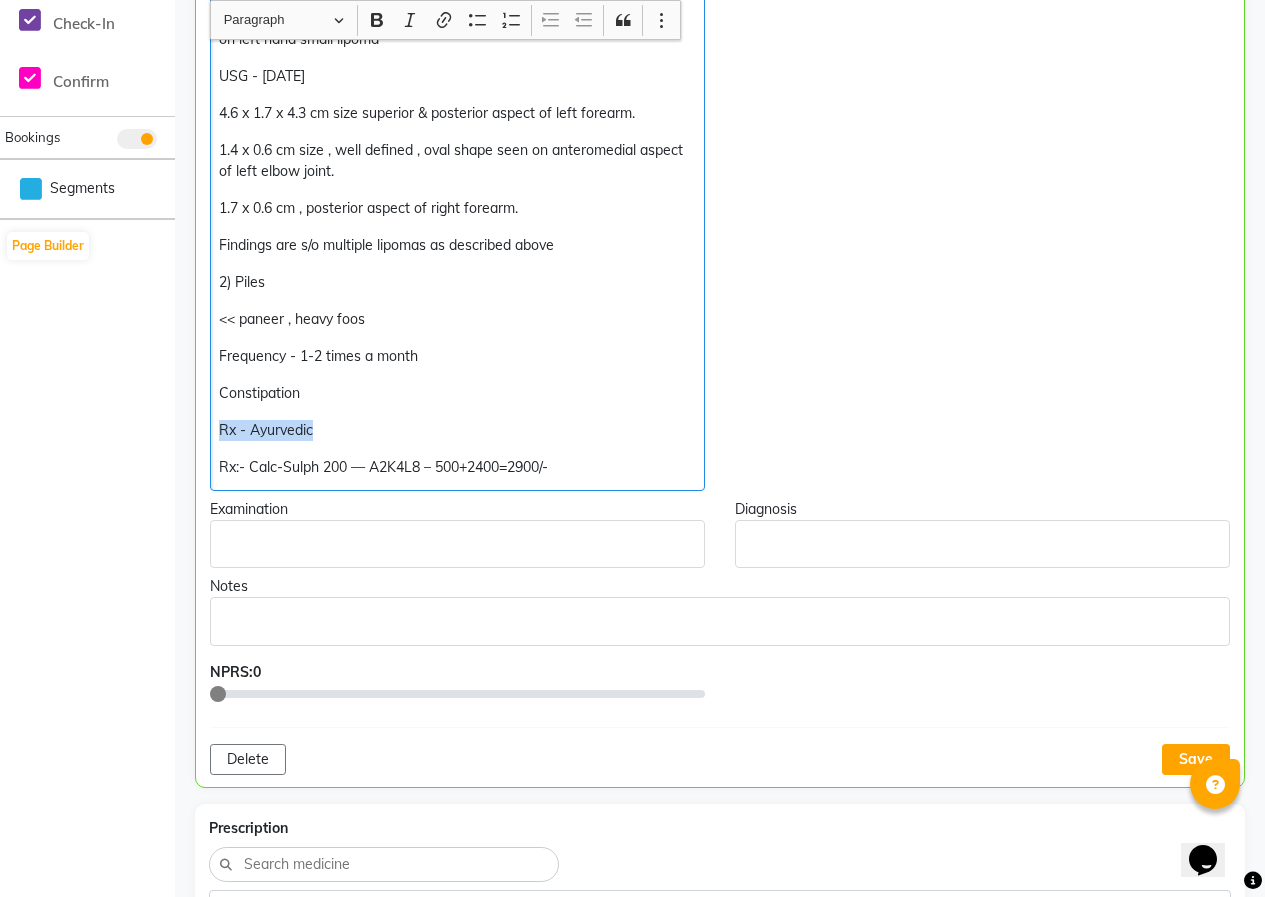 drag, startPoint x: 321, startPoint y: 426, endPoint x: 195, endPoint y: 431, distance: 126.09917 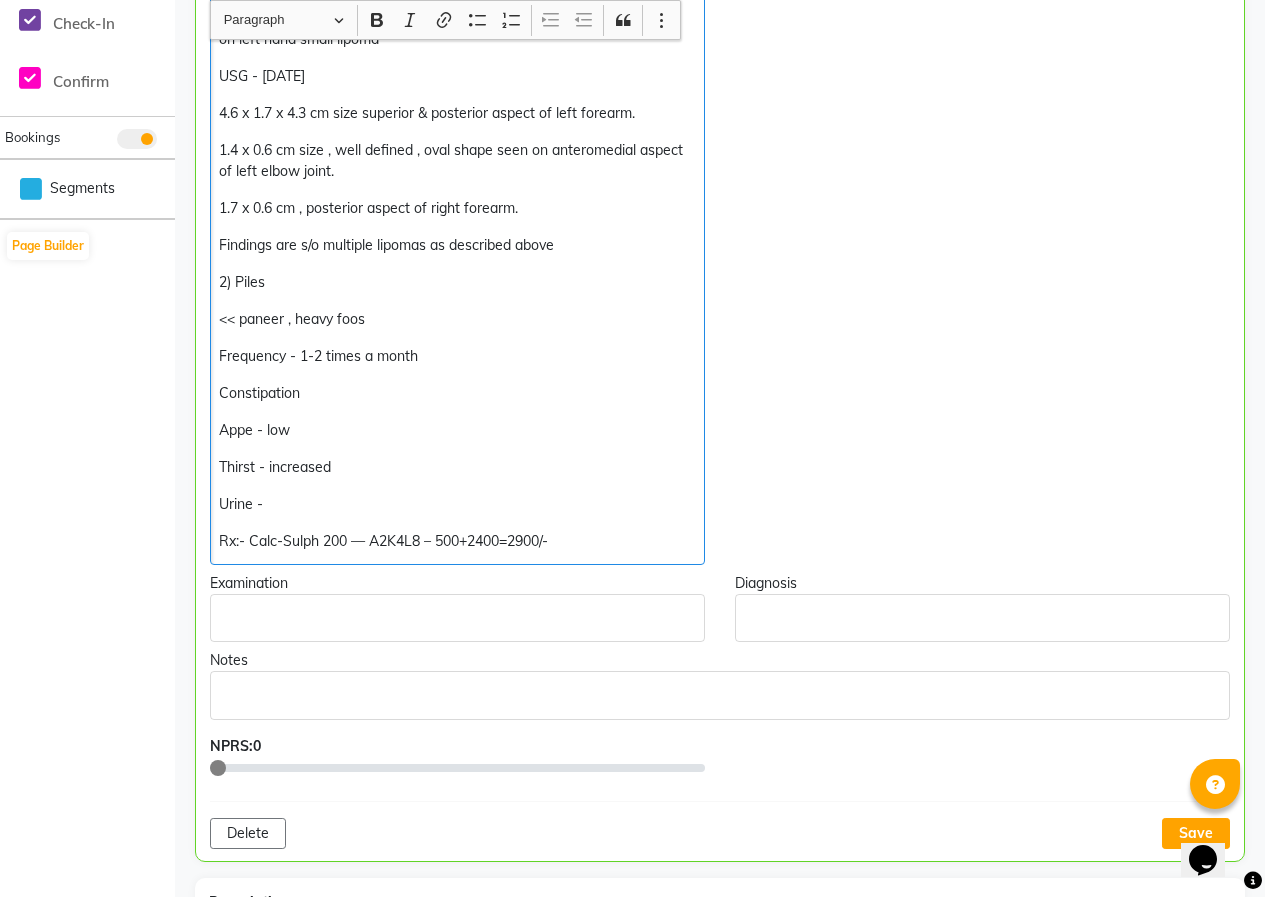 click on "Constipation" 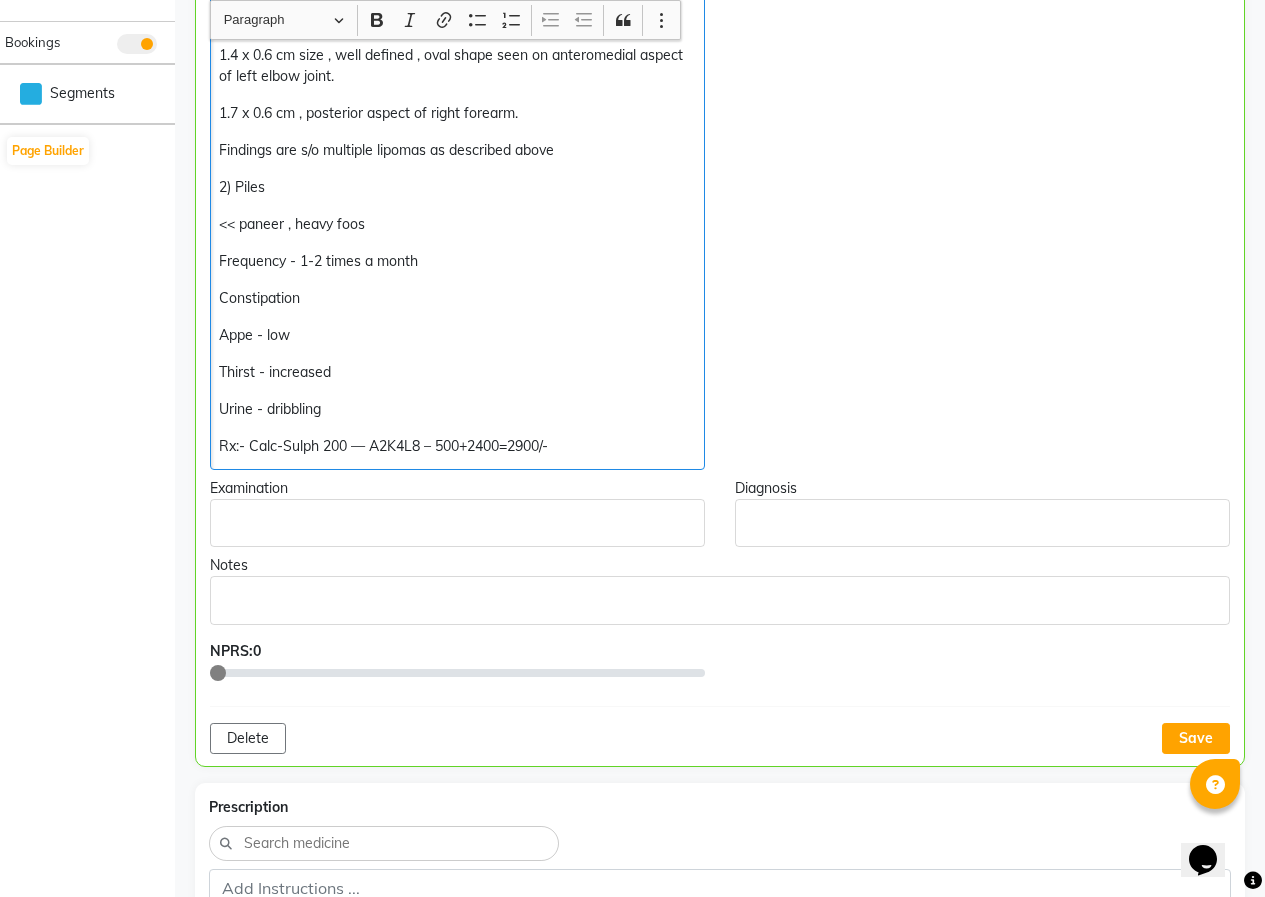 scroll, scrollTop: 701, scrollLeft: 0, axis: vertical 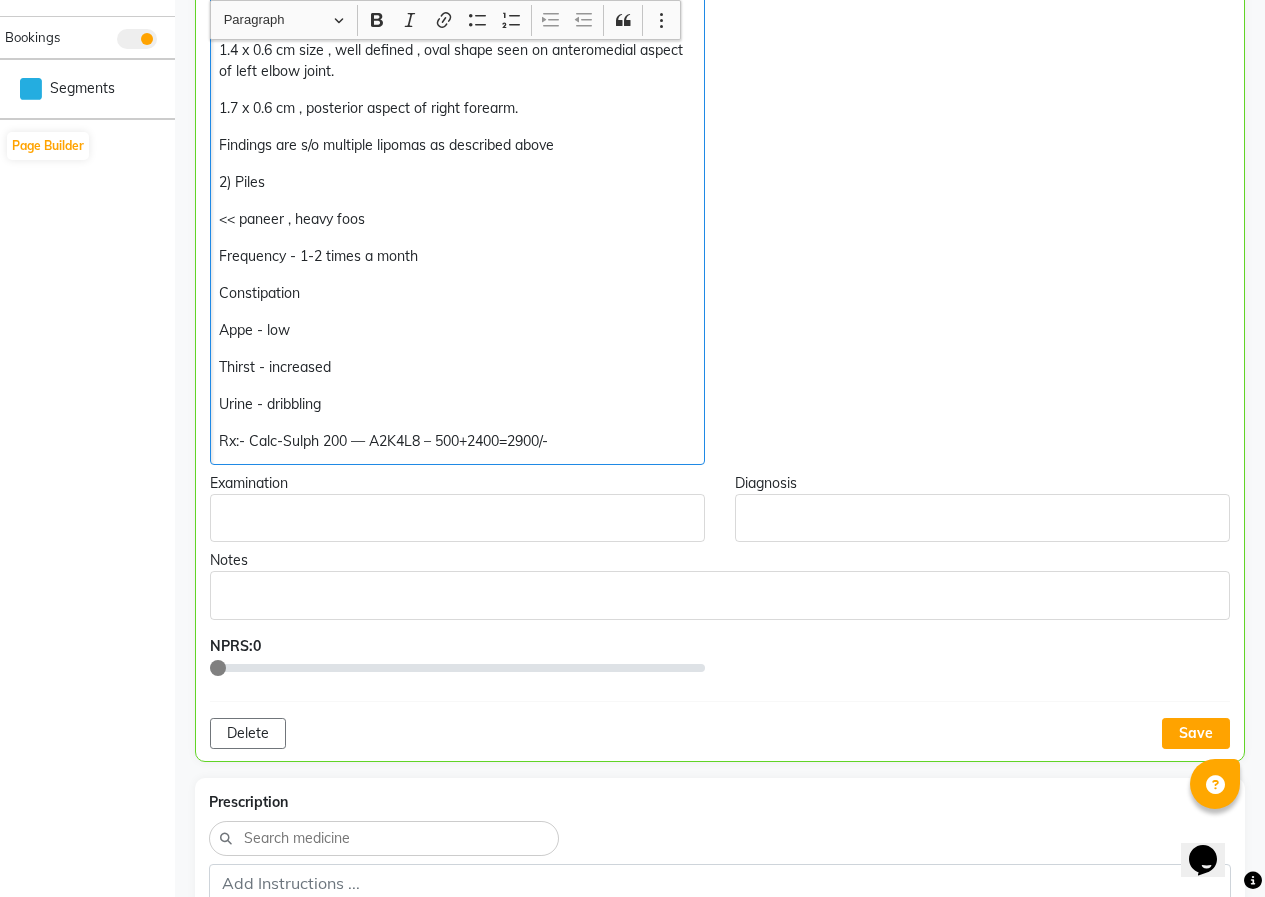 click on "Urine - dribbling" 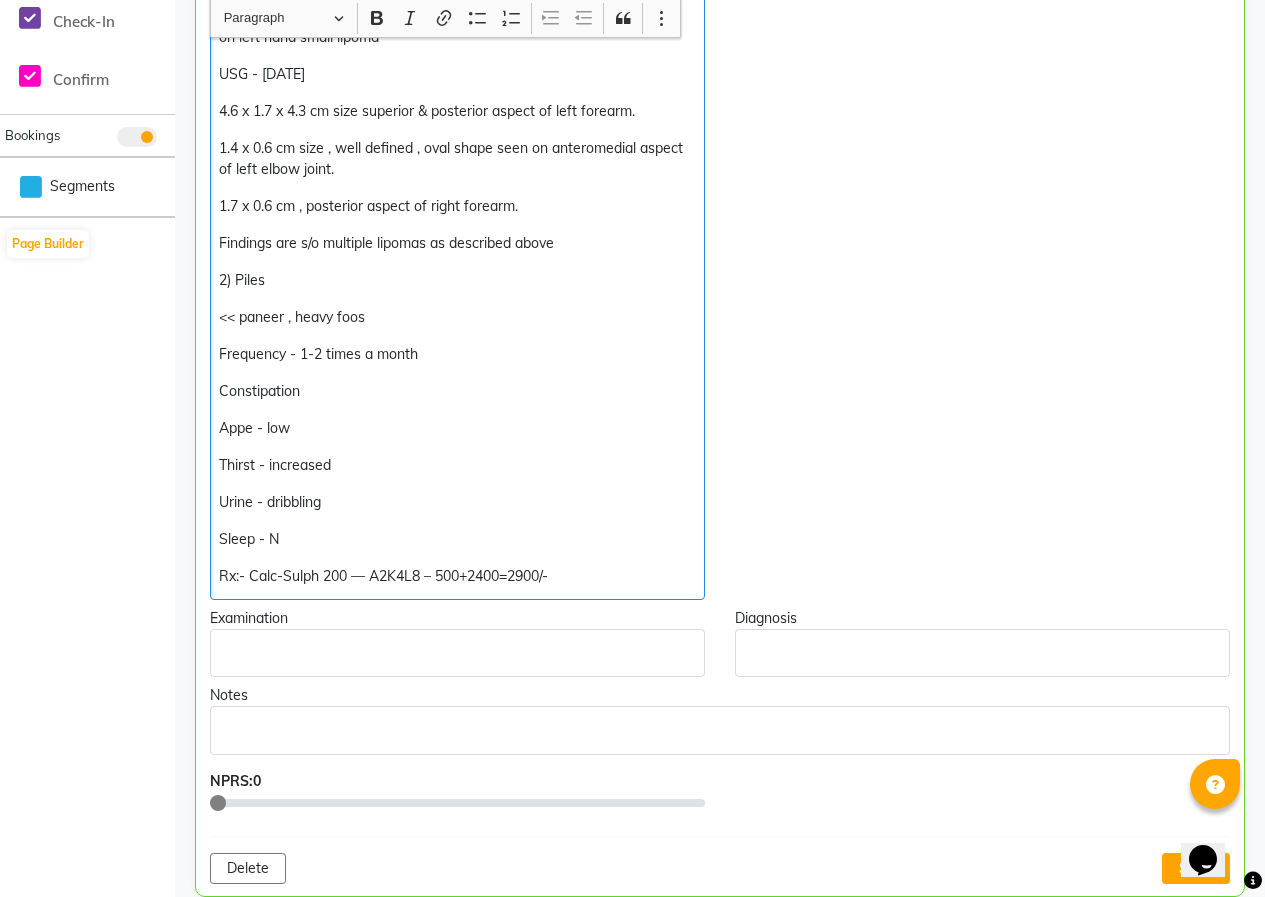 scroll, scrollTop: 601, scrollLeft: 0, axis: vertical 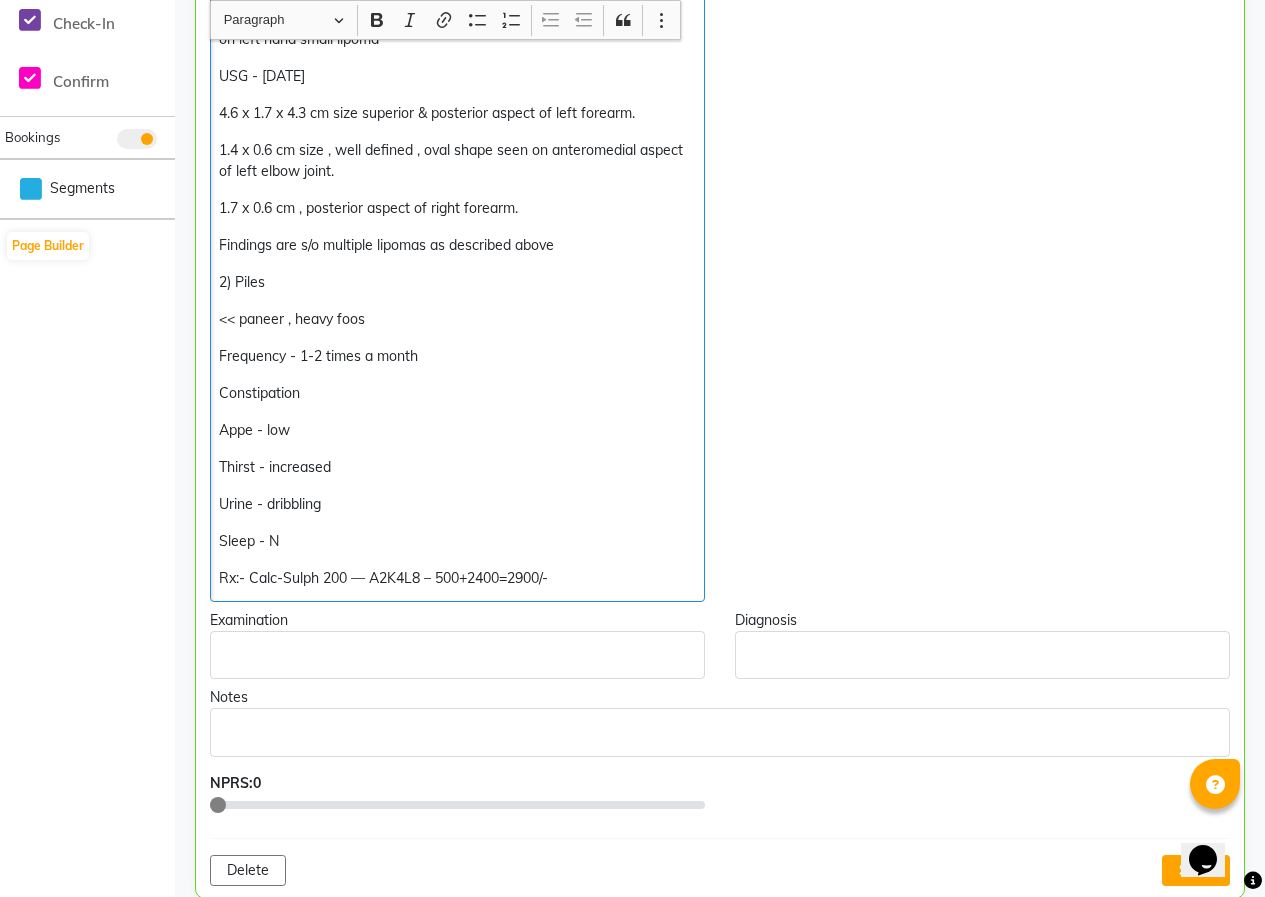 click on "Constipation" 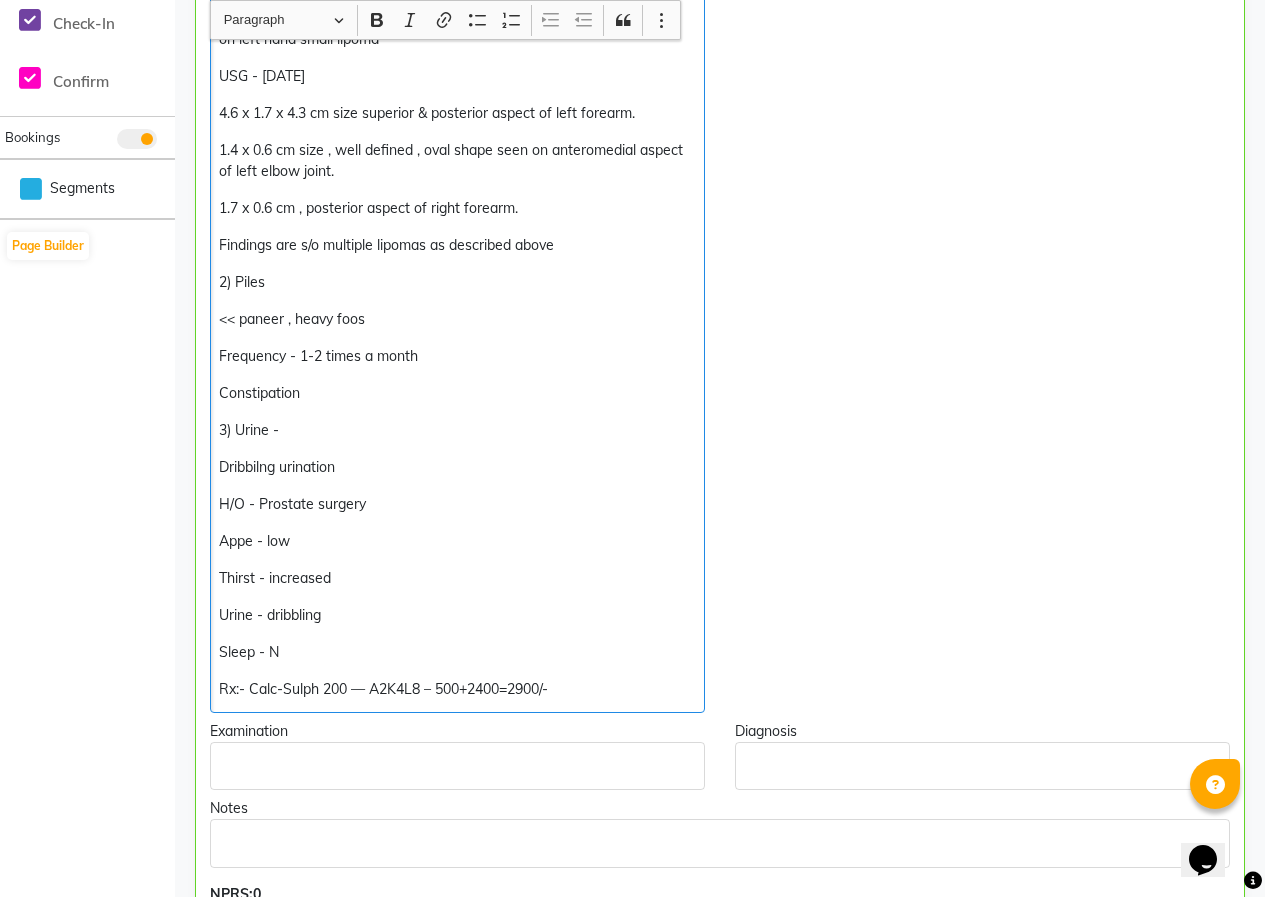 click on "3) Urine -" 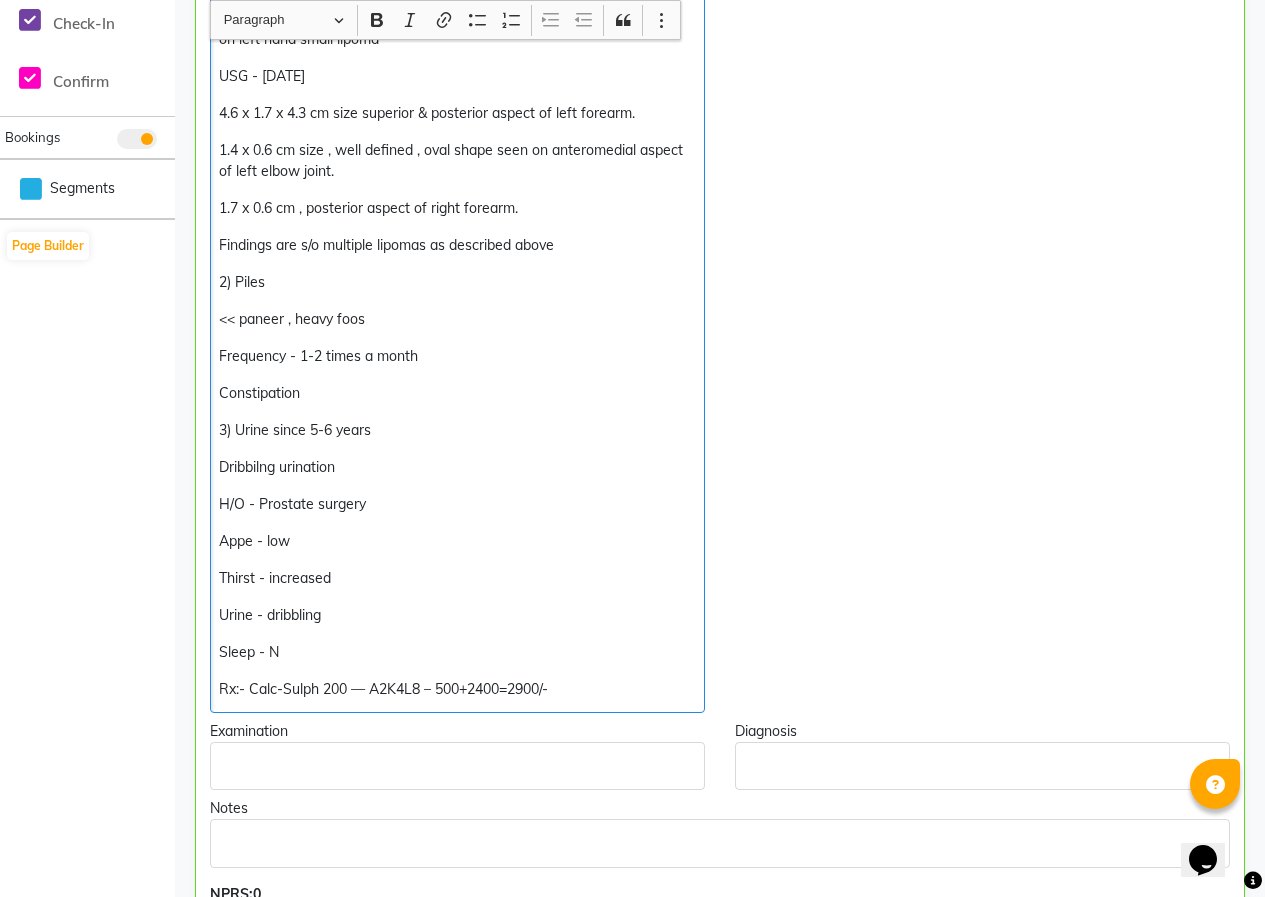 click on "H/O - Prostate surgery" 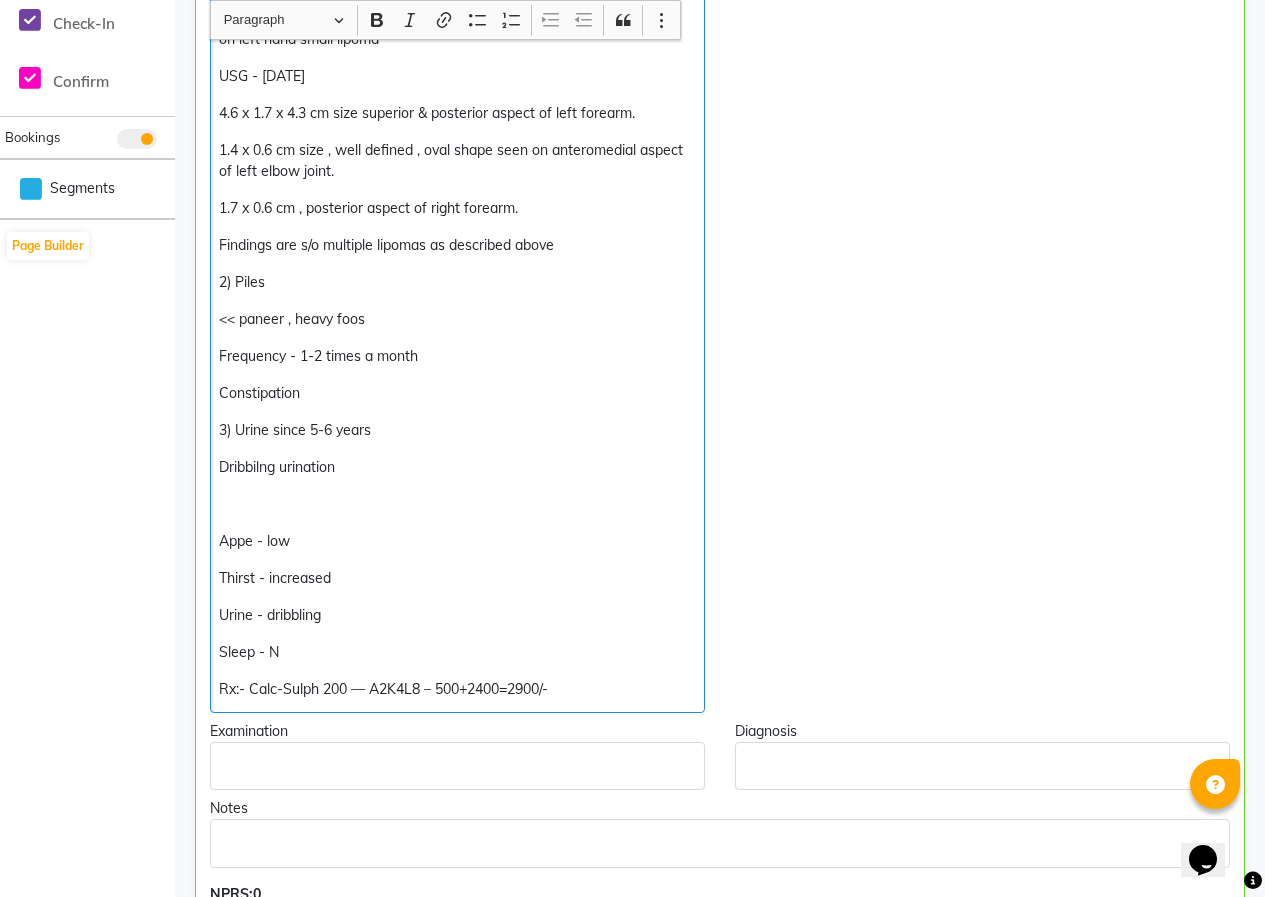 click on "3) Urine since 5-6 years" 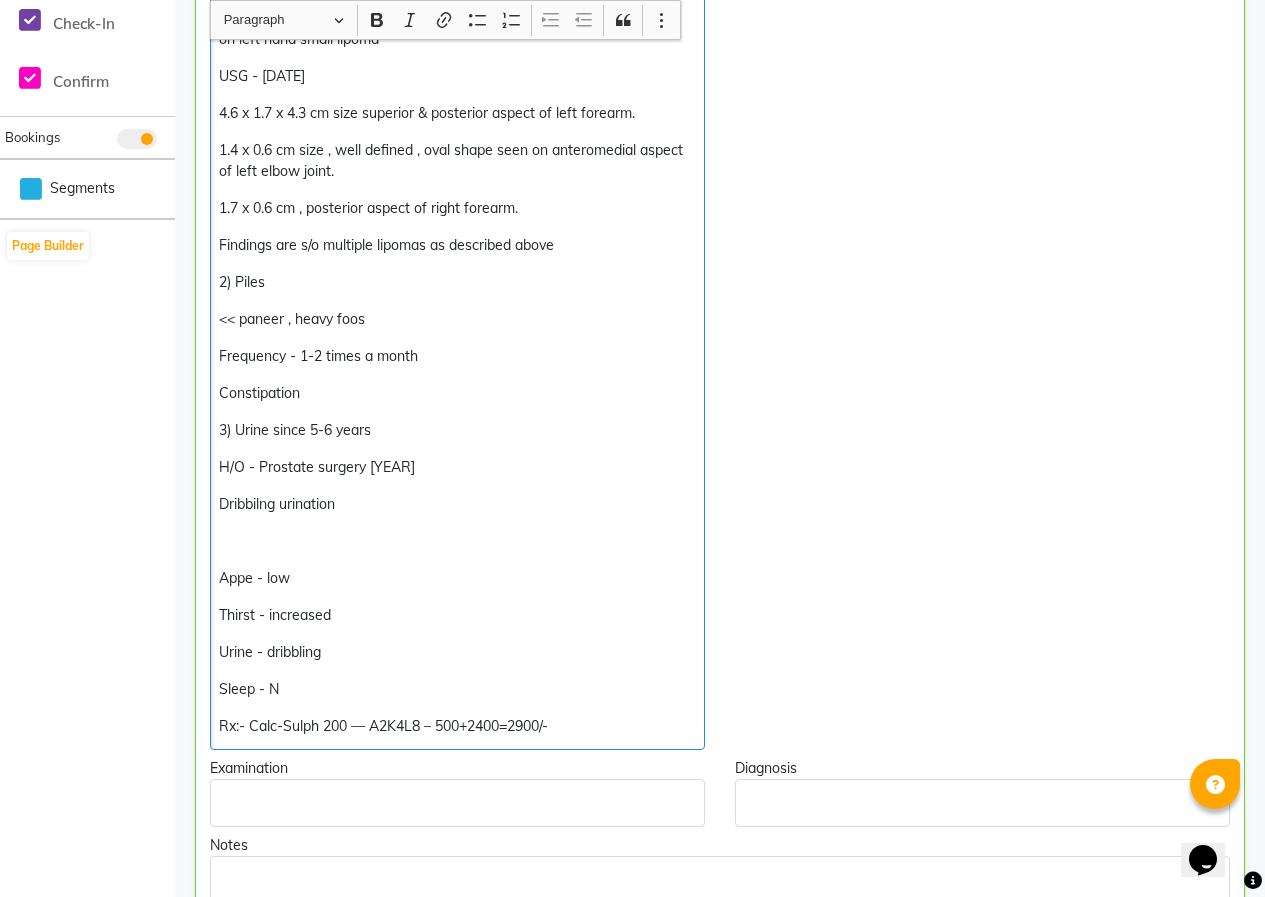 click on "Dribbilng urination" 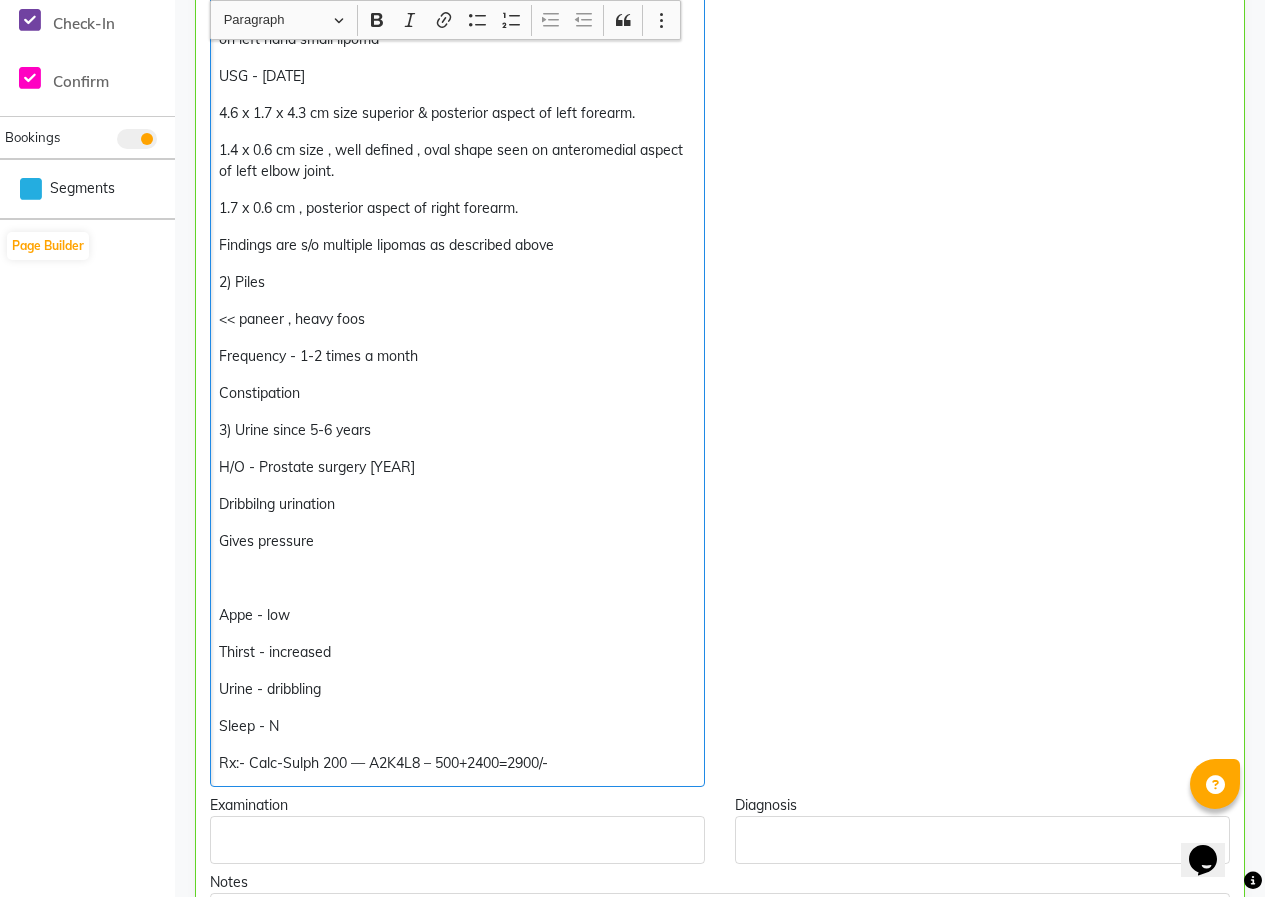 click on "Appe - low" 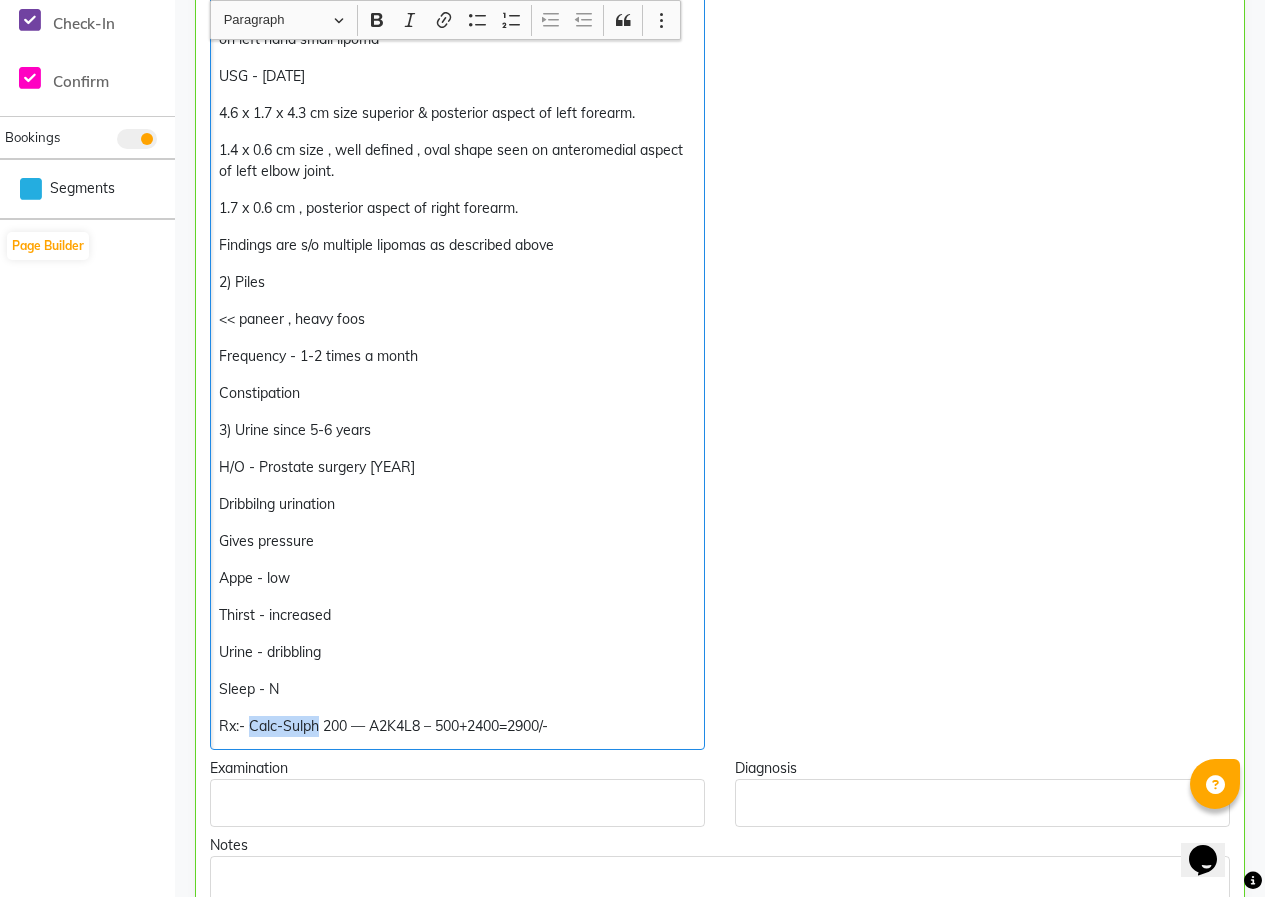 drag, startPoint x: 318, startPoint y: 725, endPoint x: 252, endPoint y: 722, distance: 66.068146 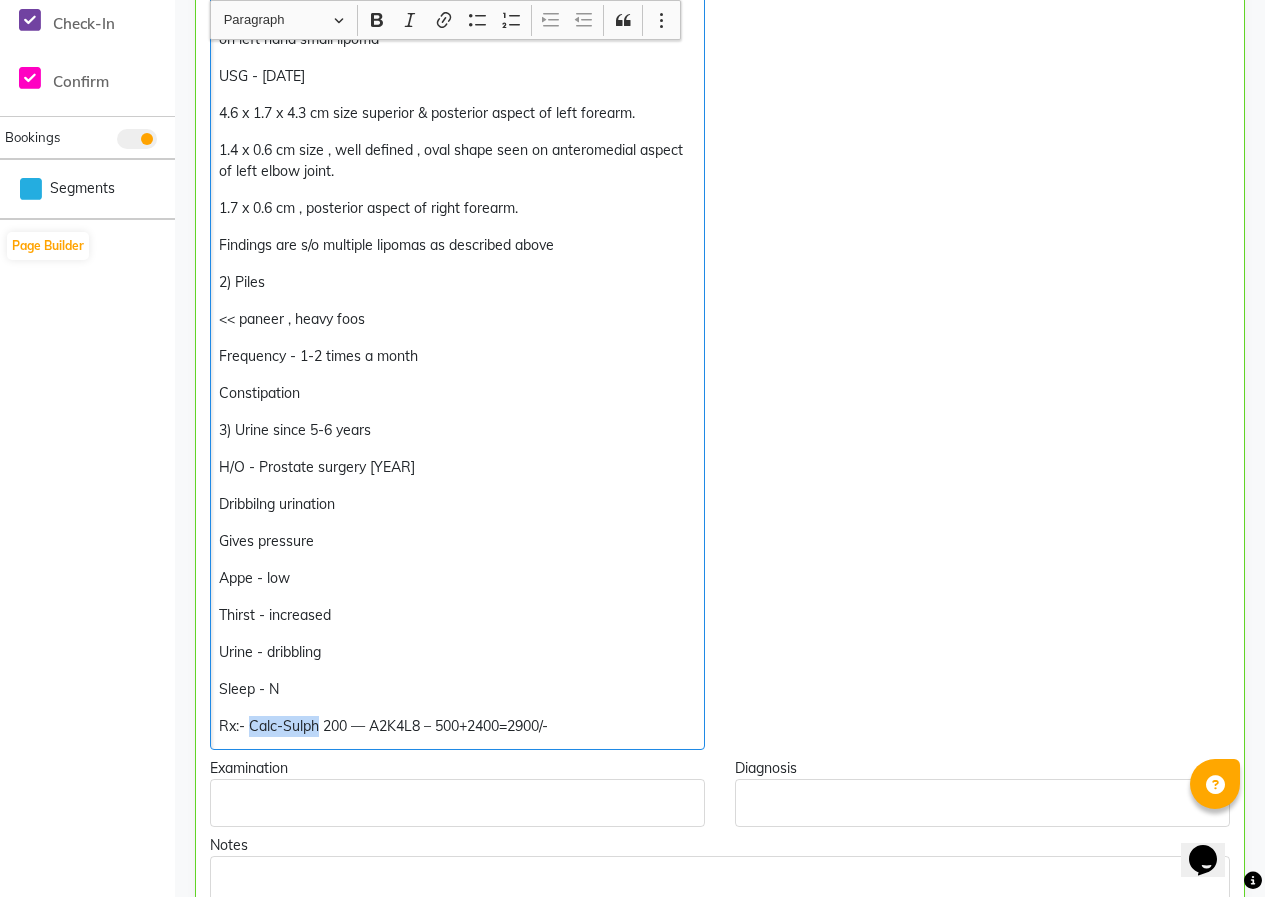 click on "Rx:- Calc-Sulph 200 — A2K4L8 – 500+2400=2900/-" 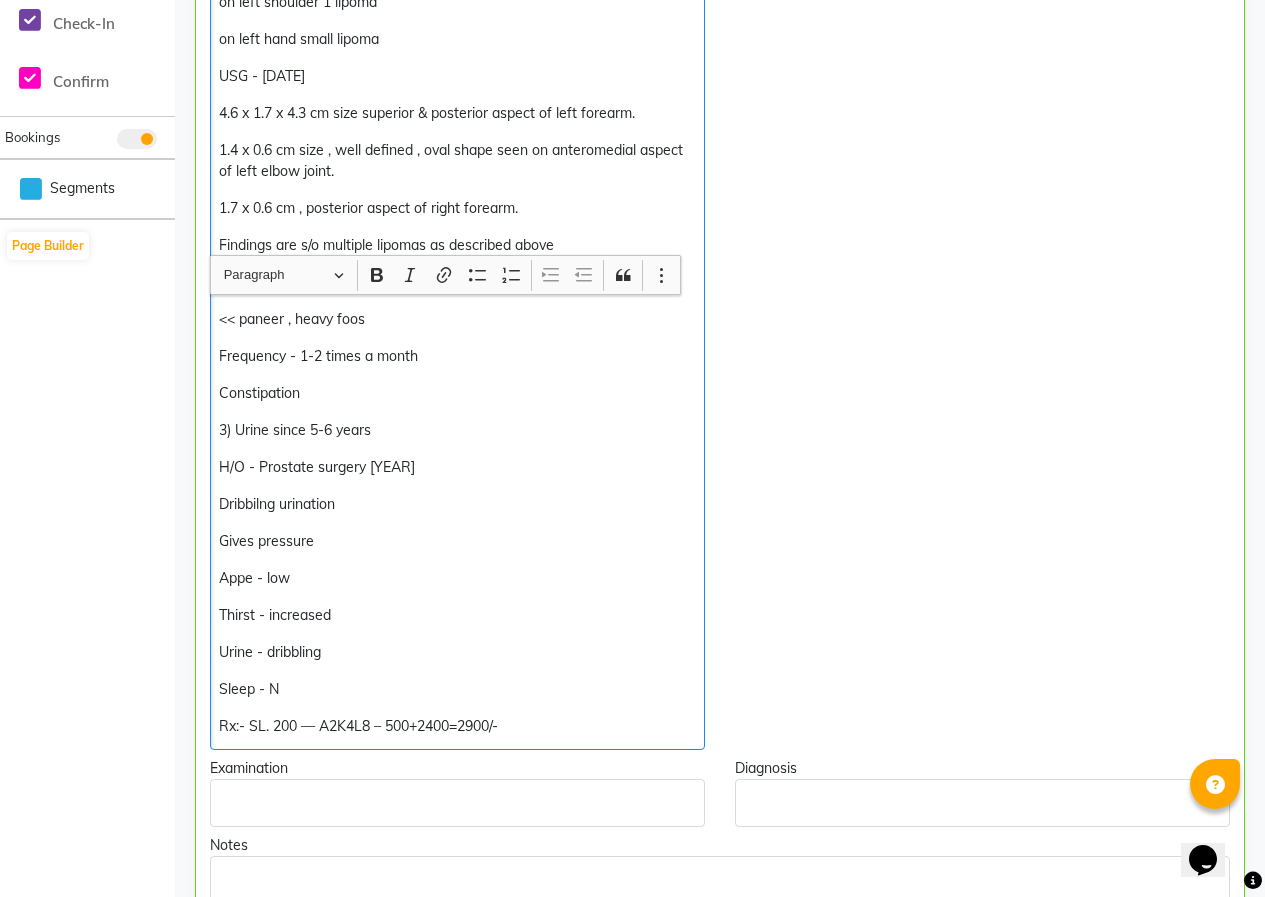scroll, scrollTop: 901, scrollLeft: 0, axis: vertical 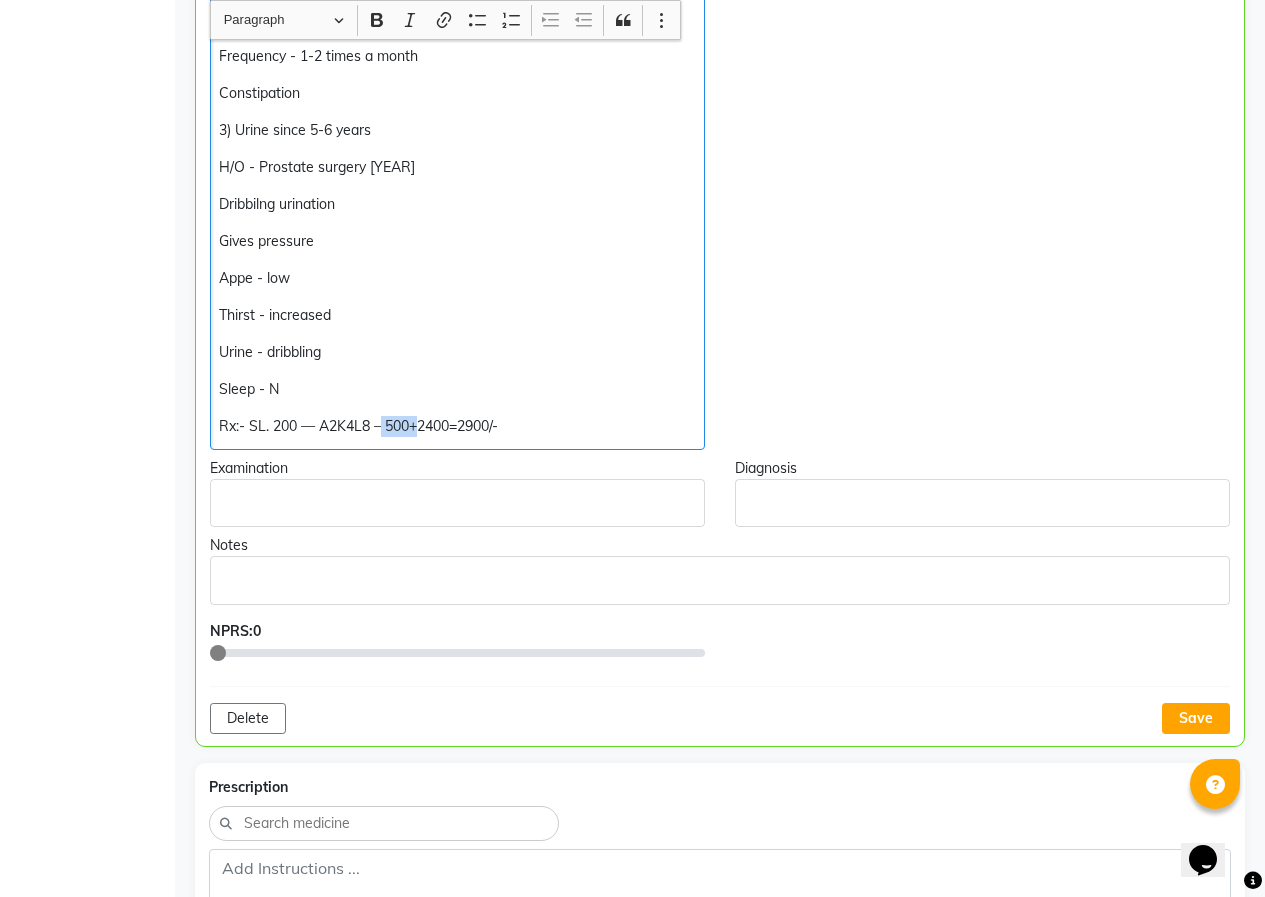 drag, startPoint x: 403, startPoint y: 425, endPoint x: 381, endPoint y: 425, distance: 22 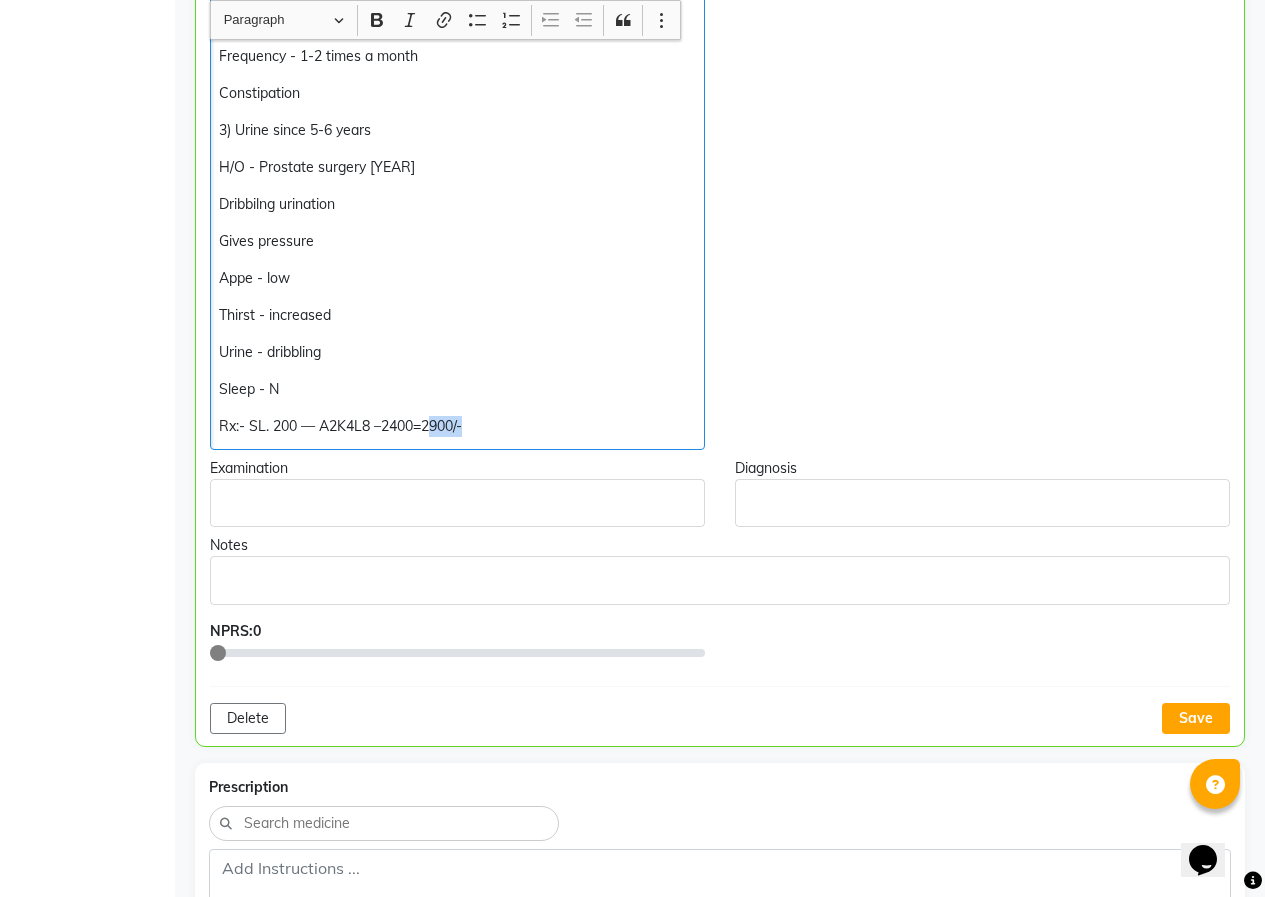 drag, startPoint x: 467, startPoint y: 426, endPoint x: 429, endPoint y: 429, distance: 38.118237 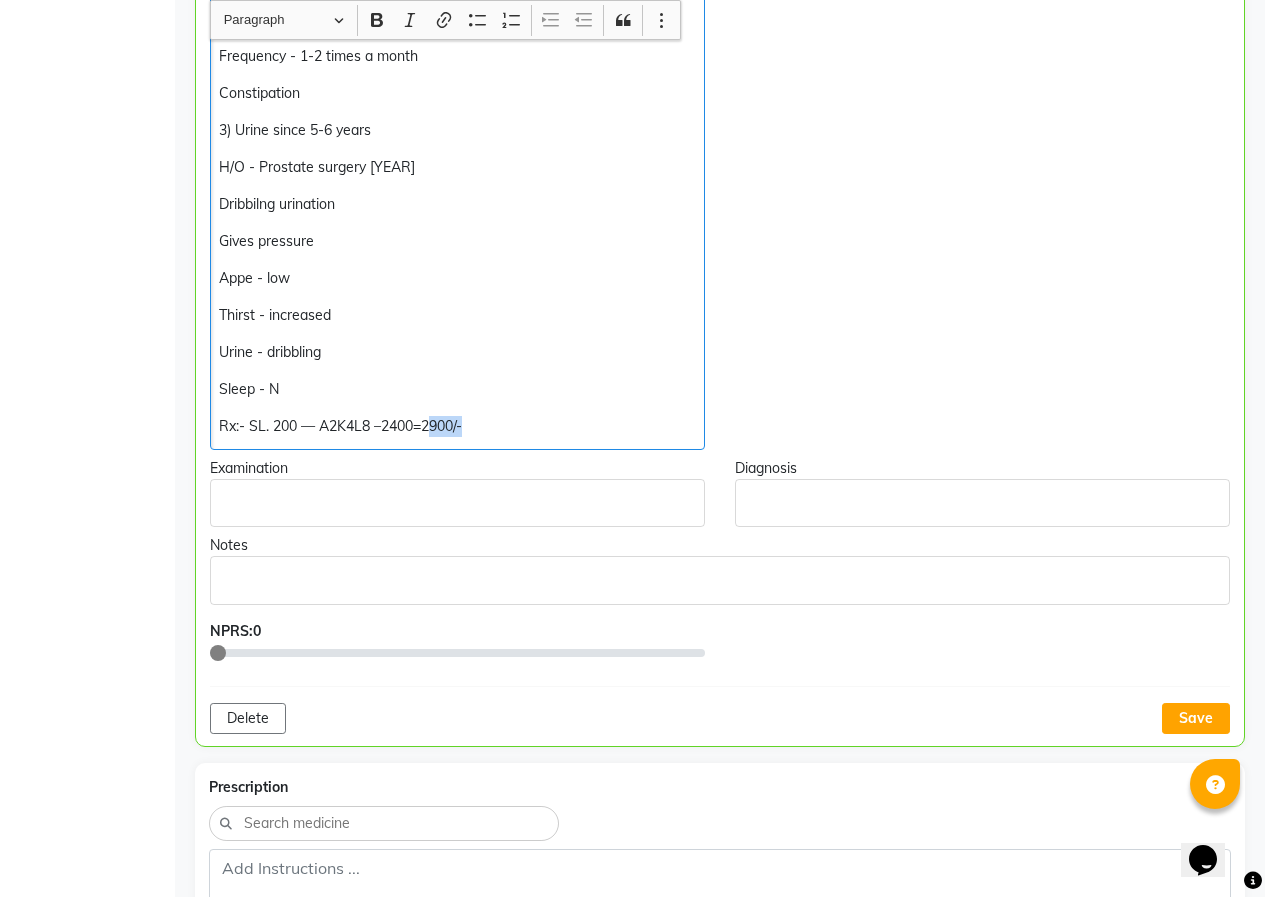 click on "Rx:- SL. 200 — A2K4L8 –2400=2900/-" 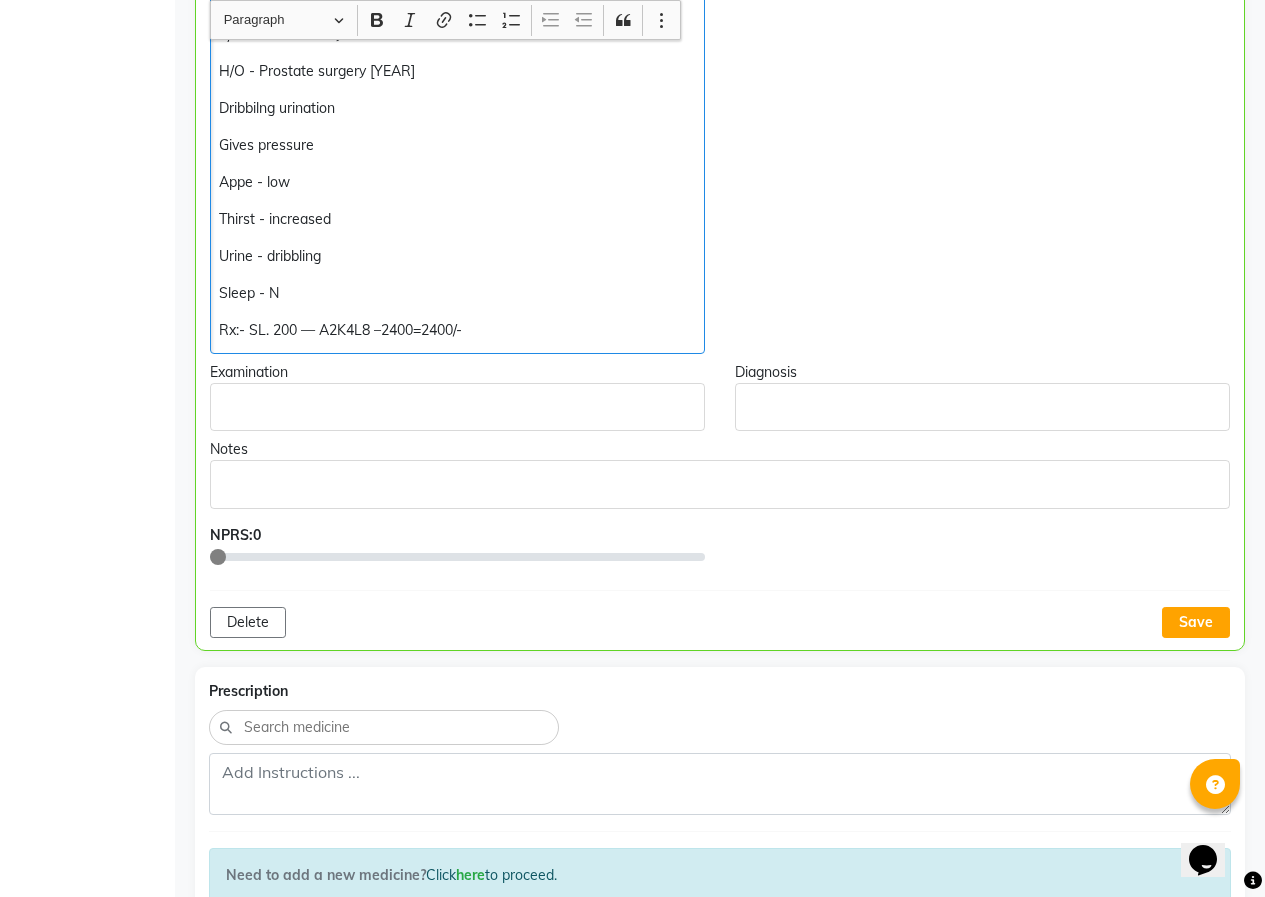 scroll, scrollTop: 1001, scrollLeft: 0, axis: vertical 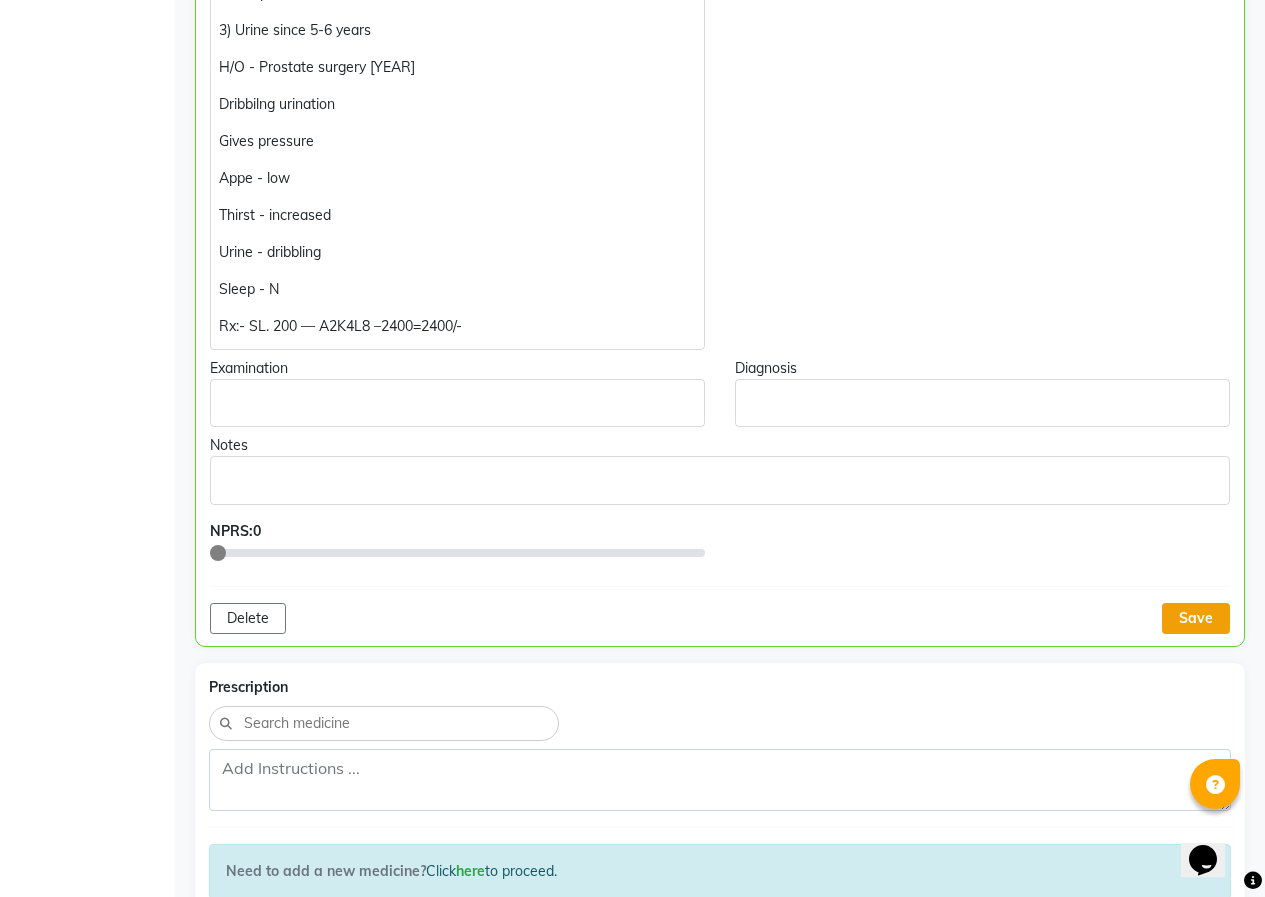 click on "Save" 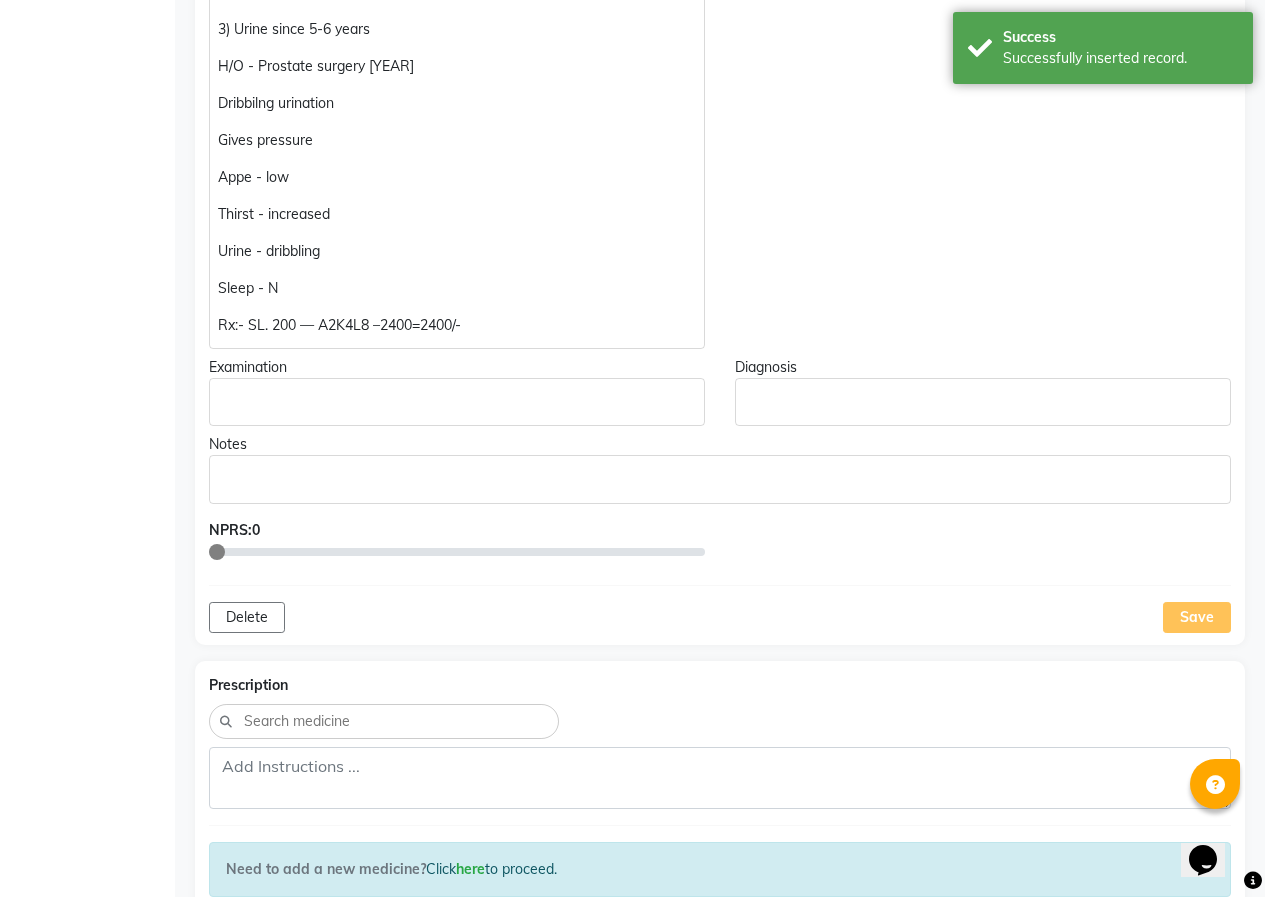 scroll, scrollTop: 701, scrollLeft: 0, axis: vertical 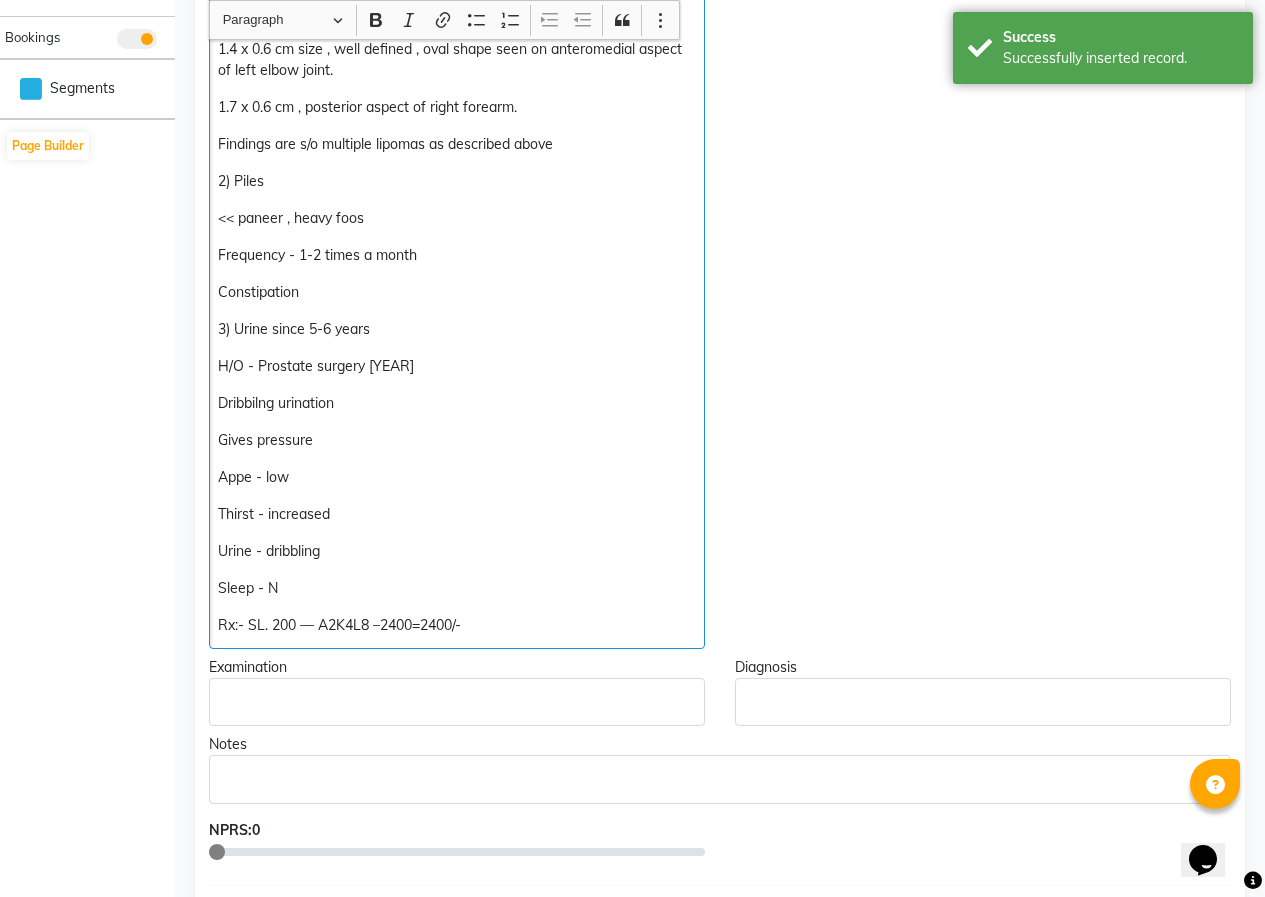 click on "H/O - Prostate surgery [YEAR]" 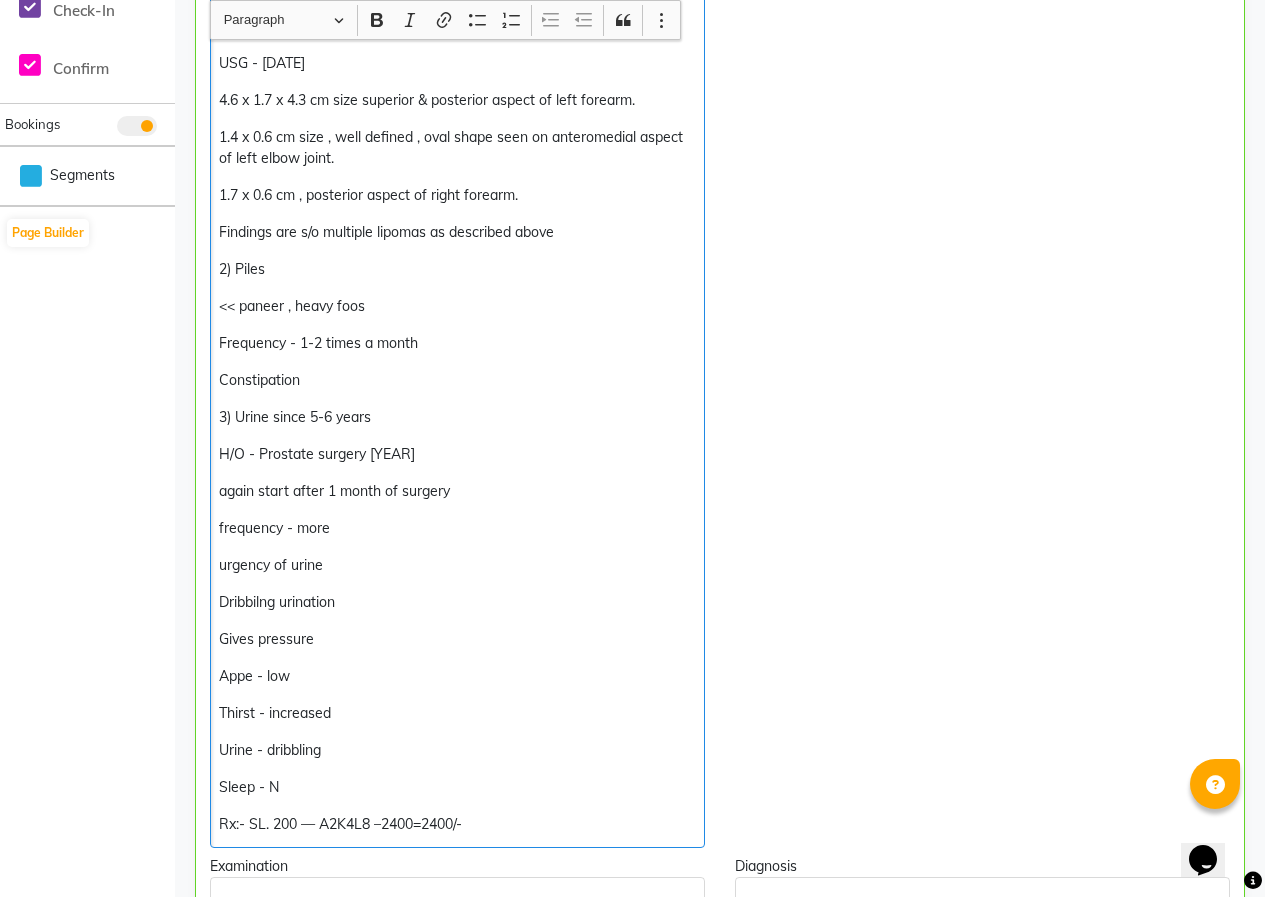 scroll, scrollTop: 602, scrollLeft: 0, axis: vertical 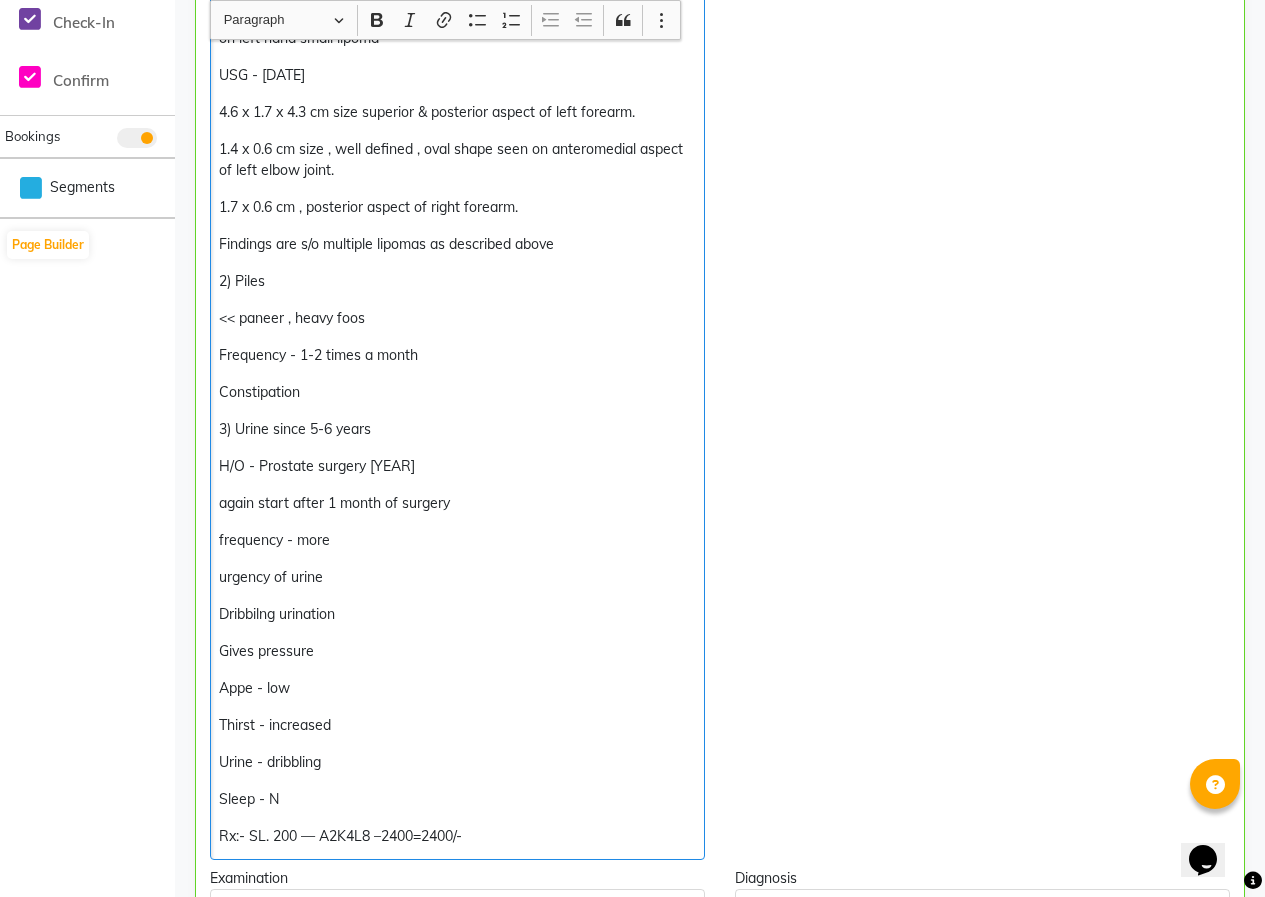 click on "Urine - dribbling" 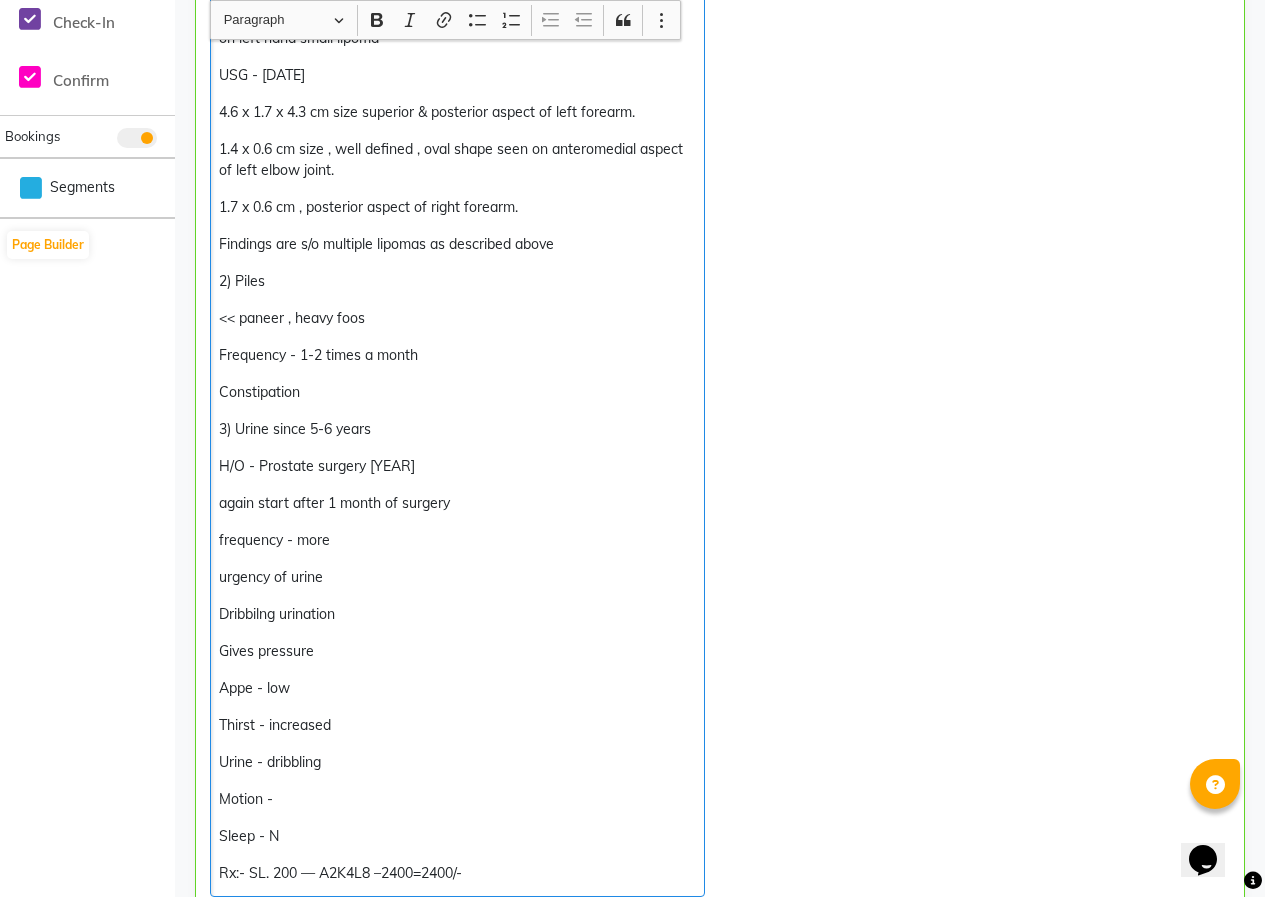 click on "Constipation" 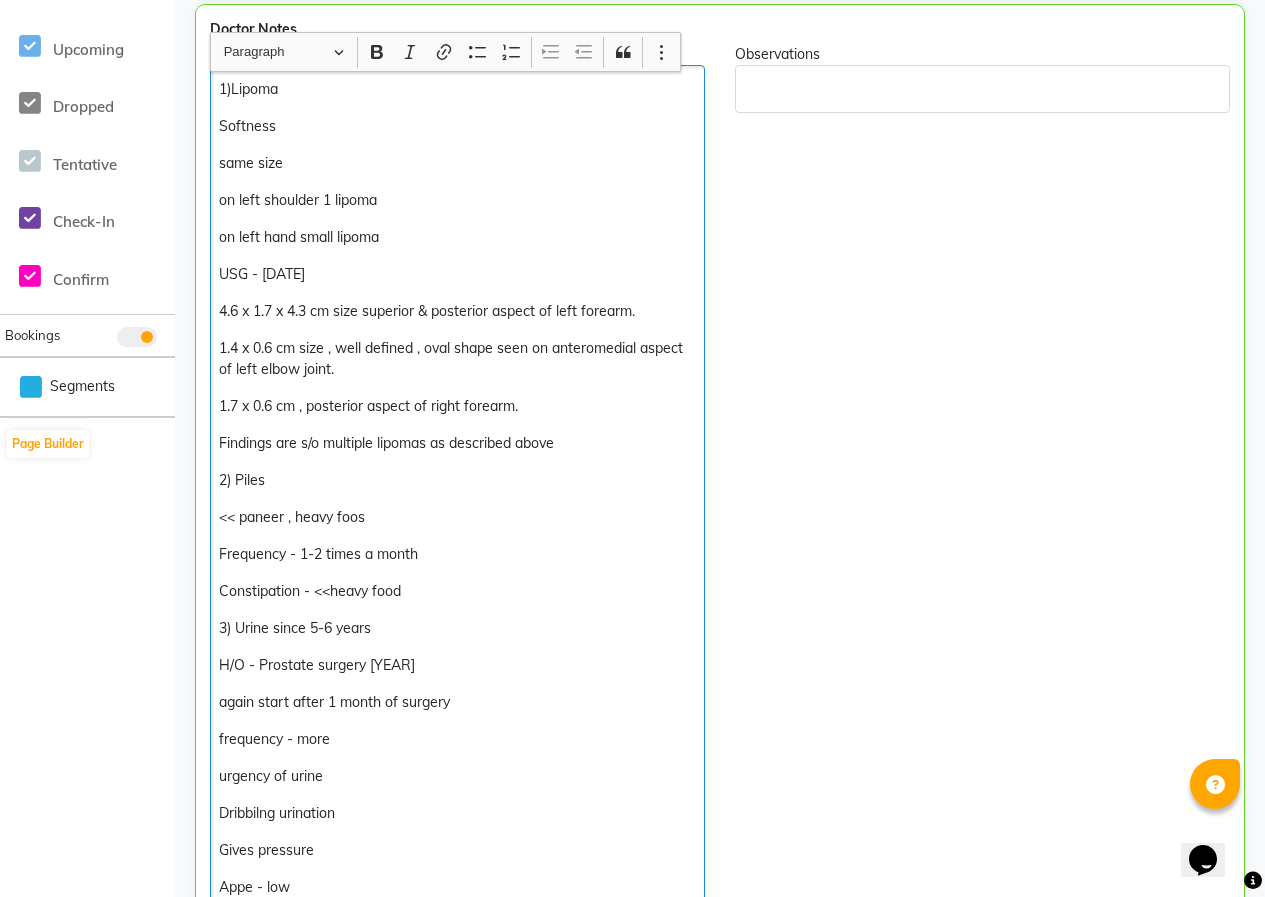 scroll, scrollTop: 402, scrollLeft: 0, axis: vertical 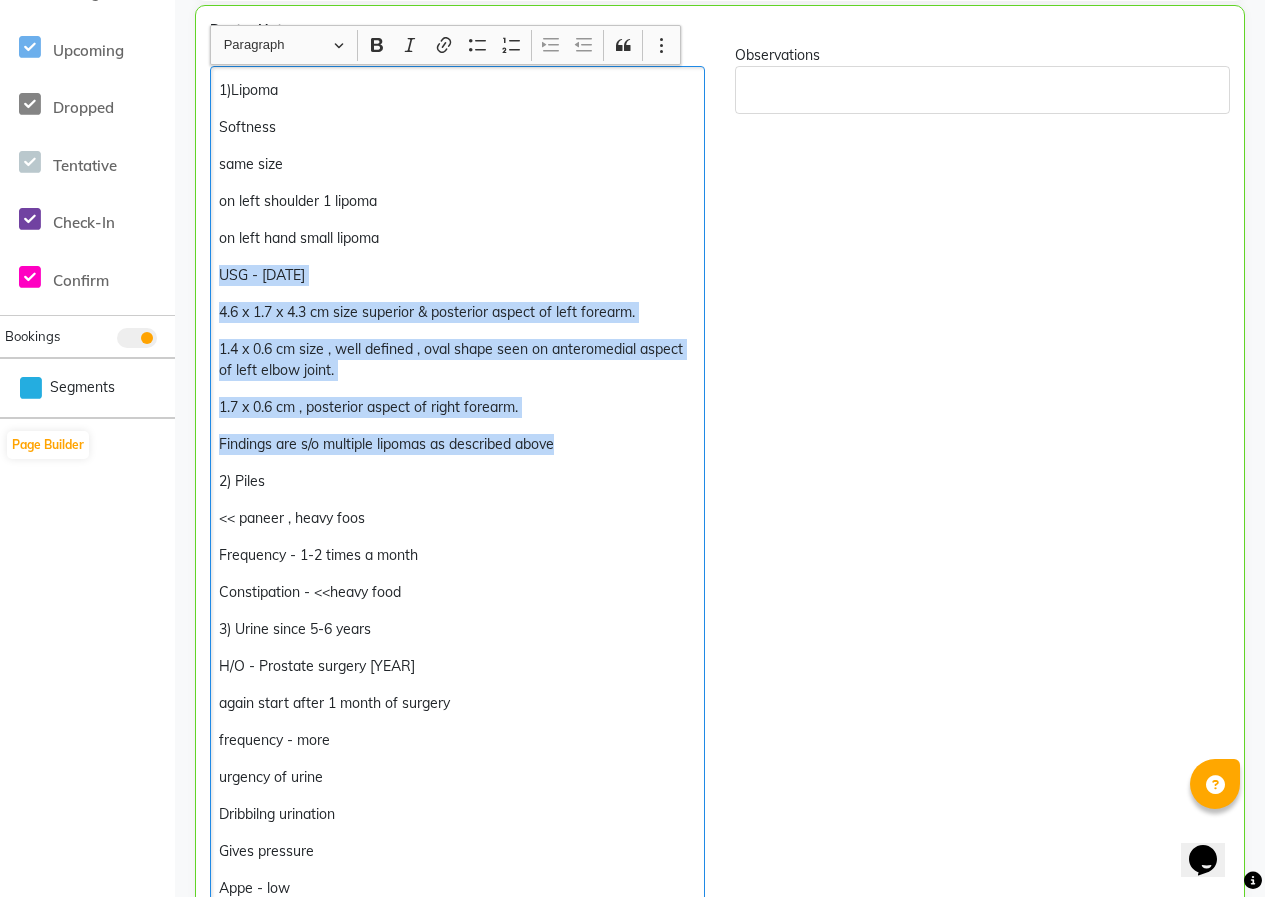 drag, startPoint x: 221, startPoint y: 281, endPoint x: 596, endPoint y: 454, distance: 412.98184 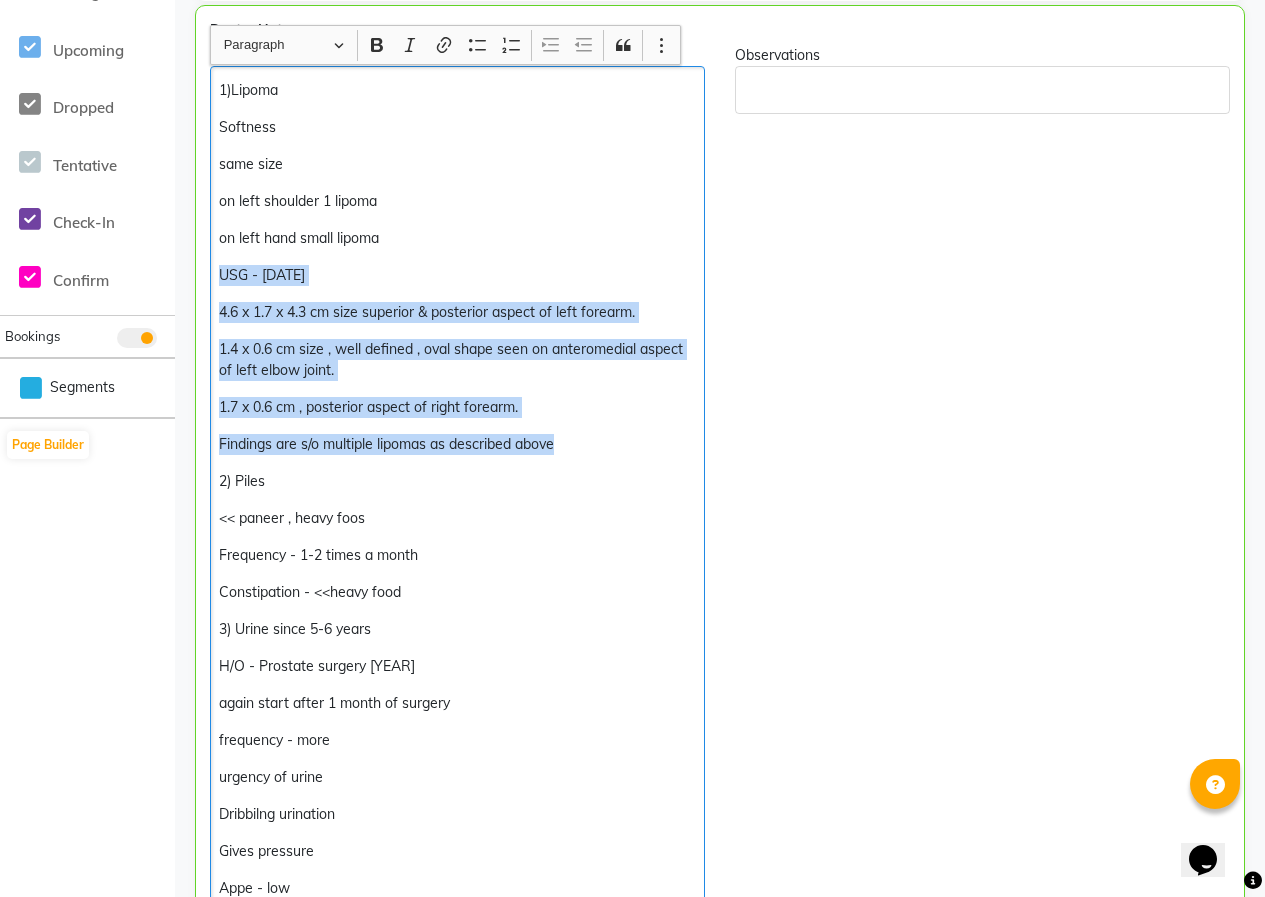 click on "1)Lipoma Softness  same size On left shoulder 1 lipoma on left hand small lipoma USG - 7/3/25 4.6 x 1.7 x 4.3 cm size superior  & posterior aspect of left forearm. 1.4 x 0.6 cm size , well defined , oval shape seen on anteromedial aspect of left elbow joint. 1.7 x 0.6 cm , posterior aspect of right forearm. Findings are s/o multiple lipomas as described above 2) Piles  << paneer , heavy foos Frequency - 1-2 times a month Constipation - <<heavy food 3) Urine since 5-6 years H/O - Prostate surgery 2022 again start after 1 month of surgery frequency - more urgency of urine Dribbilng urination  Gives pressure Appe - low Thirst - increased Urine - dribbling Motion - Sleep - N Rx:- SL. 200 — A2K4L8 –2400=2400/-" 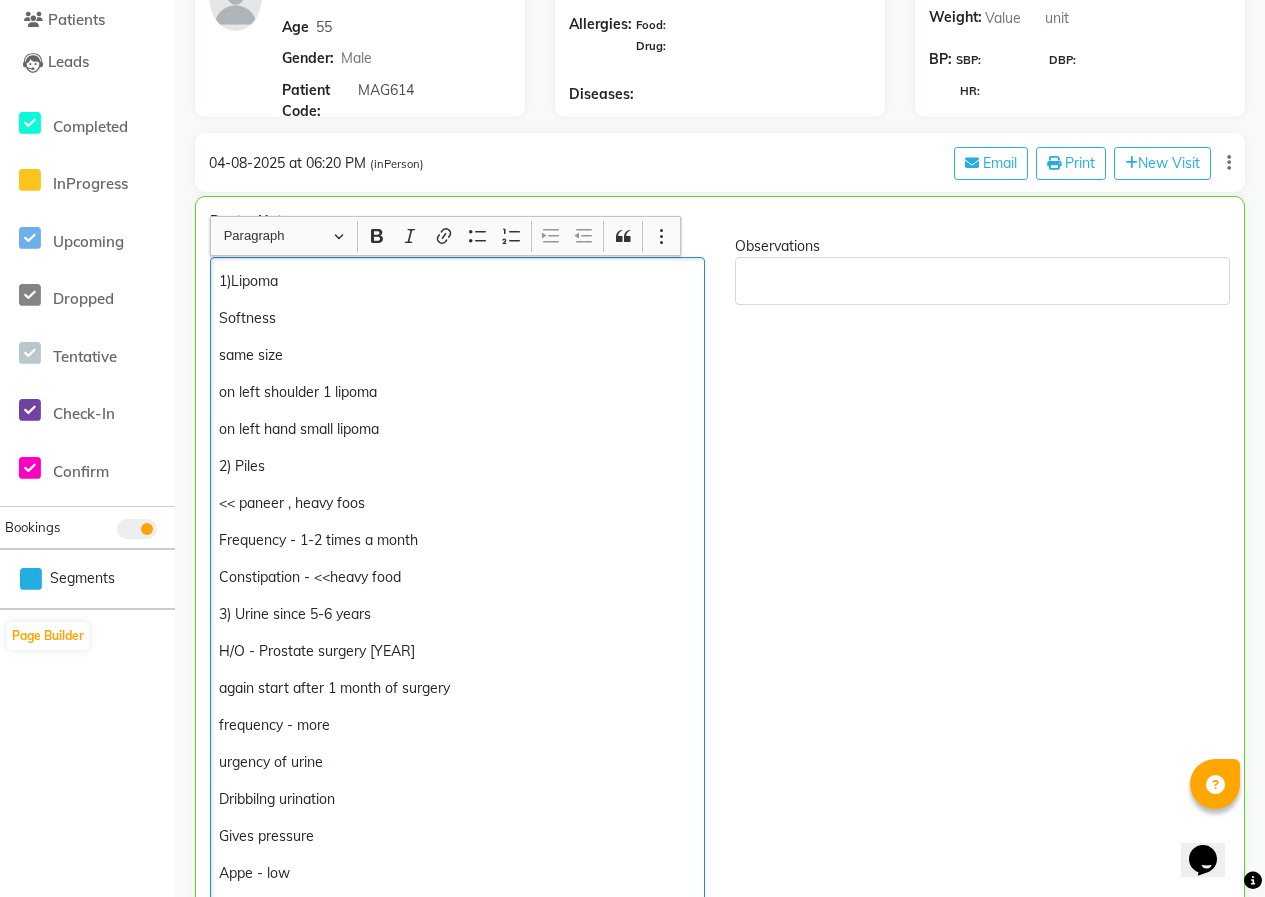 scroll, scrollTop: 202, scrollLeft: 0, axis: vertical 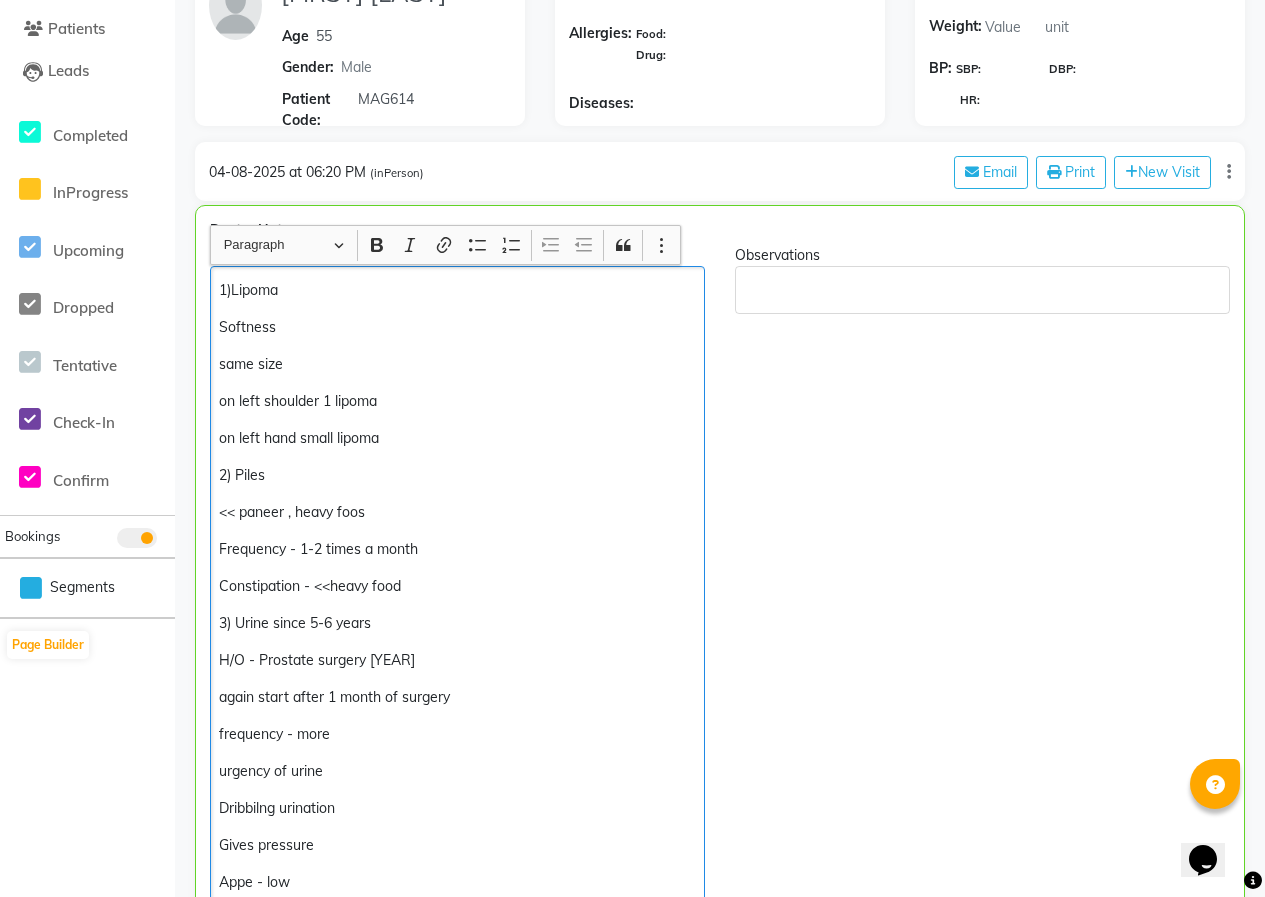 click on "Softness" 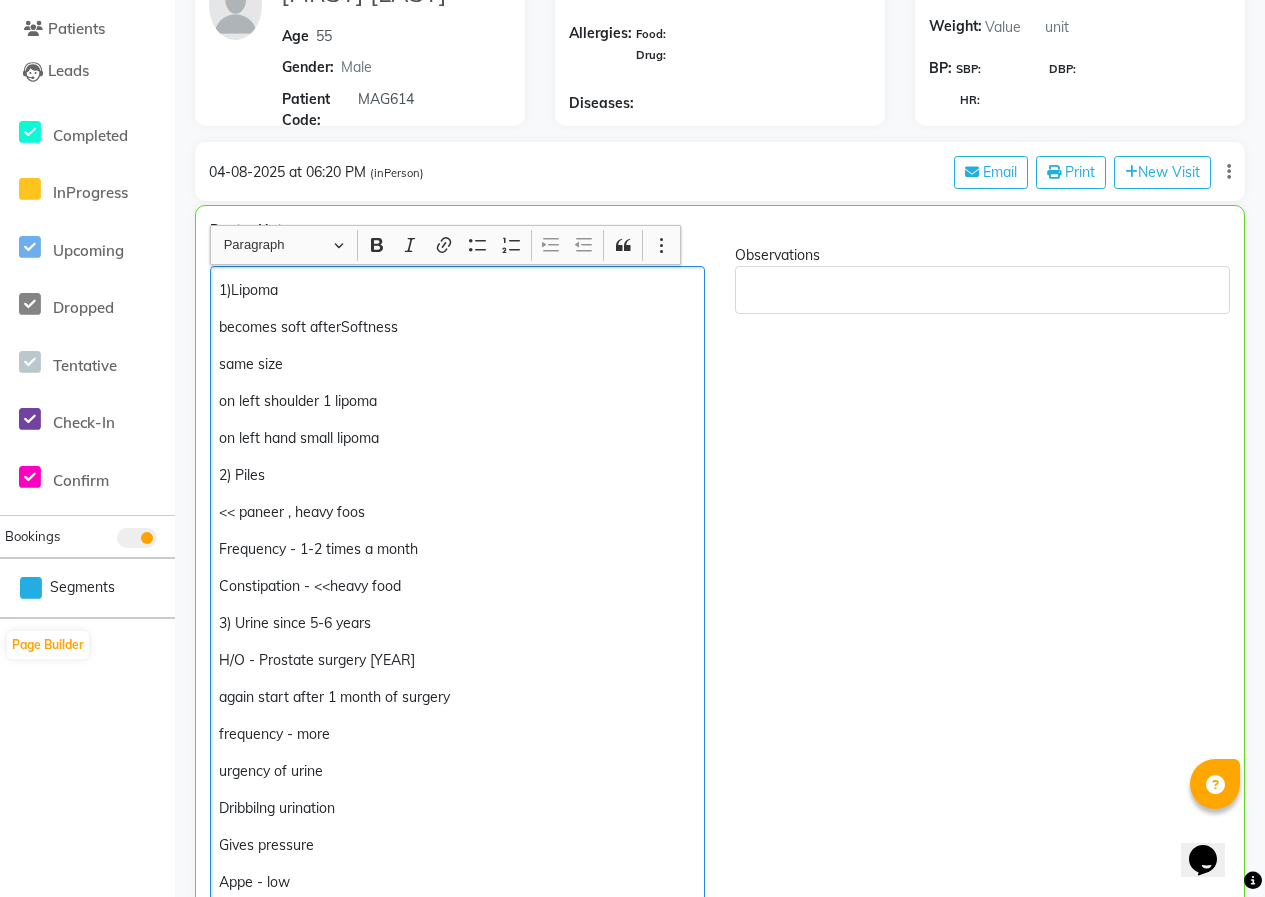 drag, startPoint x: 410, startPoint y: 325, endPoint x: 310, endPoint y: 331, distance: 100.17984 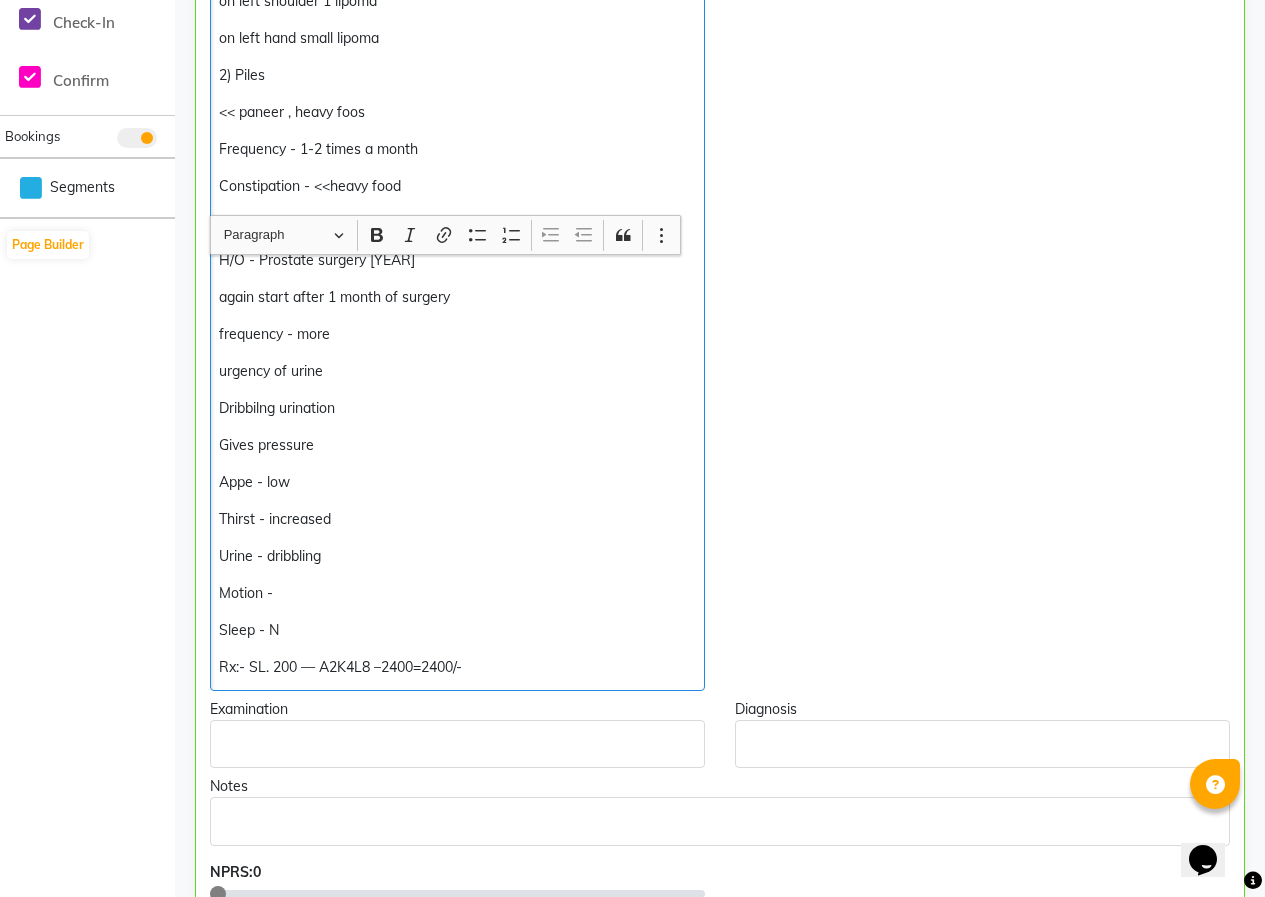 scroll, scrollTop: 902, scrollLeft: 0, axis: vertical 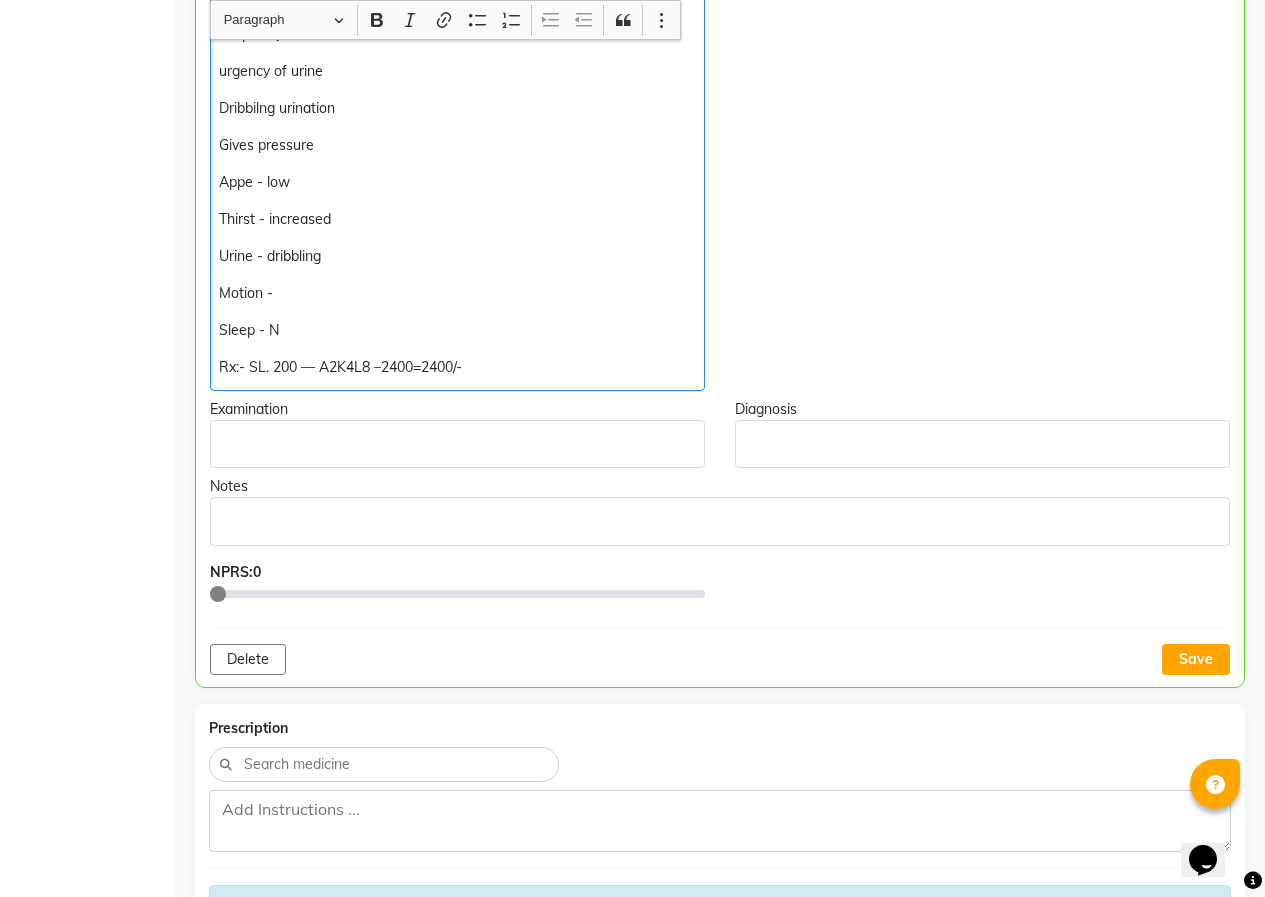 click on "Motion -" 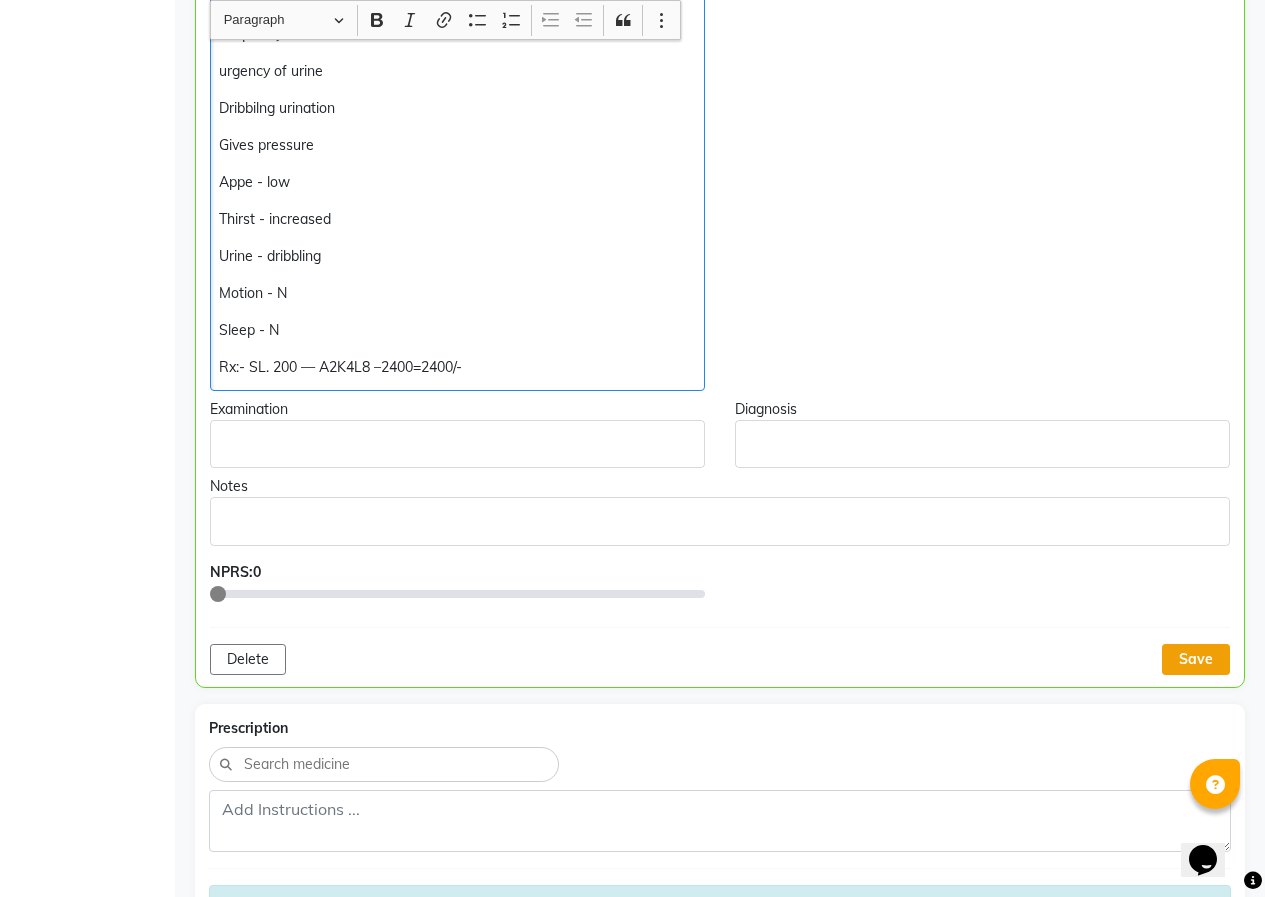 click on "Save" 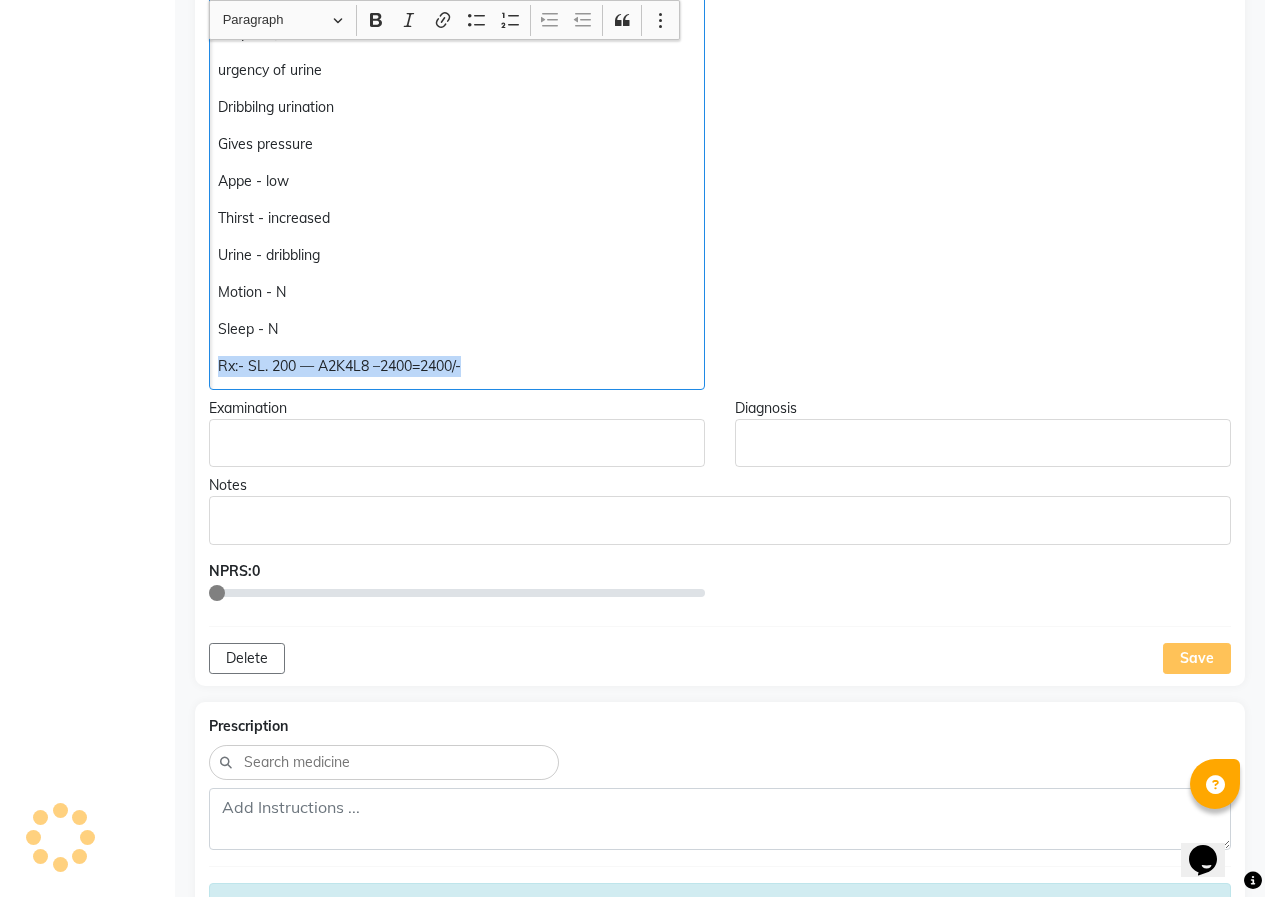 drag, startPoint x: 216, startPoint y: 366, endPoint x: 441, endPoint y: 351, distance: 225.49945 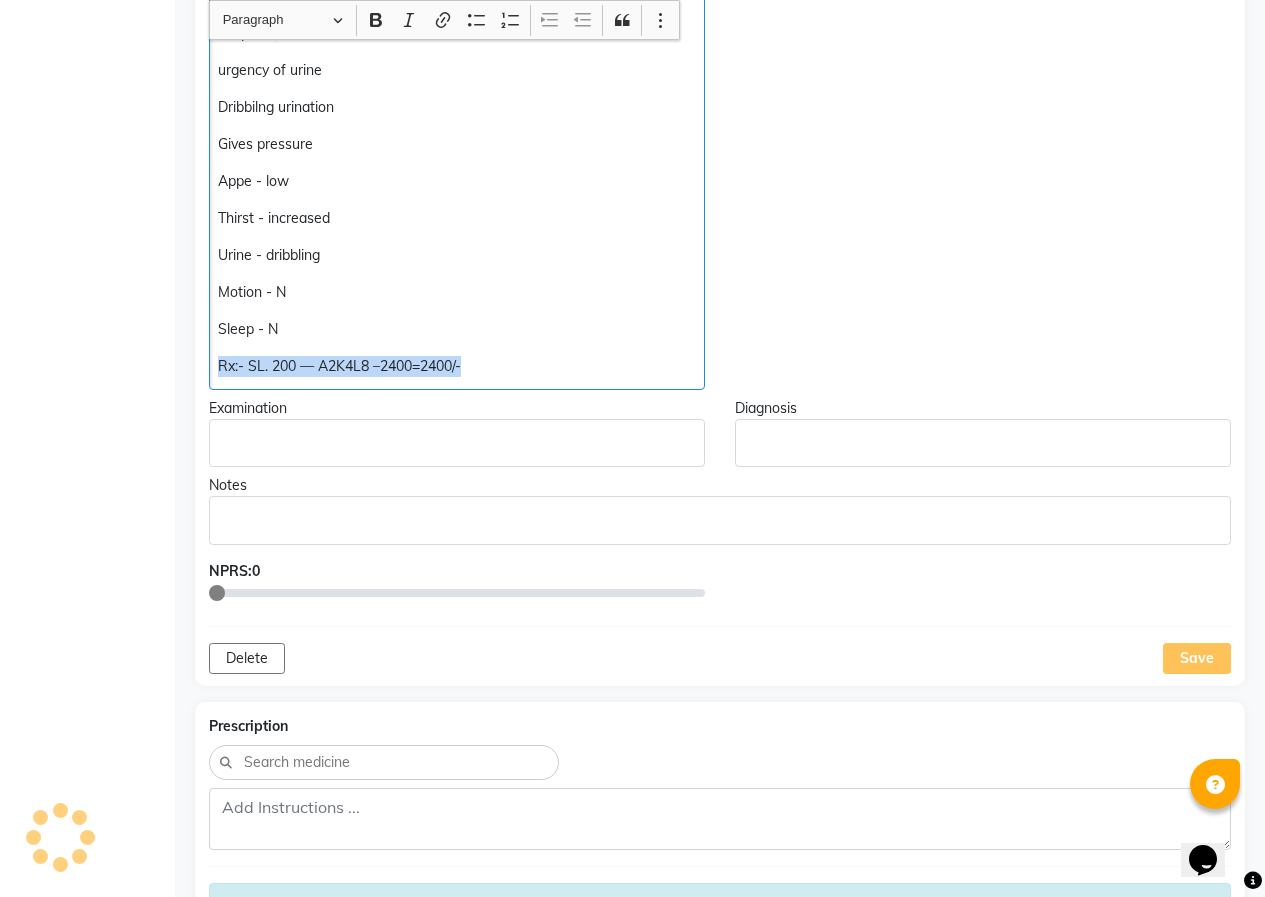 click on "1)Lipoma becomes soft  same size On left shoulder 1 lipoma on left hand small lipoma 2) Piles  << paneer , heavy foos Frequency - 1-2 times a month Constipation - <<heavy food 3) Urine since 5-6 years H/O - Prostate surgery 2022 again start after 1 month of surgery frequency - more urgency of urine Dribbilng urination  Gives pressure Appe - low Thirst - increased Urine - dribbling Motion - N Rx:- SL. 200 — A2K4L8 –2400=2400/-" 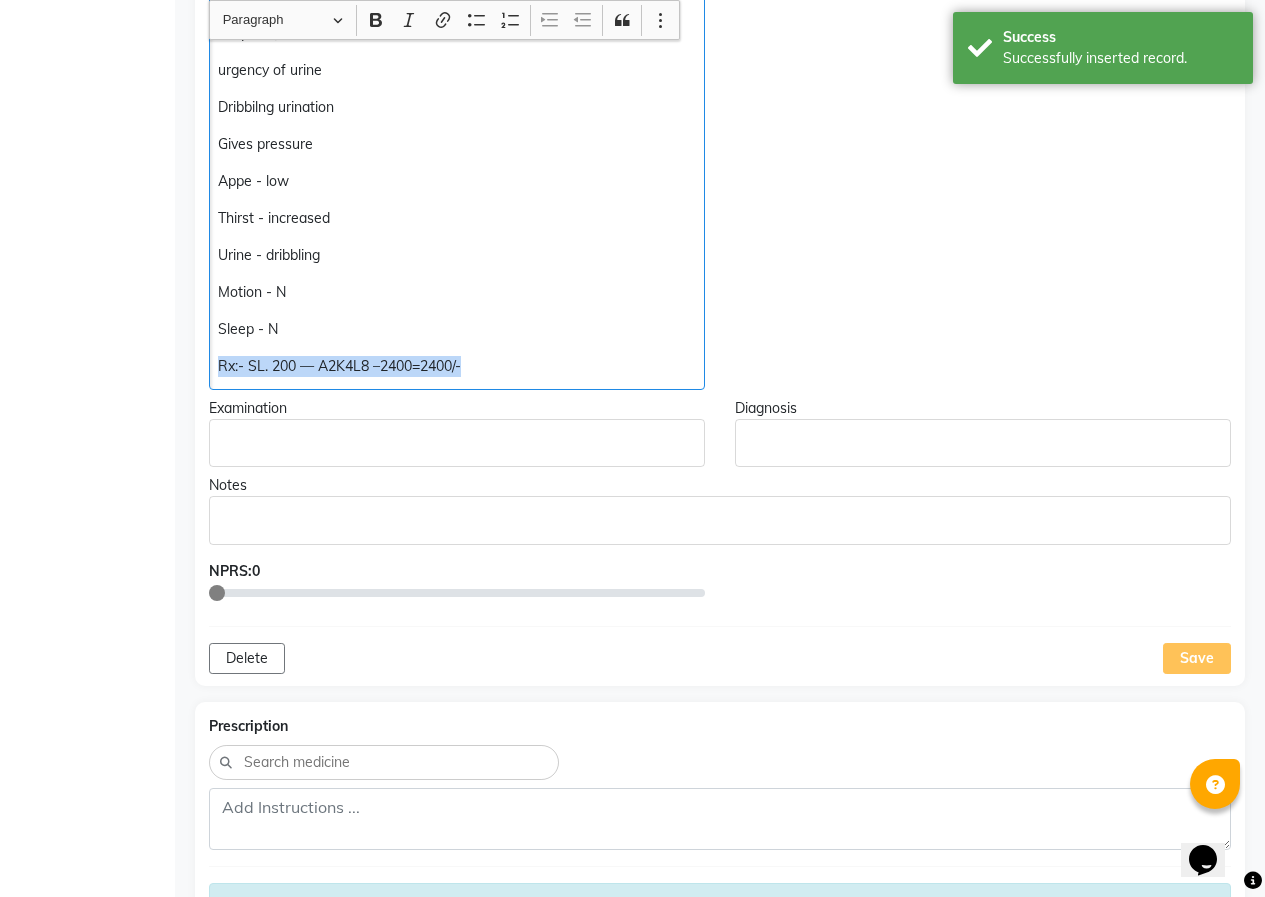 copy on "Rx:- SL. 200 — A2K4L8 –2400=2400/-" 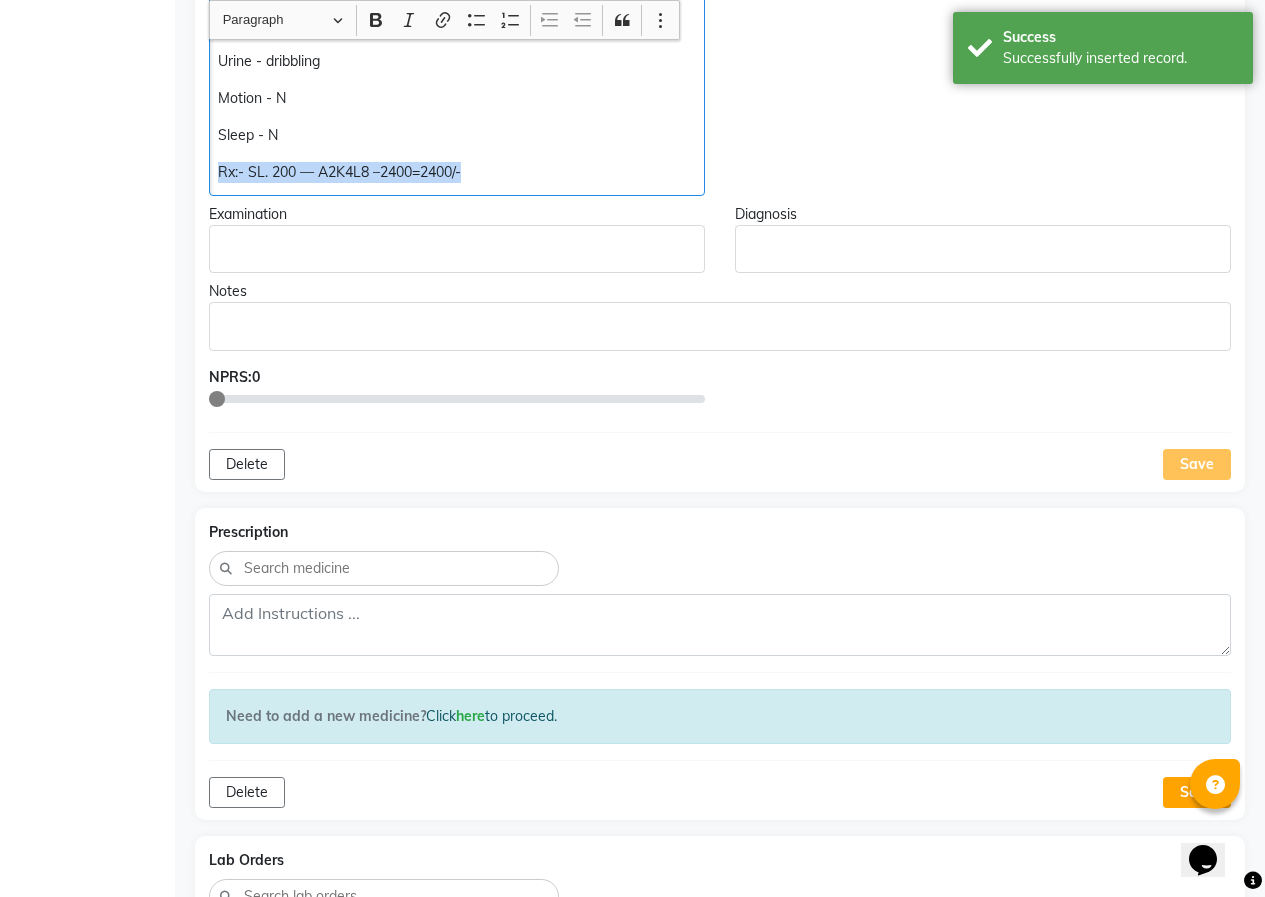 scroll, scrollTop: 1102, scrollLeft: 0, axis: vertical 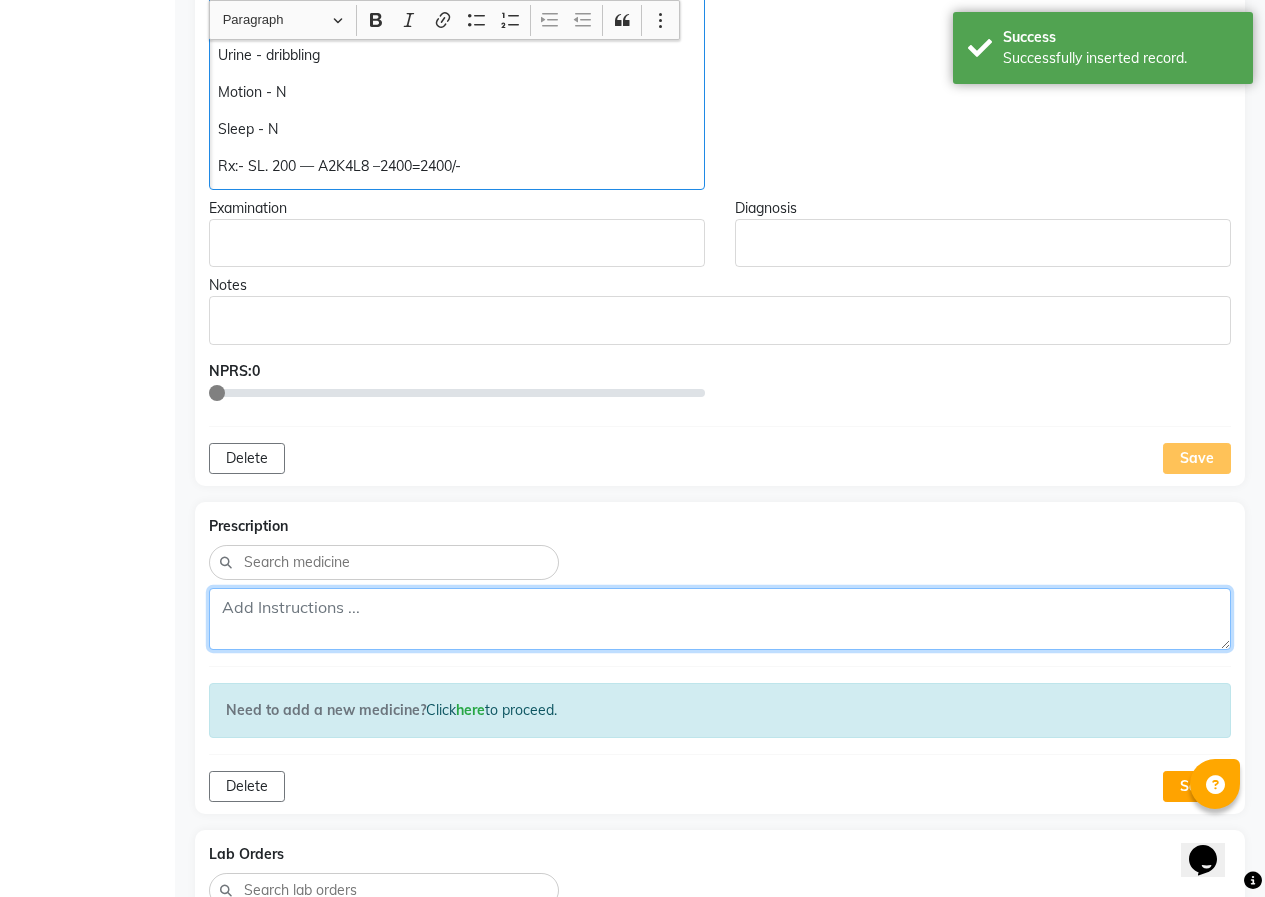 click 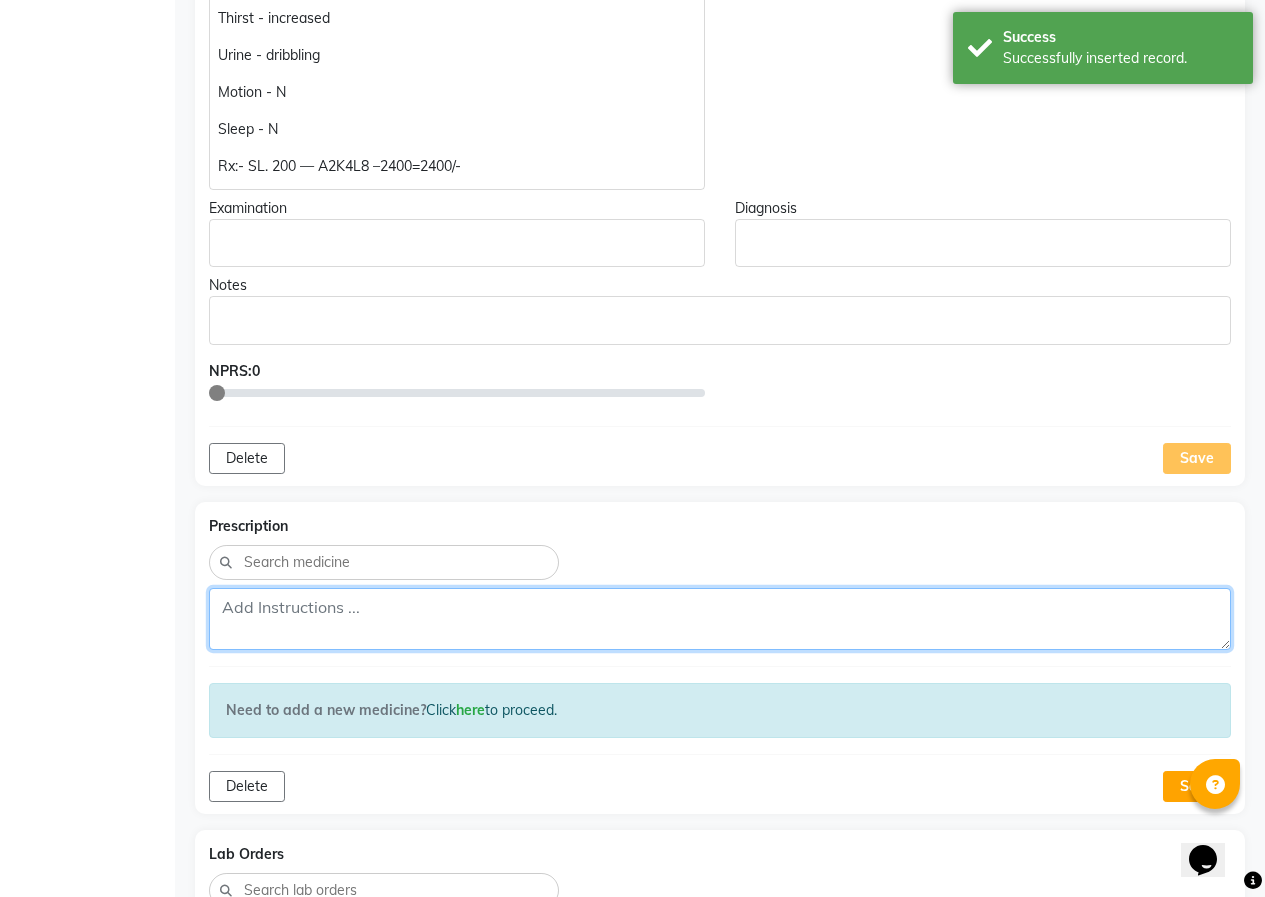 paste on "Rx:- SL. 200 — A2K4L8 –2400=2400/-" 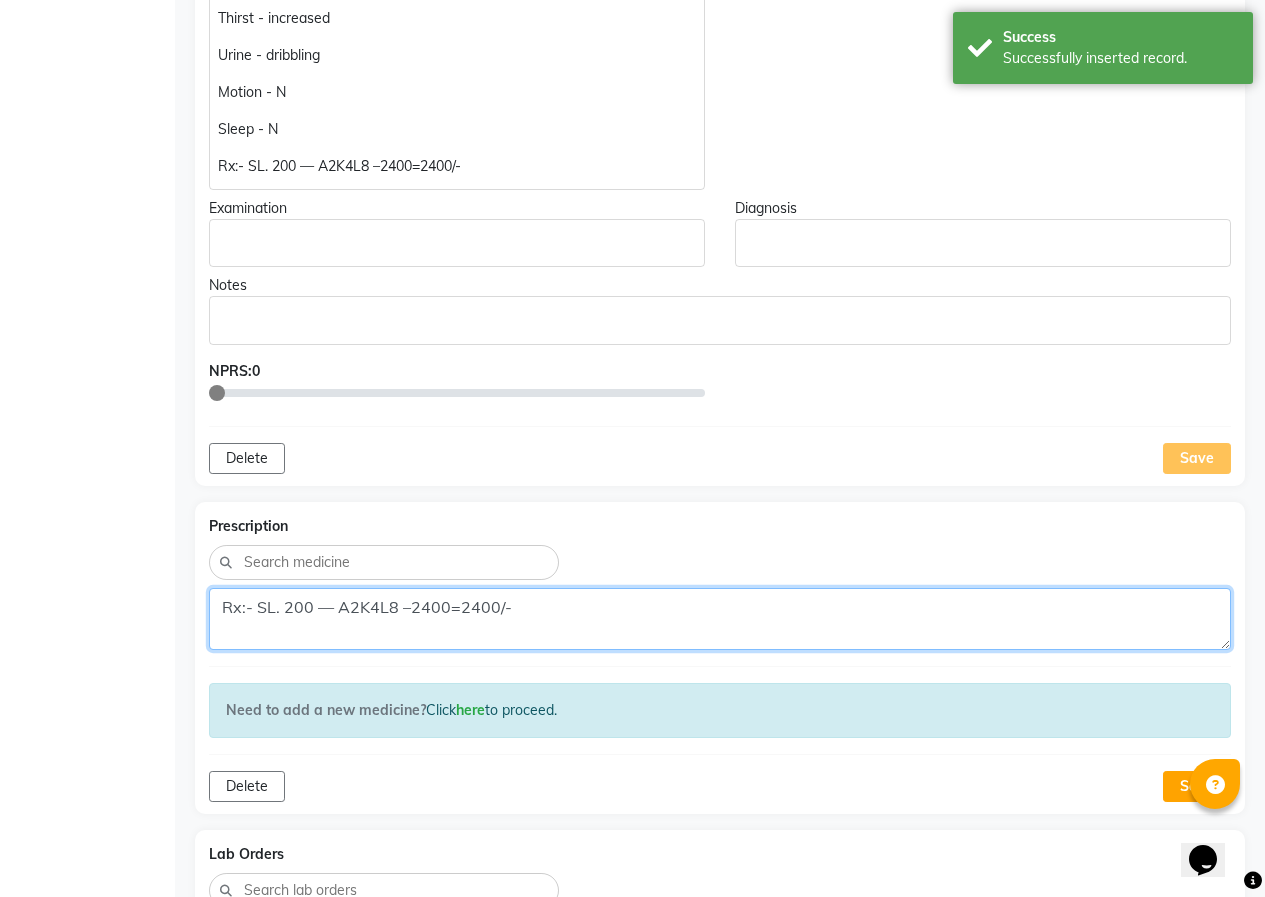 type on "Rx:- SL. 200 — A2K4L8 –2400=2400/-" 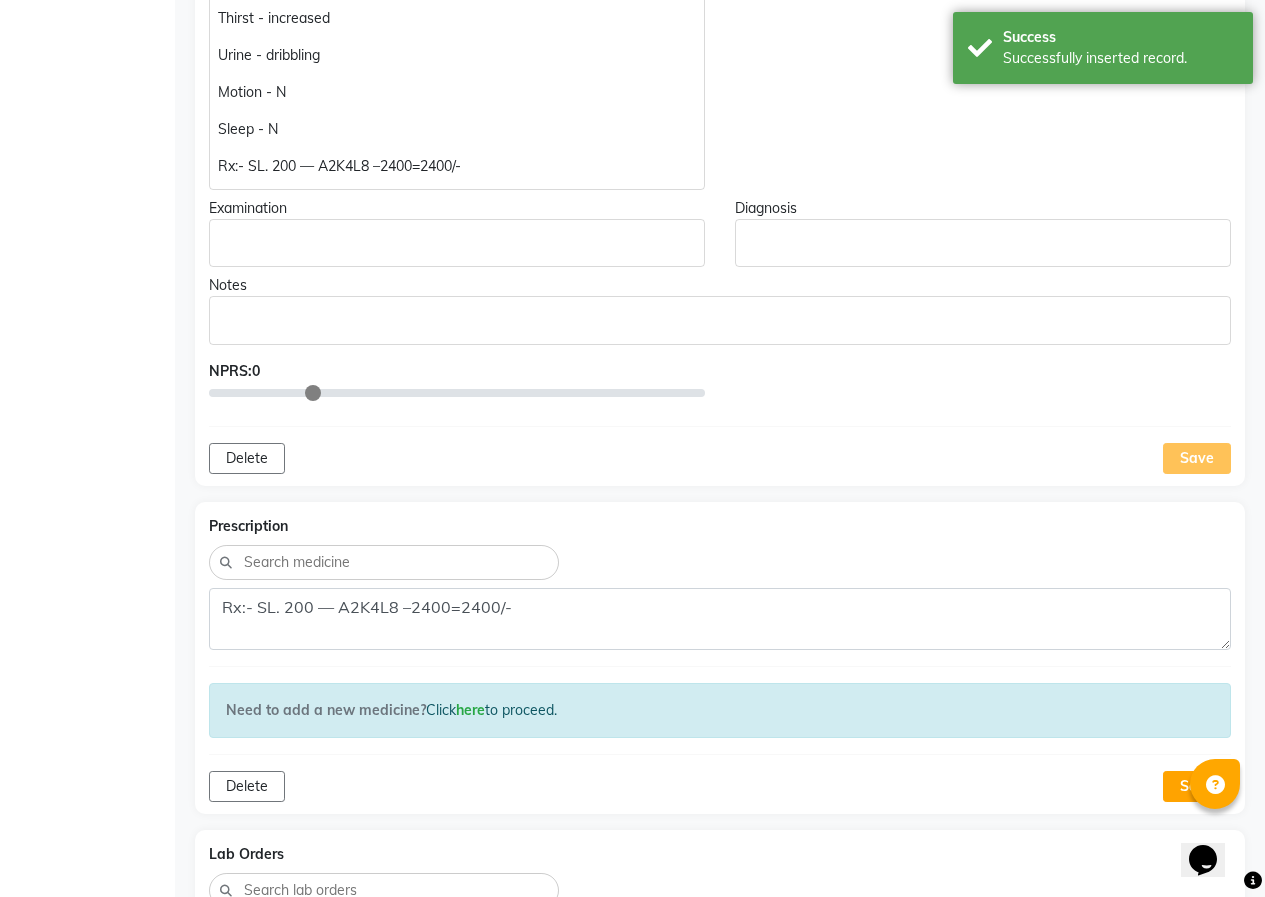 click at bounding box center [457, 393] 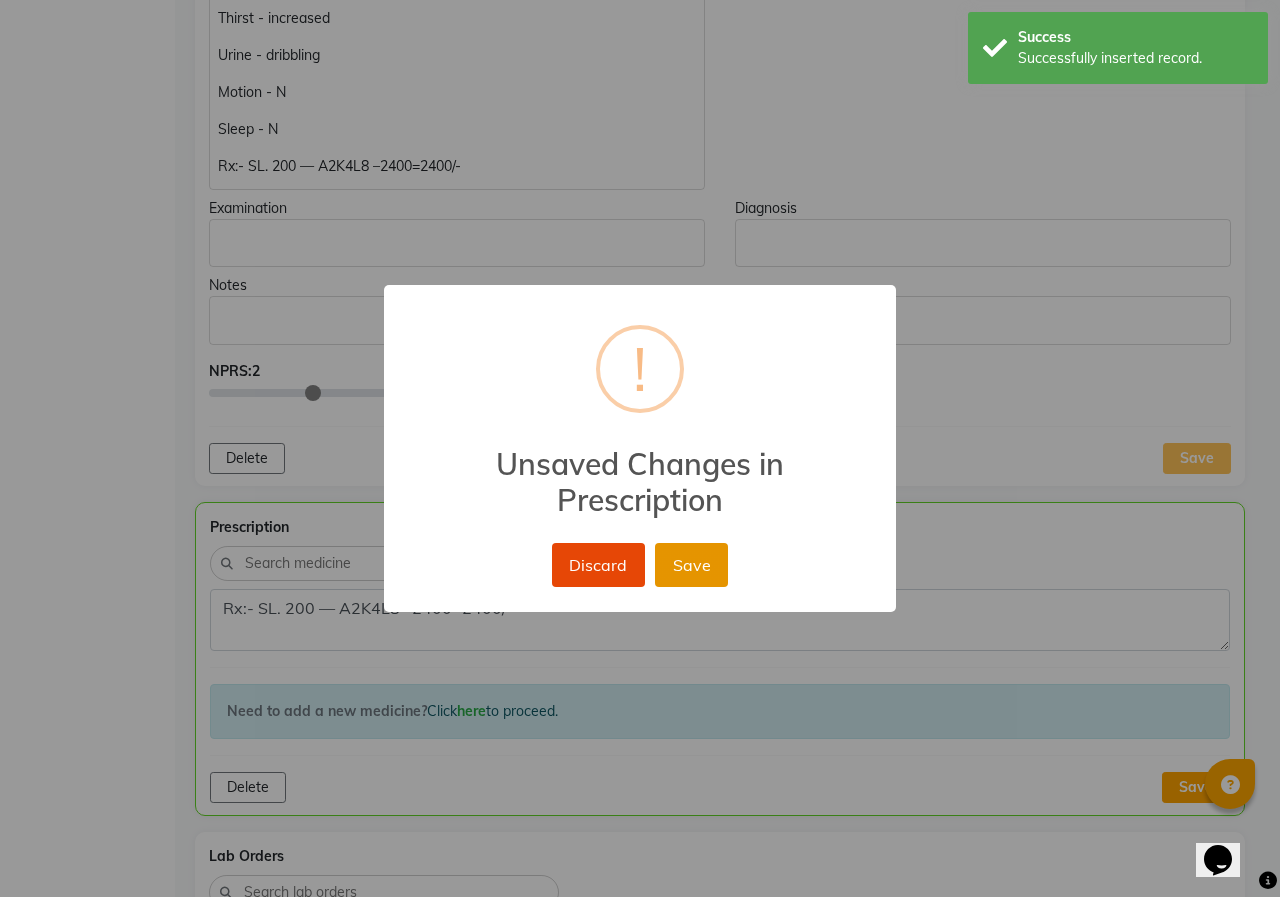 click on "Save" at bounding box center [691, 565] 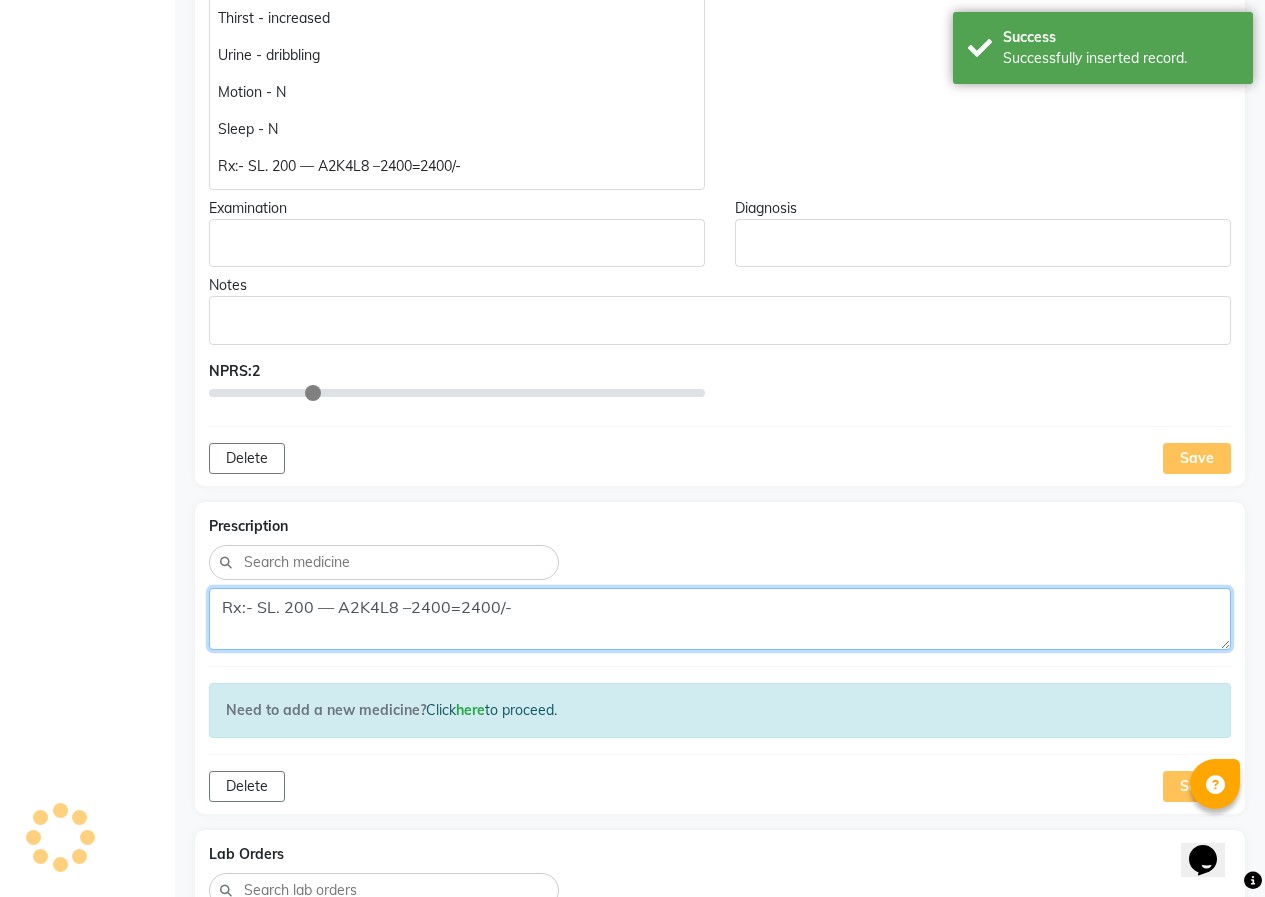 type on "0" 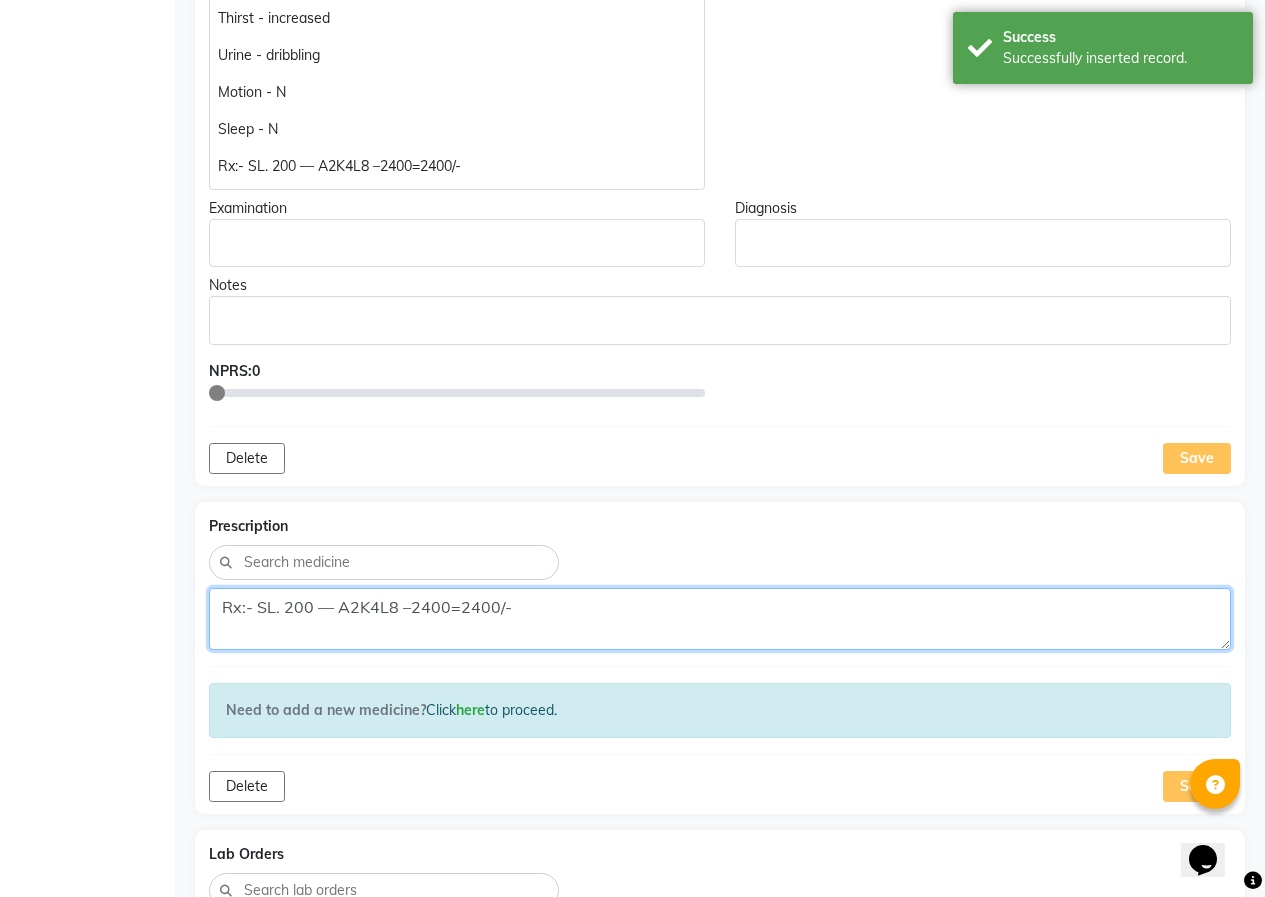 scroll, scrollTop: 1302, scrollLeft: 0, axis: vertical 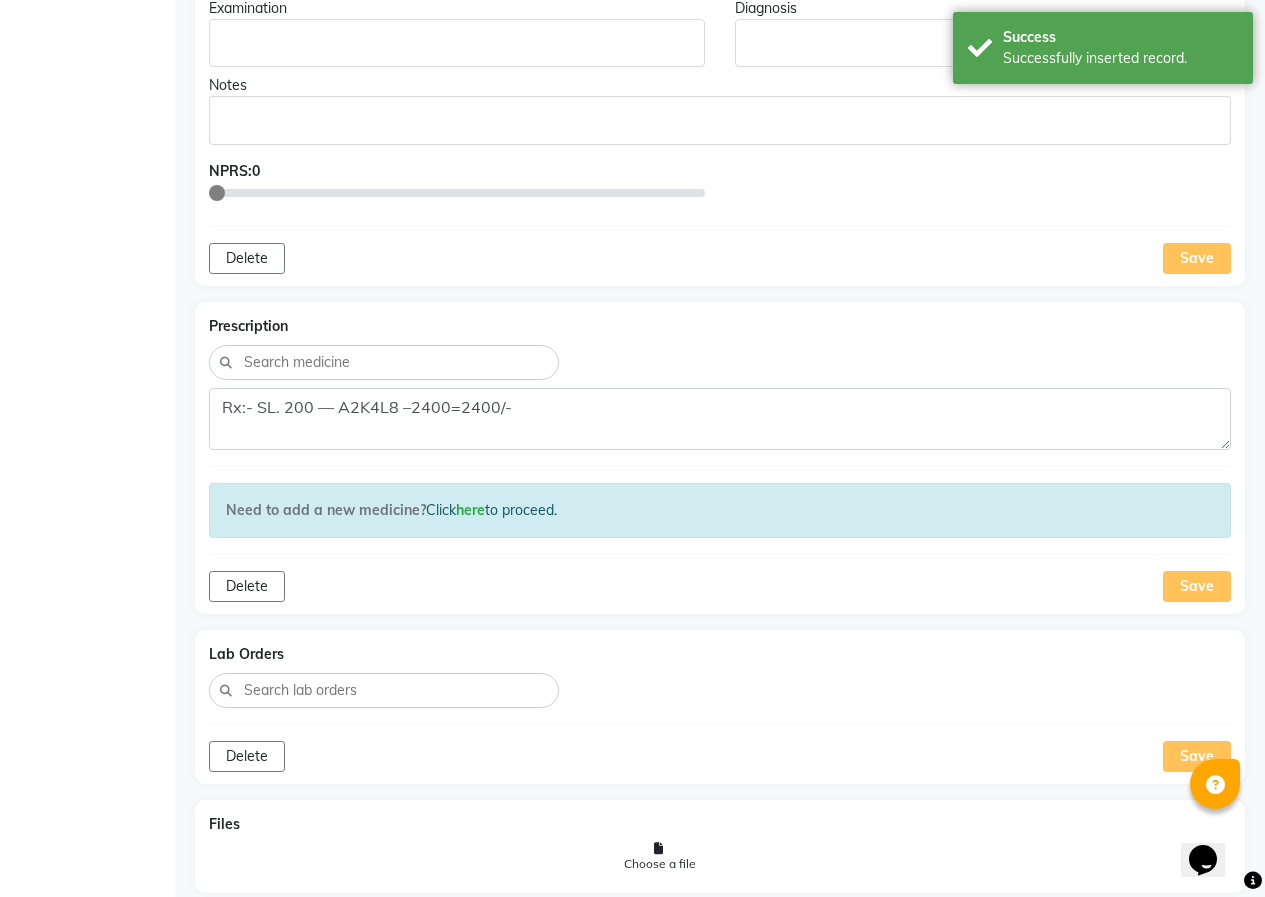 click on "Save" 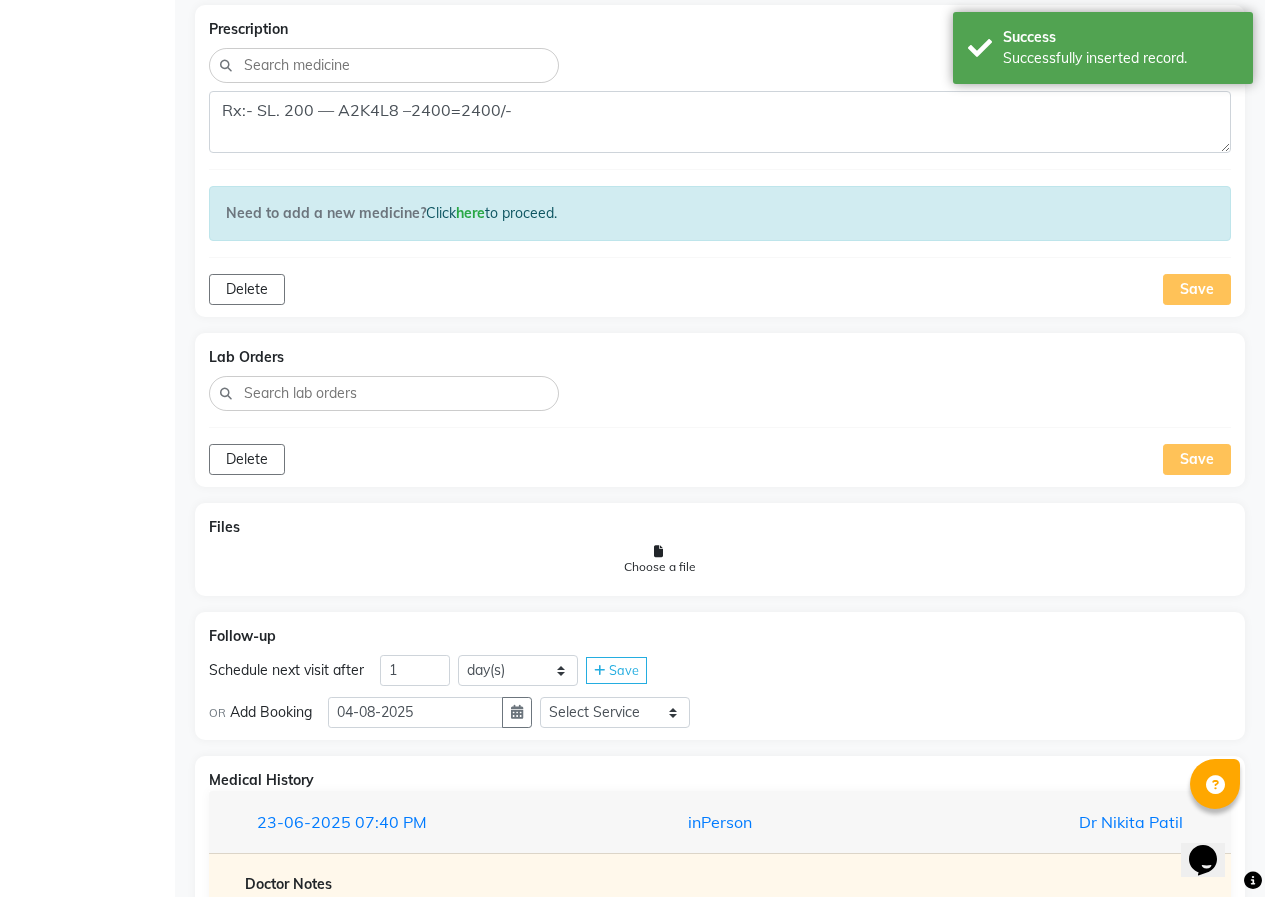 scroll, scrollTop: 1602, scrollLeft: 0, axis: vertical 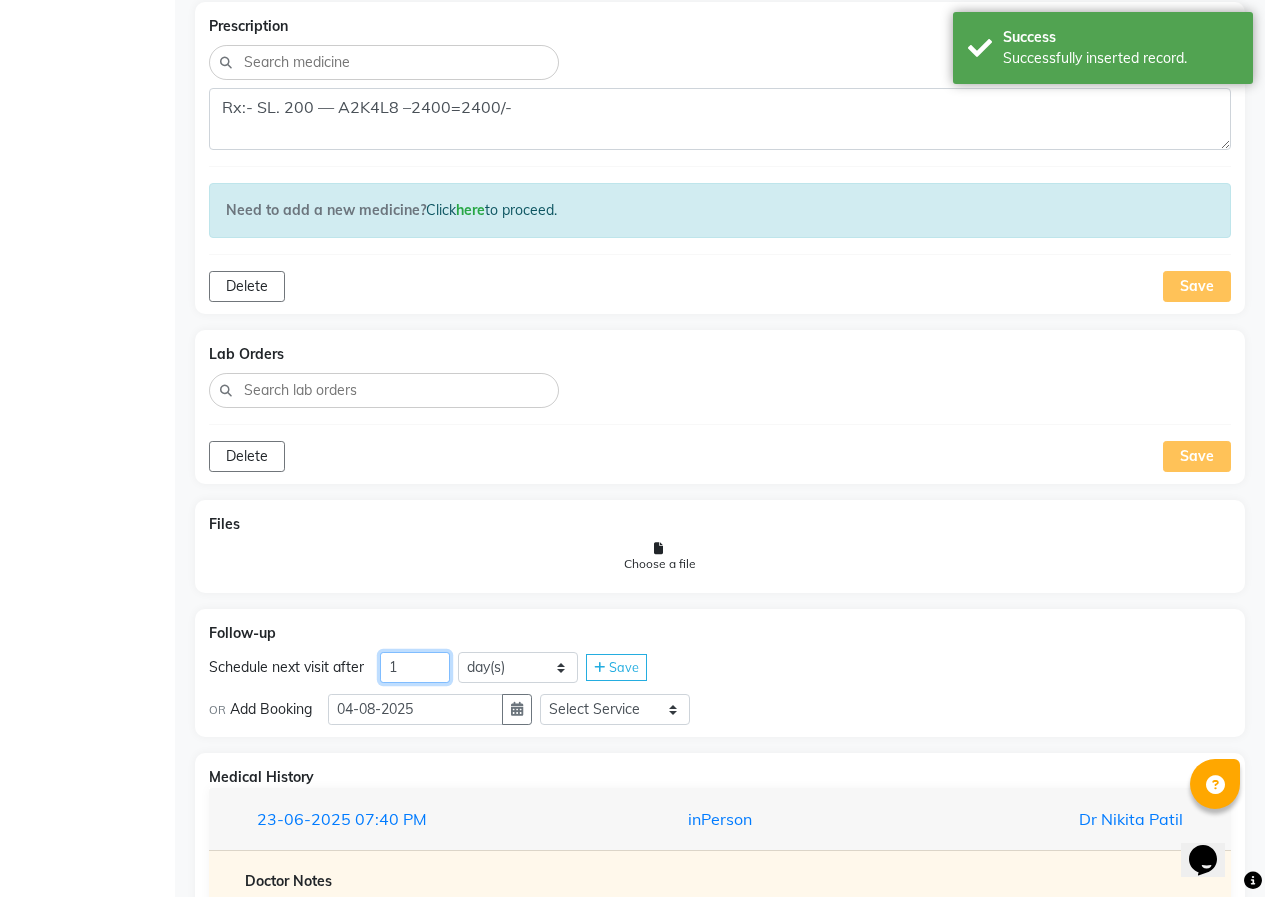 drag, startPoint x: 412, startPoint y: 666, endPoint x: 325, endPoint y: 672, distance: 87.20665 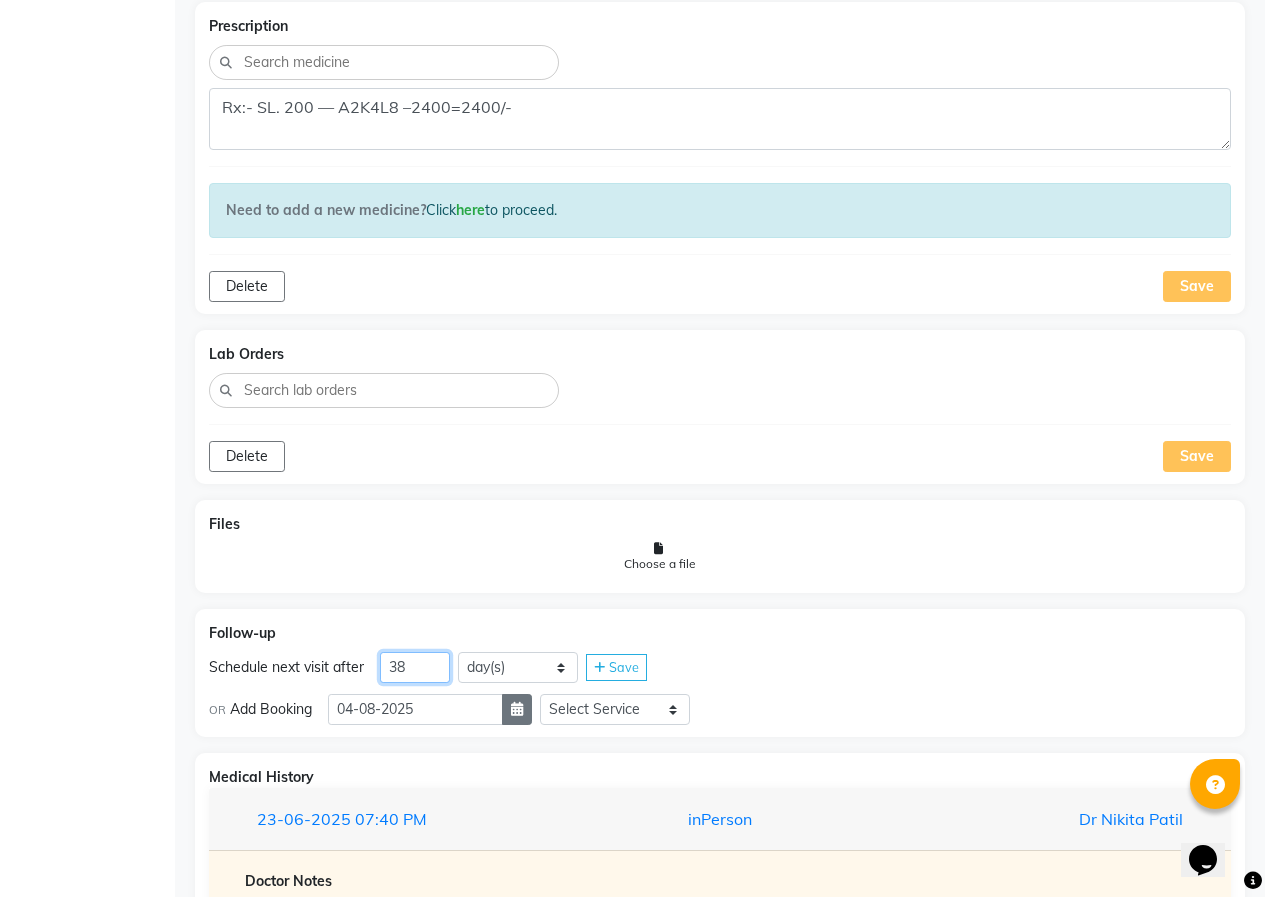 type on "38" 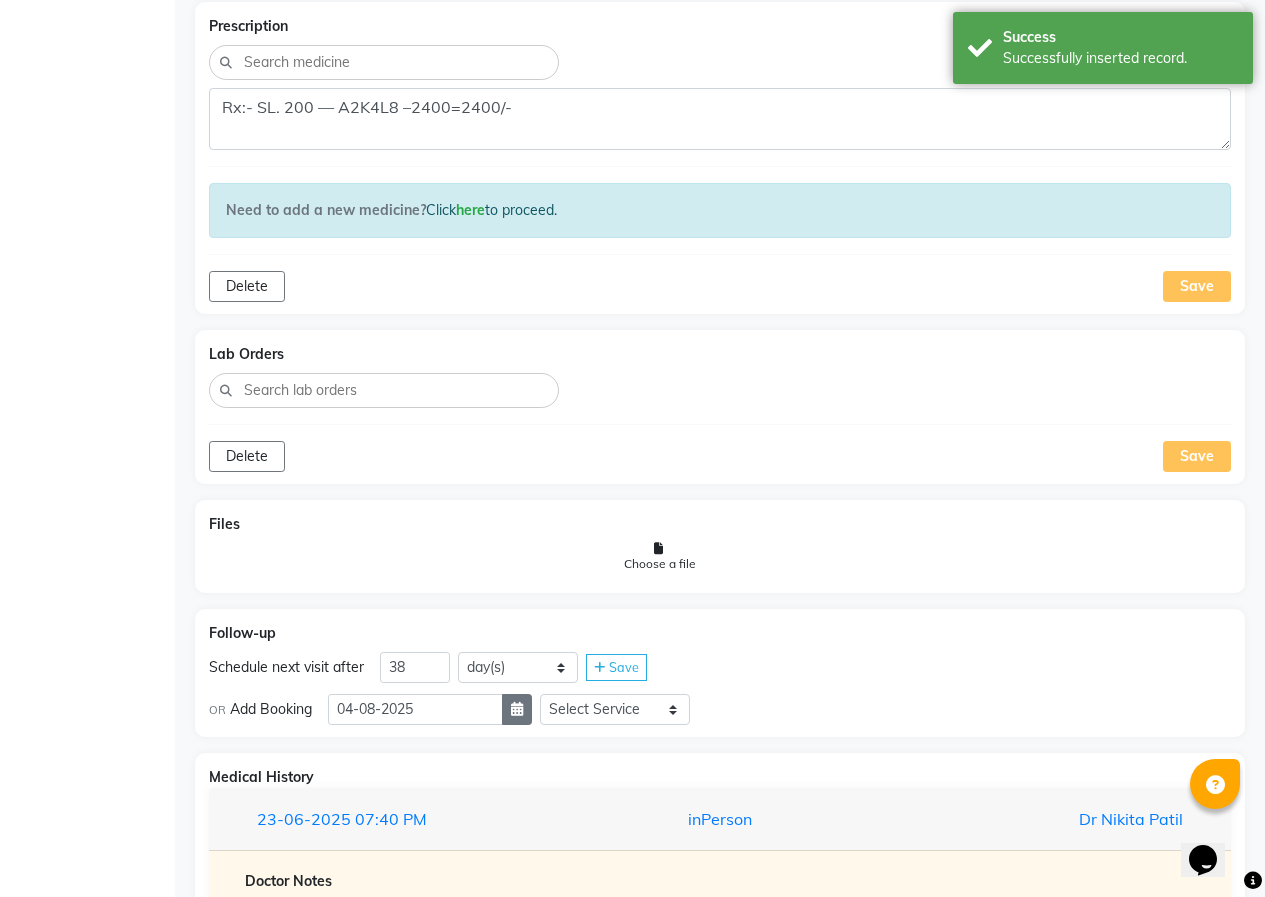 click 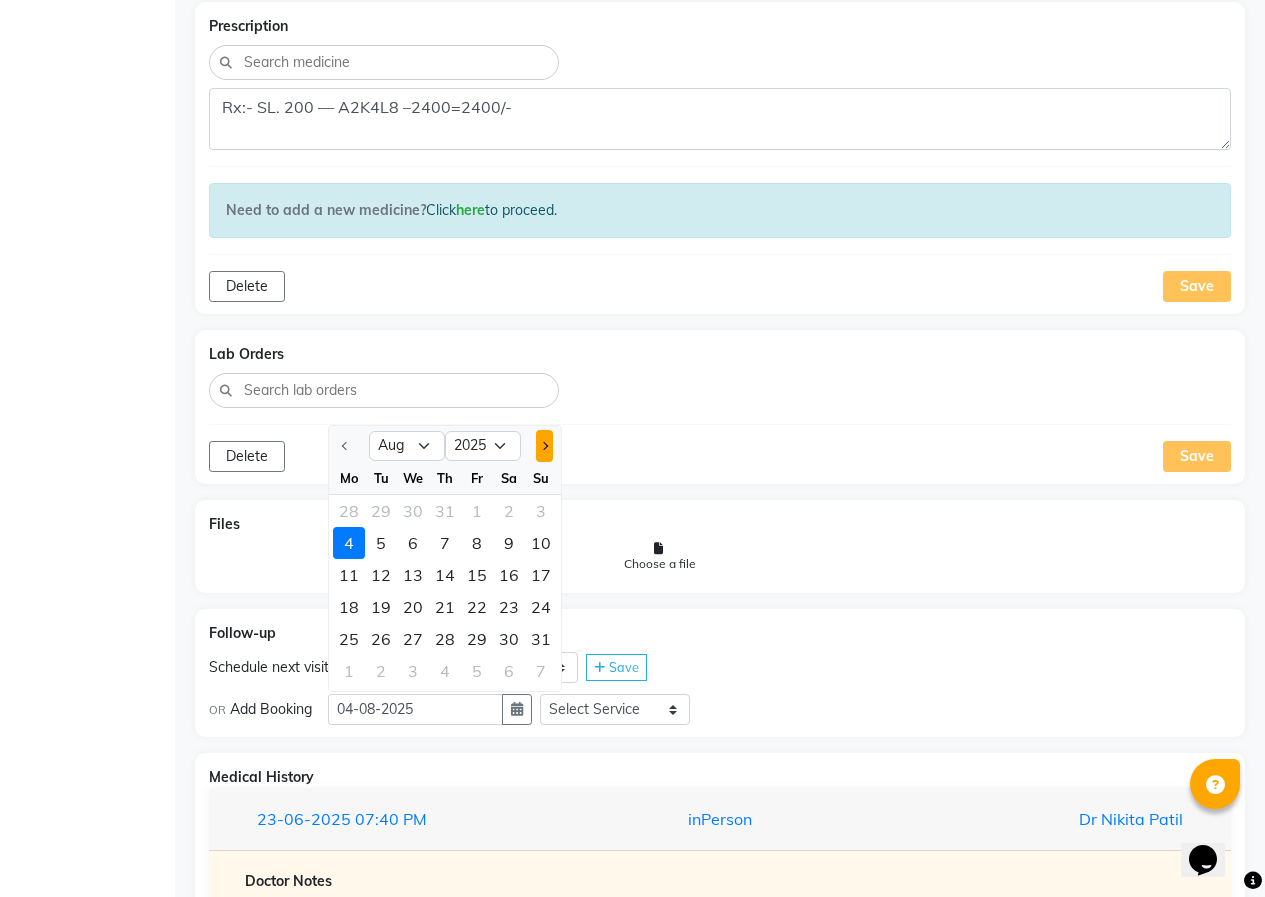 click 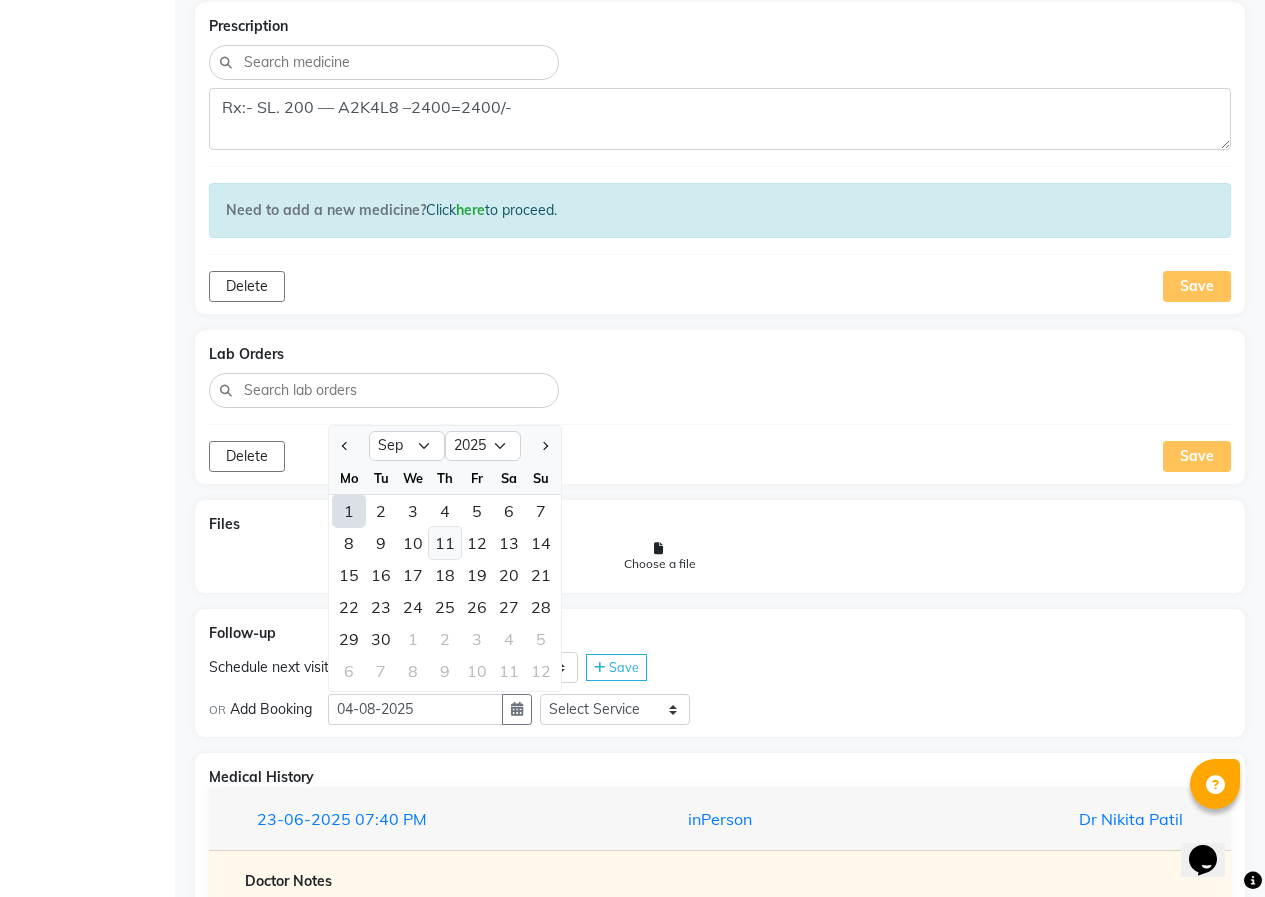 click on "11" 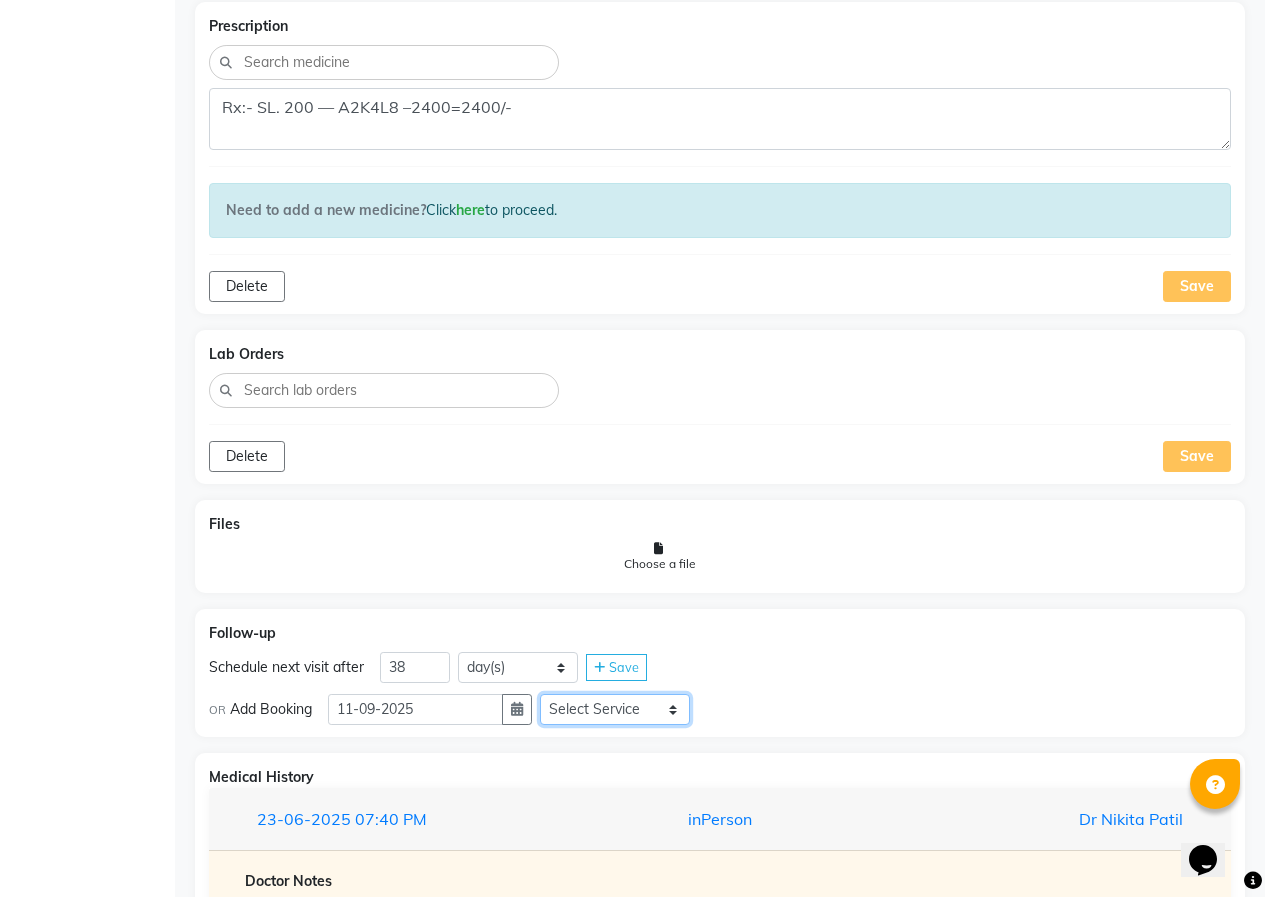 click on "Select Service  In Person - Consultation  Medicine  Medicine 1  Hydra Facial  Medi Facial  Vampire Facial With Plasma  Oxygeno Facial  Anti Aging Facial  Korean Glass GLow Facial  Full Face  Upper Lip  Chin  Underarms  Full Legs & arms  Back-side  Chest  Abdomen  Yellow Peel  Black Peel  Party Peel  Glow Peel  Argi Peel  Under-arm Peel  Depigmento Peel  Anti Aging Peel  Lip Peel  Hair PRP  GFC PRP  Mesotherapy / Dermaroller  Under Eye PRP  Face PRP  Dermapen / Mesotherapt for Full Face  Dermapen / Mesotherapt for Scars  Carbon Peel  LASER BLEECH Laser Bleech  BB Glow  Indian Glass Glow  Courier Charges in City  Courier Charges out of City  In Person - Follow Up  Hair Treatment   Skin Treatment   Online - Consultation  Online - Follow Up" 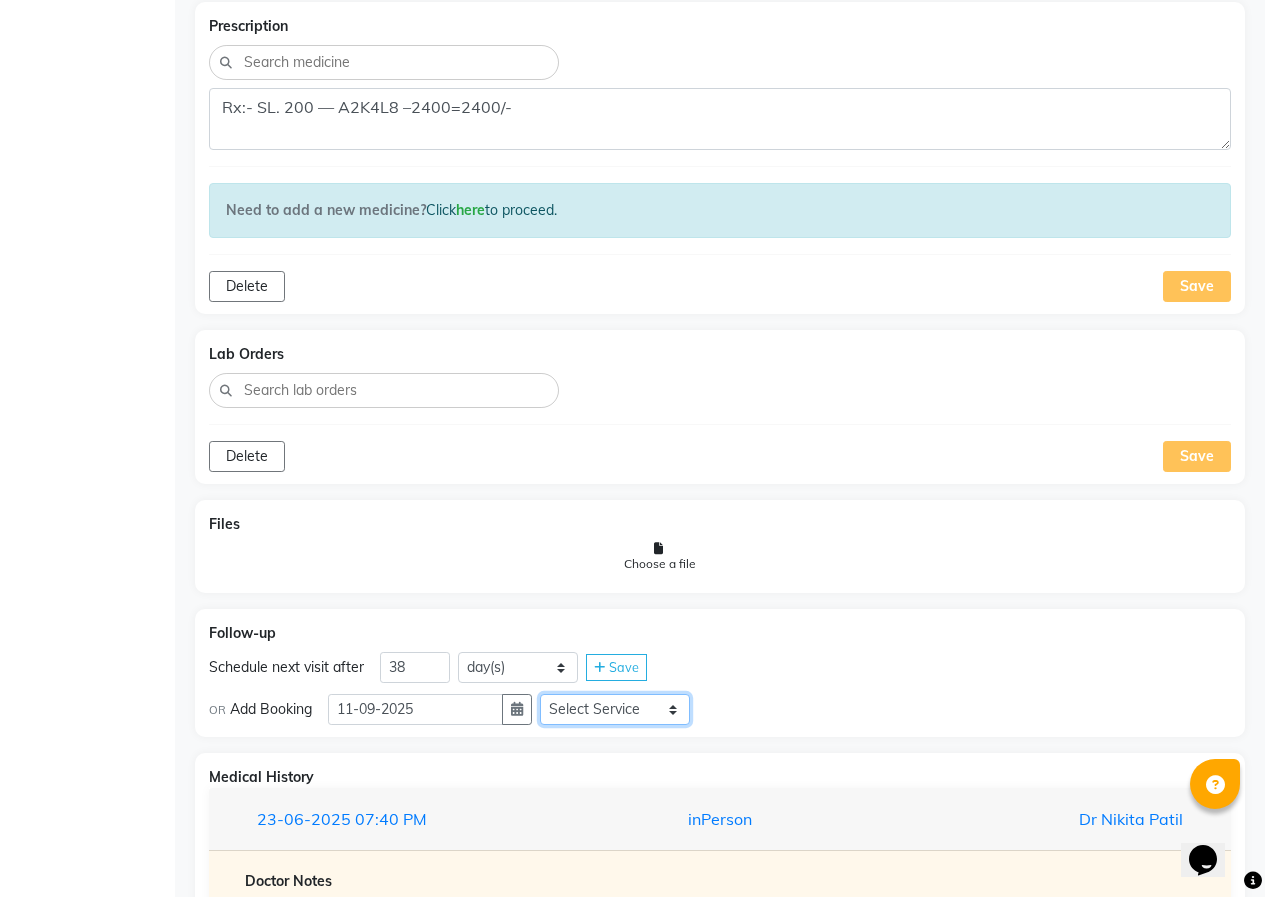 select on "972997" 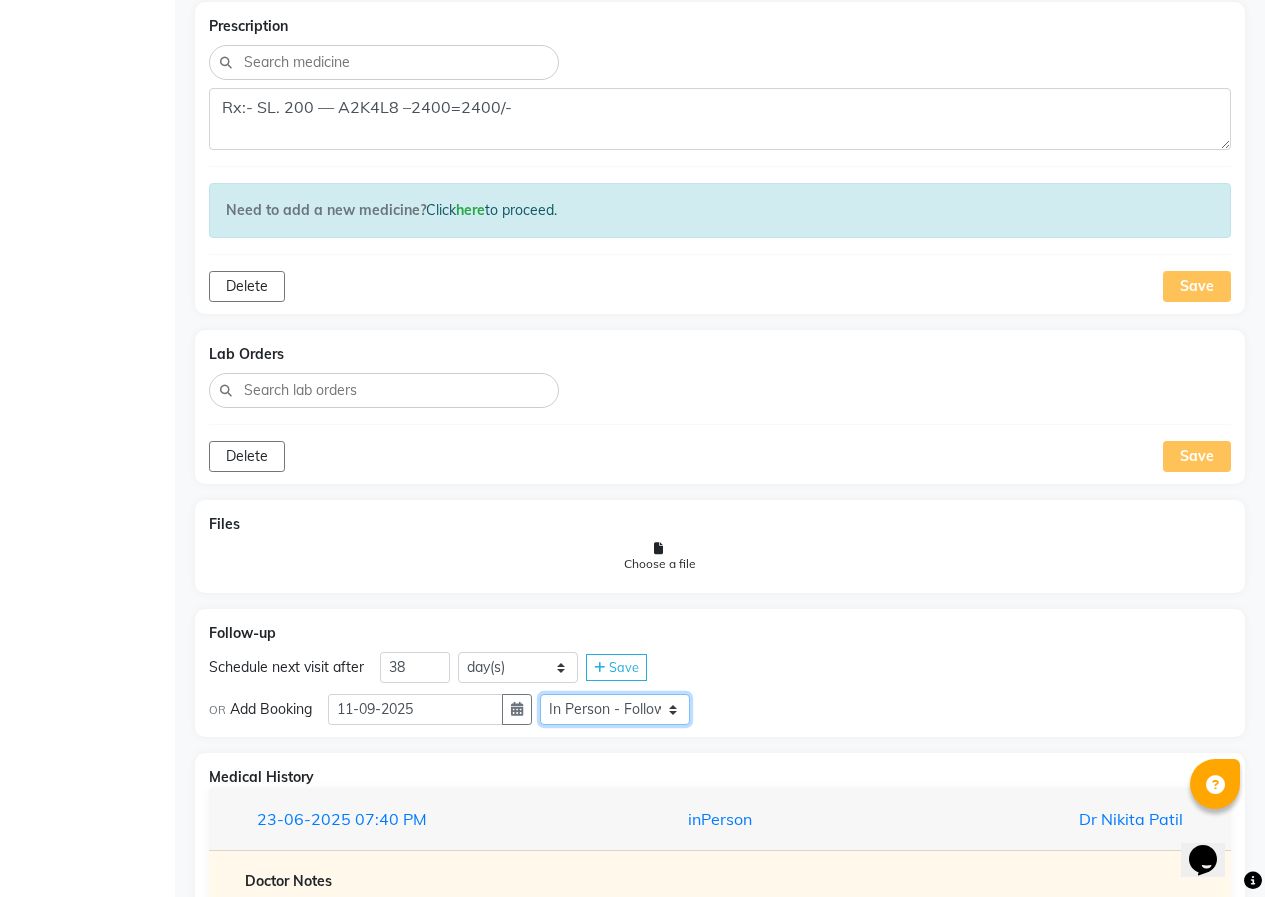 click on "Select Service  In Person - Consultation  Medicine  Medicine 1  Hydra Facial  Medi Facial  Vampire Facial With Plasma  Oxygeno Facial  Anti Aging Facial  Korean Glass GLow Facial  Full Face  Upper Lip  Chin  Underarms  Full Legs & arms  Back-side  Chest  Abdomen  Yellow Peel  Black Peel  Party Peel  Glow Peel  Argi Peel  Under-arm Peel  Depigmento Peel  Anti Aging Peel  Lip Peel  Hair PRP  GFC PRP  Mesotherapy / Dermaroller  Under Eye PRP  Face PRP  Dermapen / Mesotherapt for Full Face  Dermapen / Mesotherapt for Scars  Carbon Peel  LASER BLEECH Laser Bleech  BB Glow  Indian Glass Glow  Courier Charges in City  Courier Charges out of City  In Person - Follow Up  Hair Treatment   Skin Treatment   Online - Consultation  Online - Follow Up" 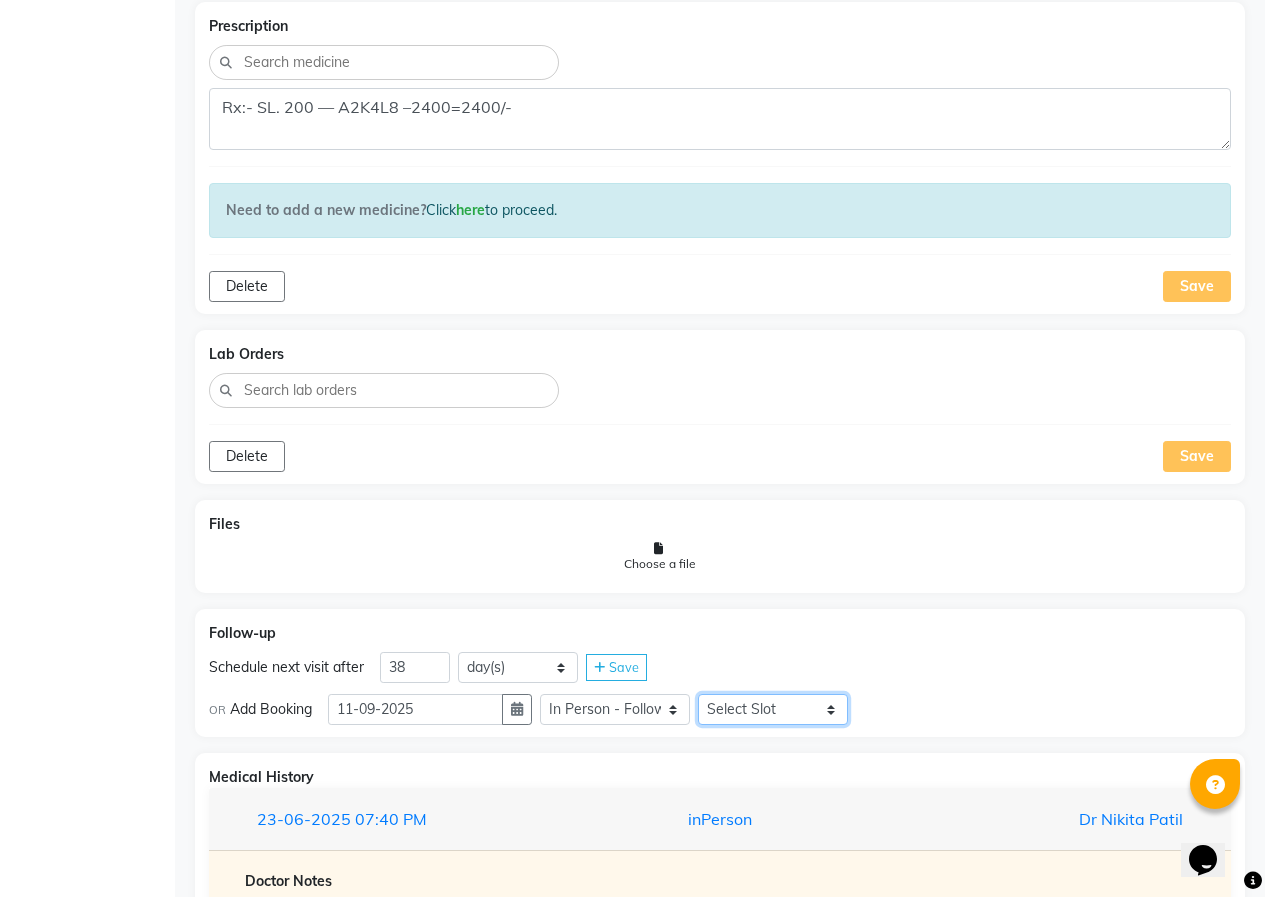 click on "Select Slot 10:15 10:30 10:45 11:00 11:15 11:30 11:45 12:00 12:15 12:30 12:45 13:00 13:15 13:30 13:45 14:00 14:15 14:30 14:45 15:00 15:15 15:30 15:45 16:00 16:15 16:30 16:45 17:00 17:15 17:30 17:45 18:00 18:15 18:30 18:45 19:00 19:15 19:30 19:45 20:00 20:15 20:30 20:45 21:00 21:15 21:30 21:45" 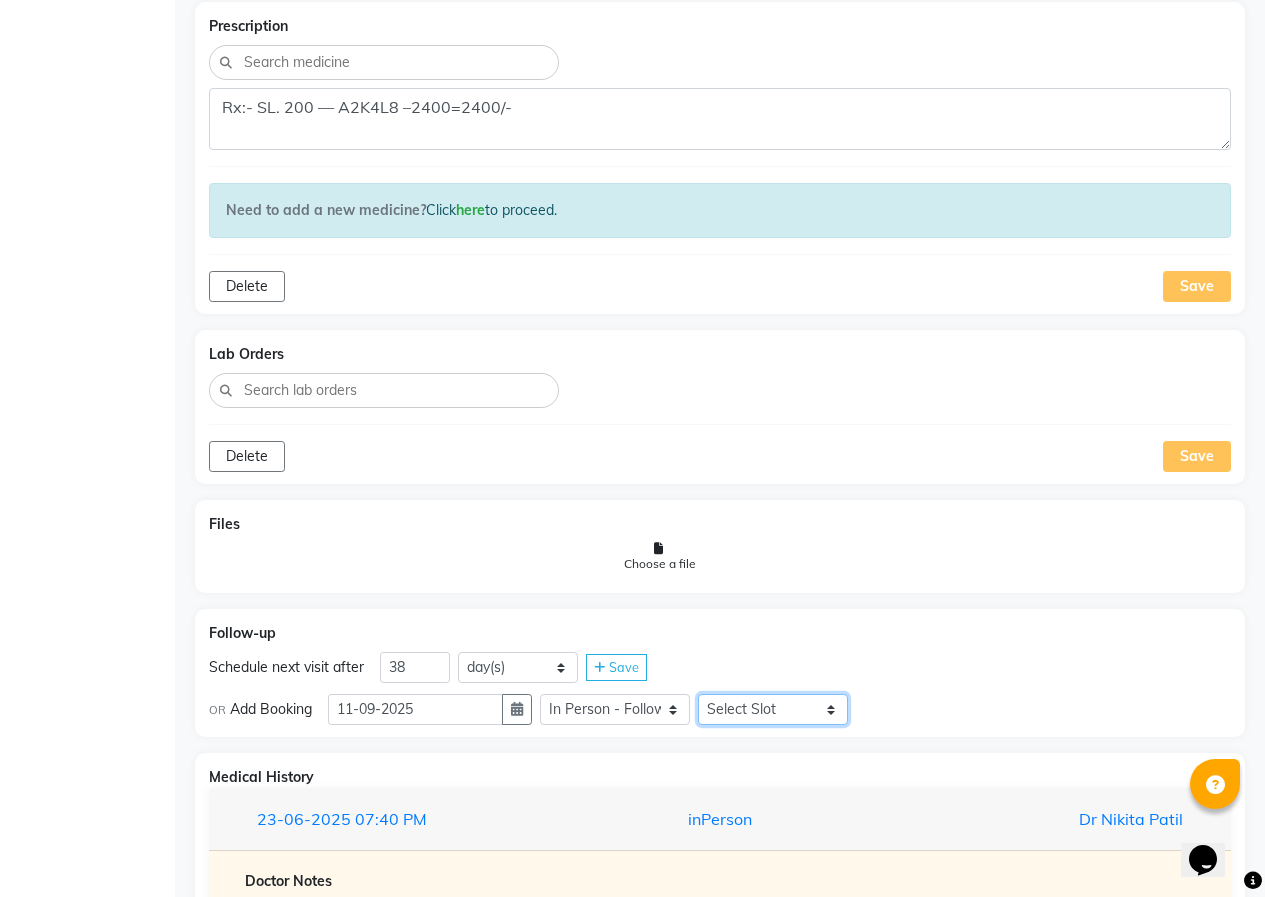 select on "1215" 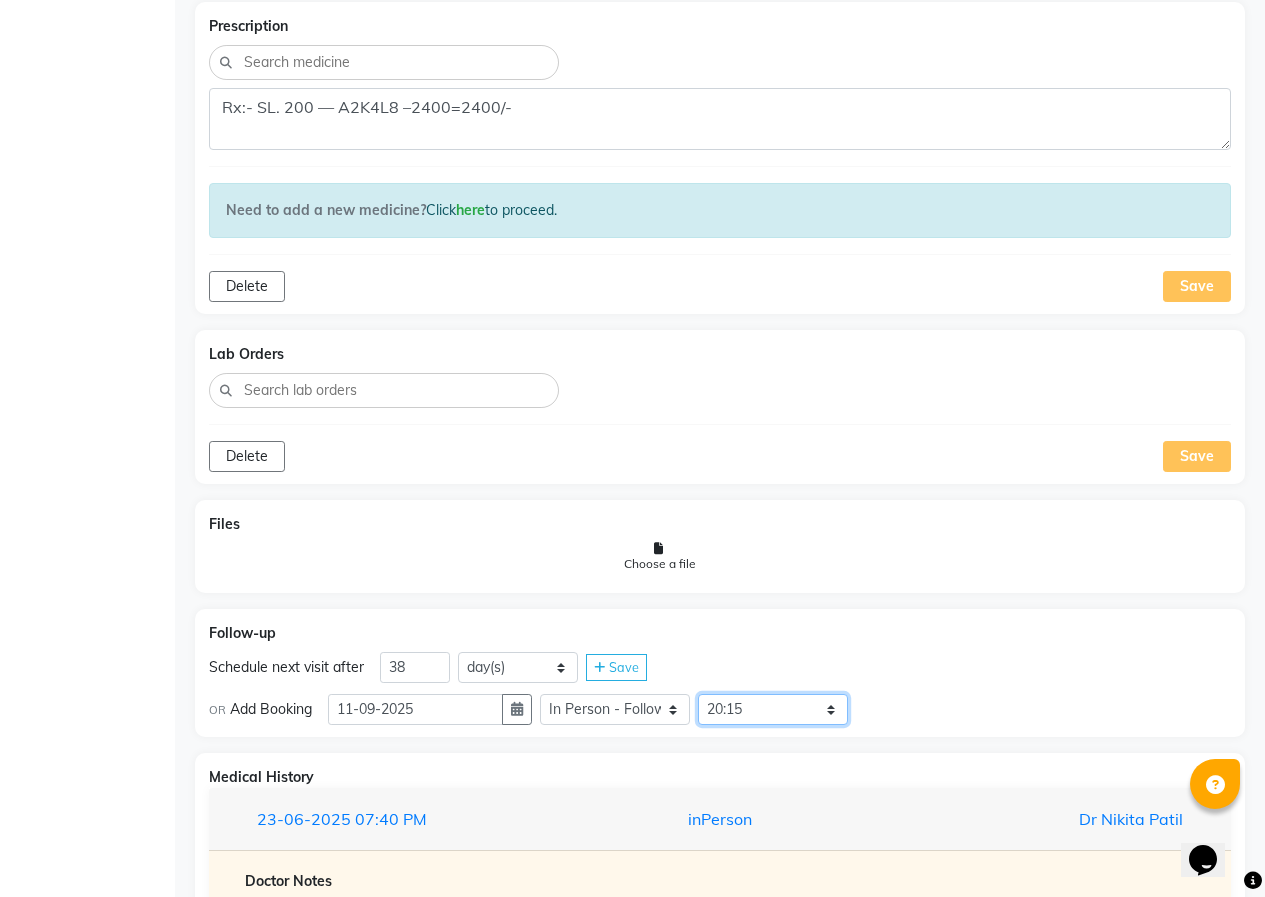 click on "Select Slot 10:15 10:30 10:45 11:00 11:15 11:30 11:45 12:00 12:15 12:30 12:45 13:00 13:15 13:30 13:45 14:00 14:15 14:30 14:45 15:00 15:15 15:30 15:45 16:00 16:15 16:30 16:45 17:00 17:15 17:30 17:45 18:00 18:15 18:30 18:45 19:00 19:15 19:30 19:45 20:00 20:15 20:30 20:45 21:00 21:15 21:30 21:45" 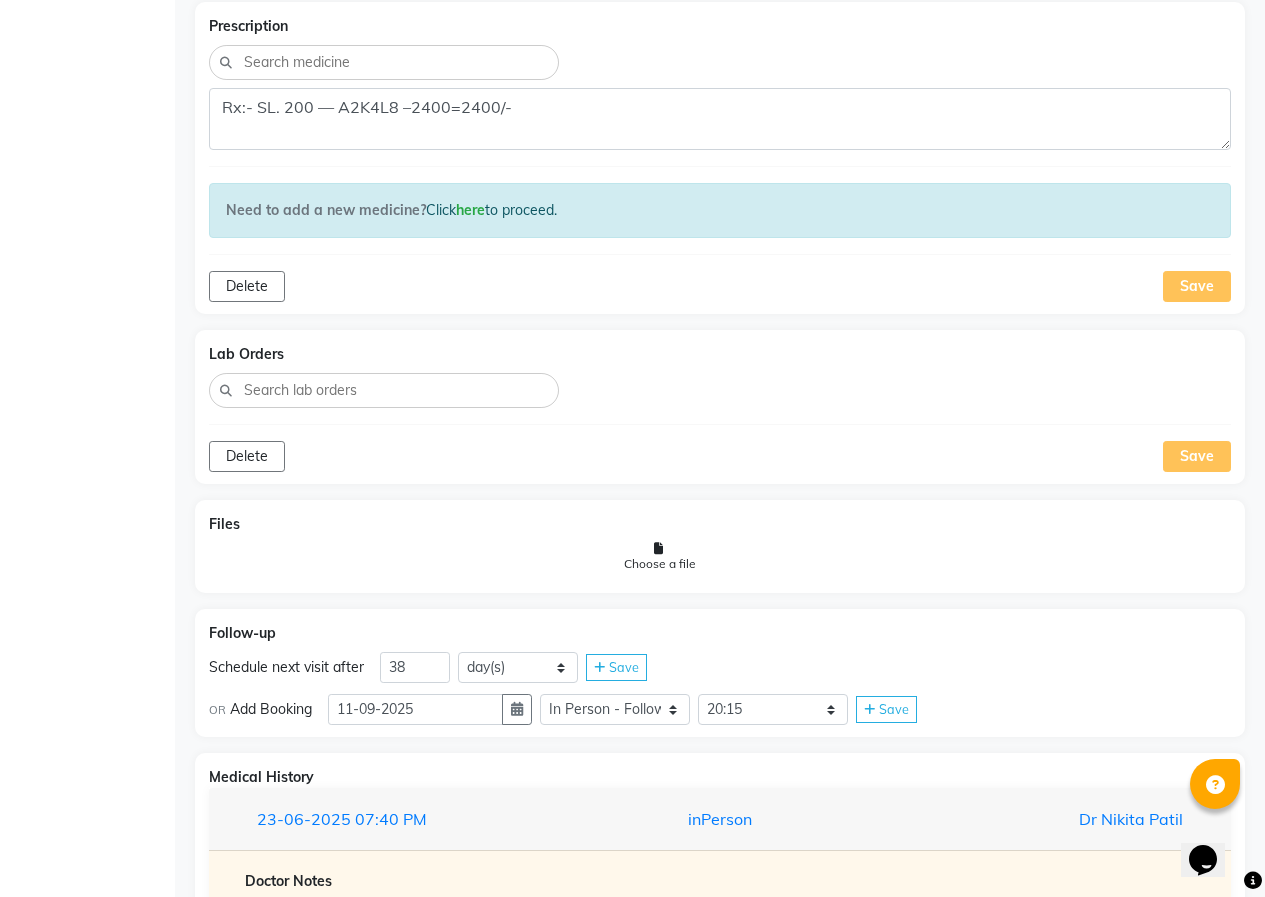click on "Save" 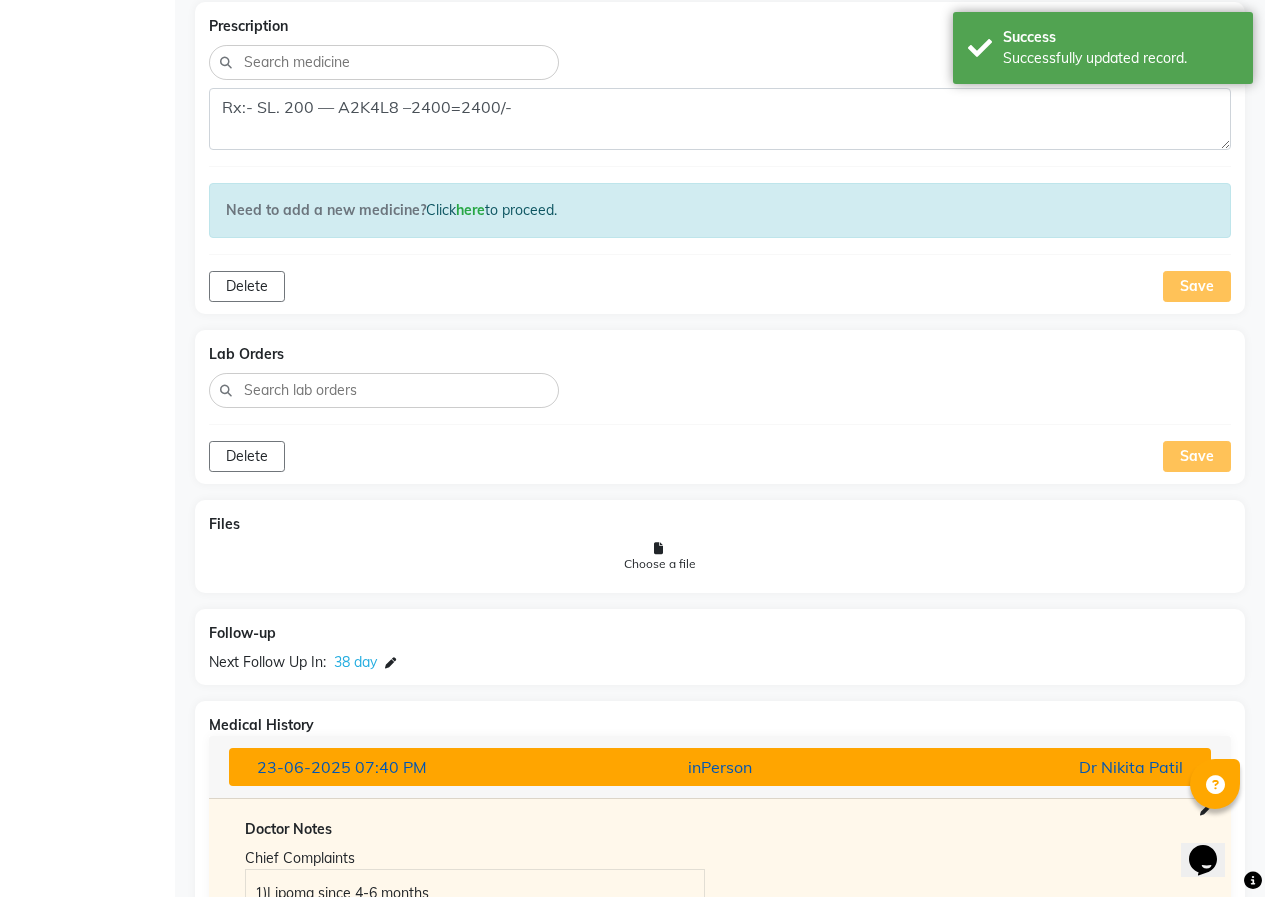 click on "[DATE] [TIME]" at bounding box center [401, 767] 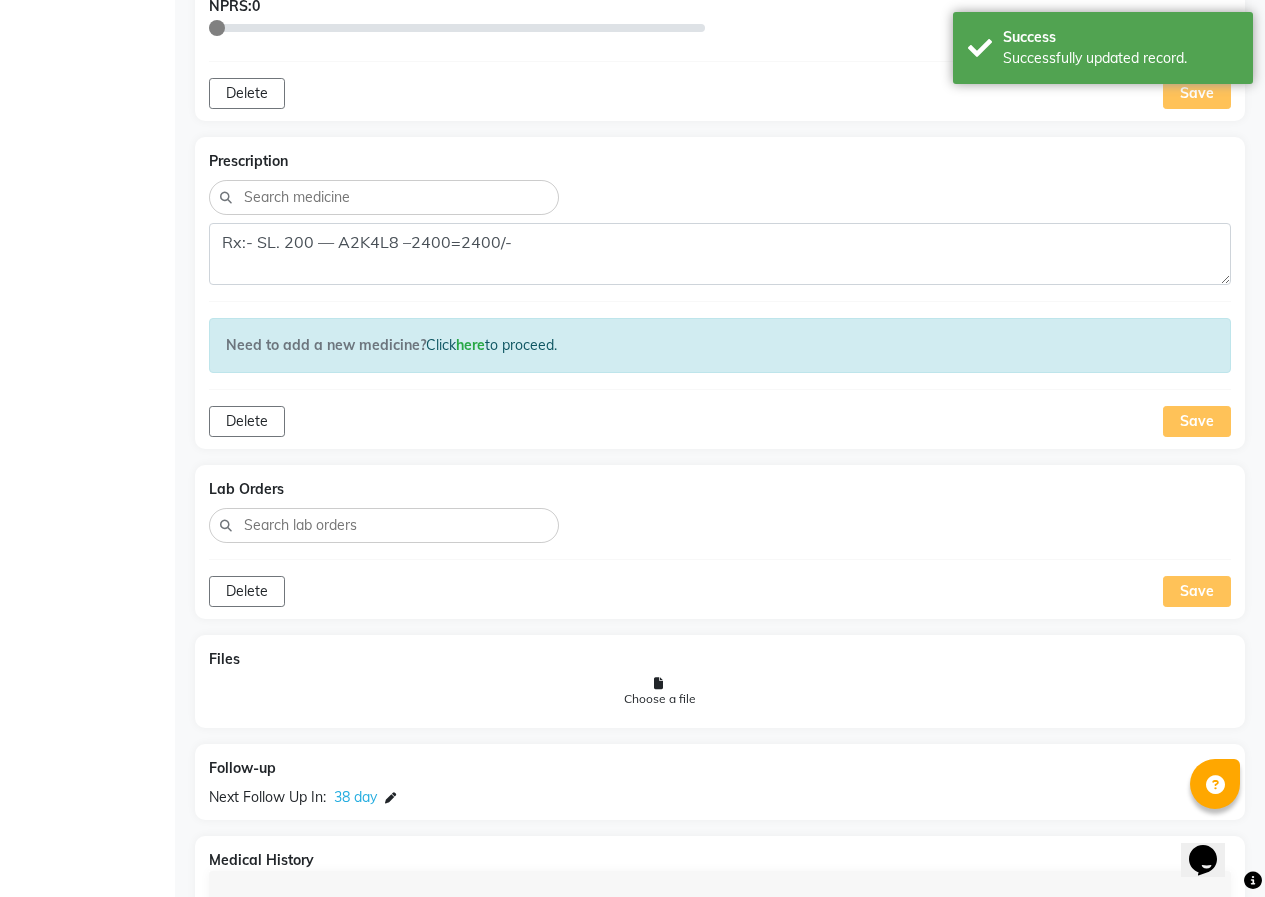 scroll, scrollTop: 1390, scrollLeft: 0, axis: vertical 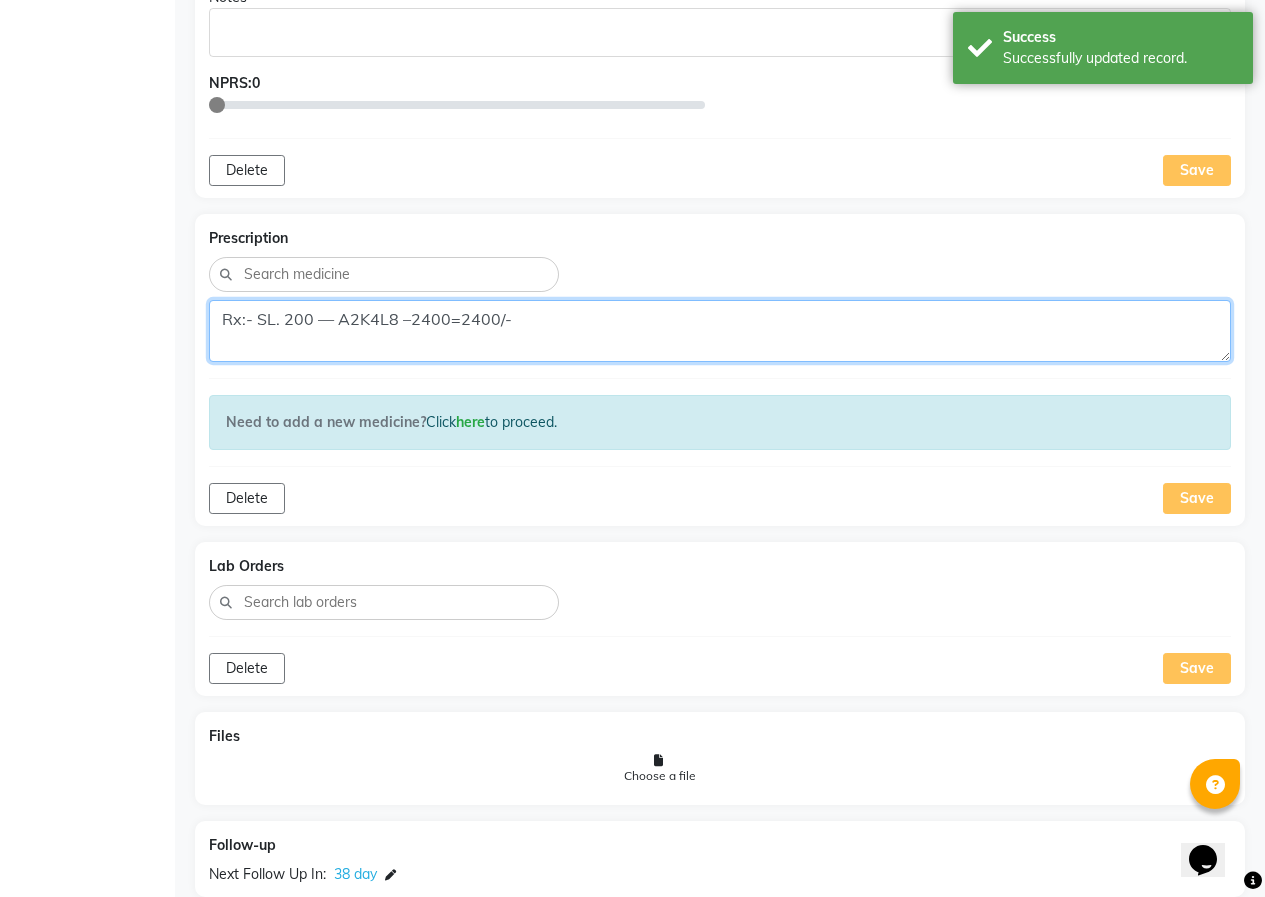 click on "Rx:- SL. 200 — A2K4L8 –2400=2400/-" 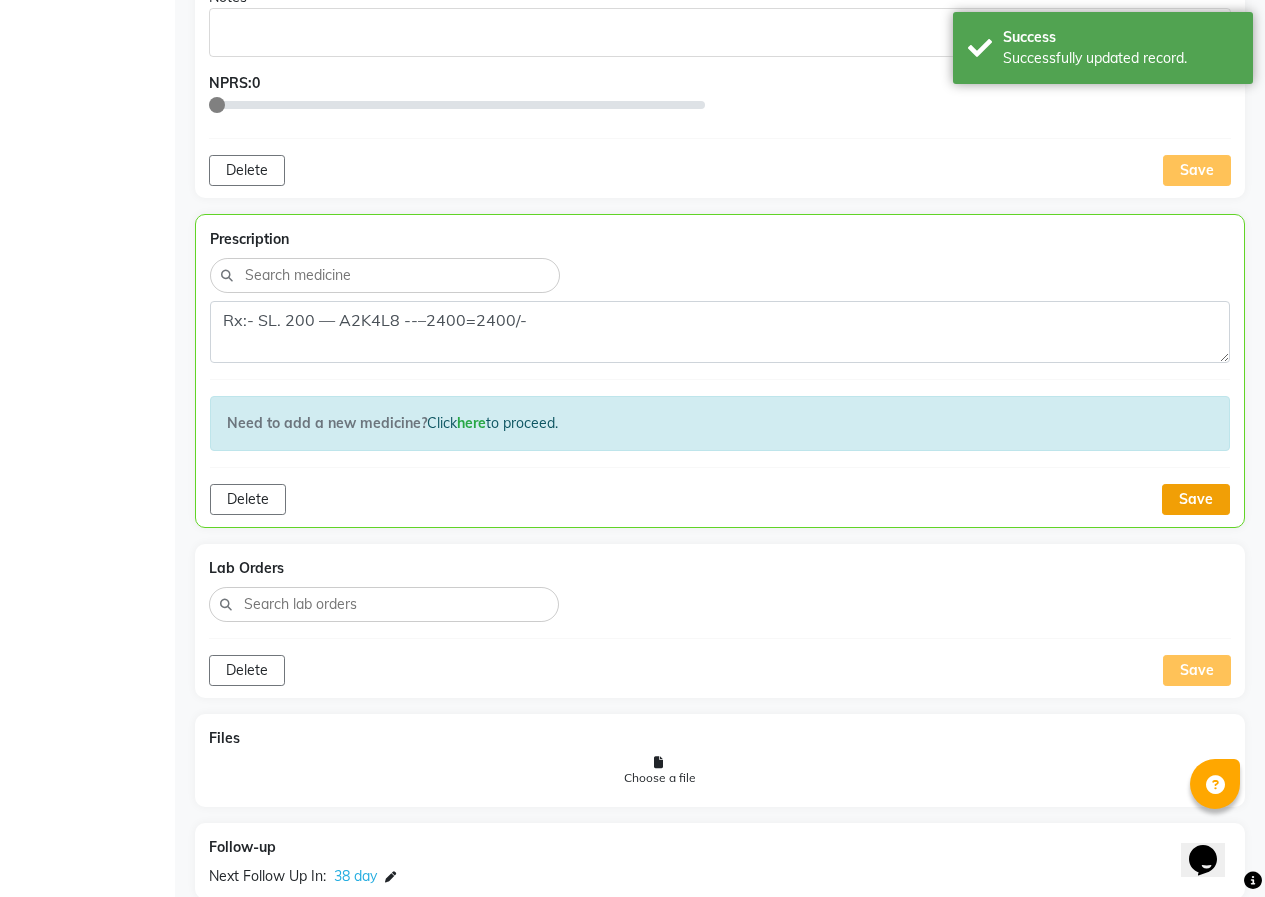 click on "Save" 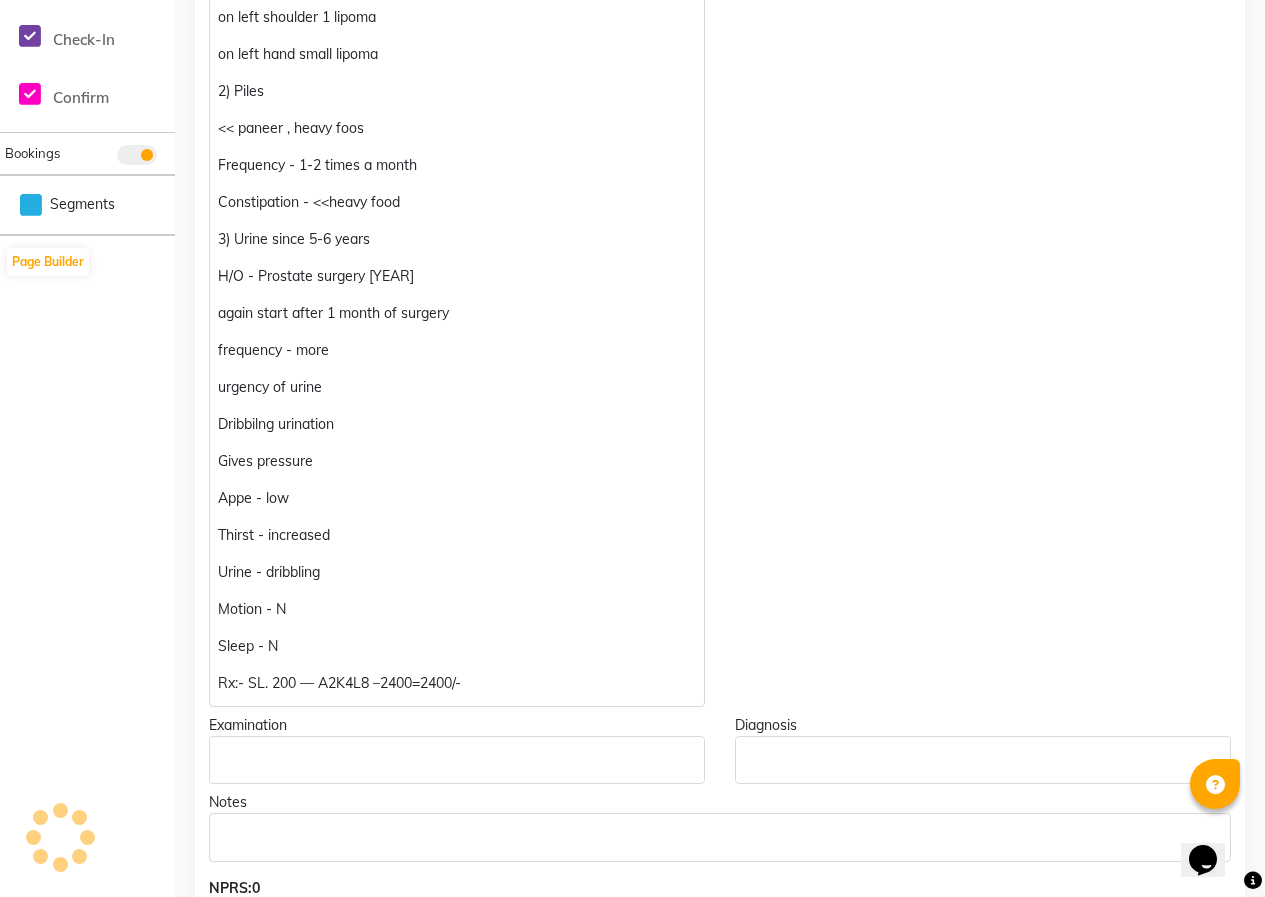 scroll, scrollTop: 590, scrollLeft: 0, axis: vertical 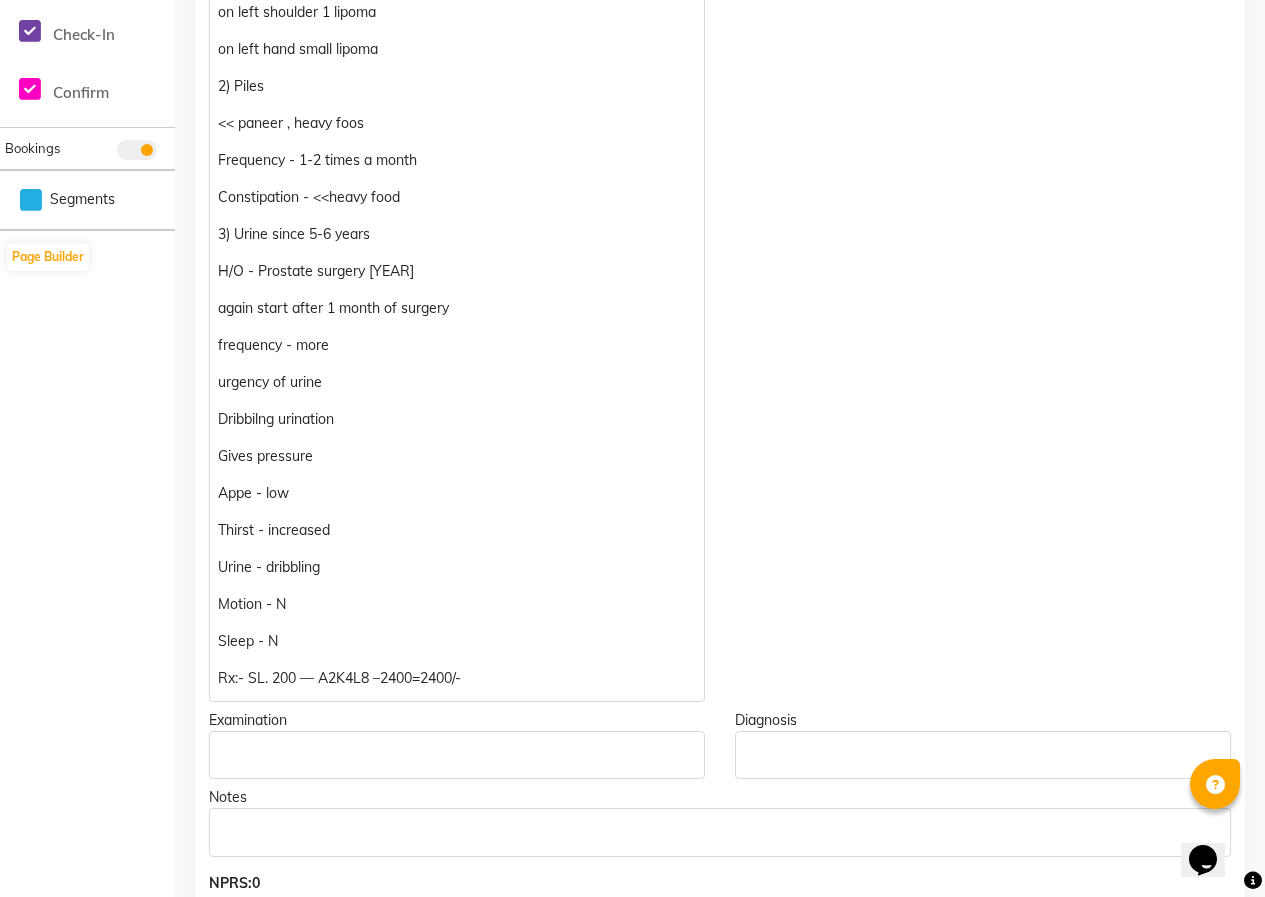 click on "Gives pressure" 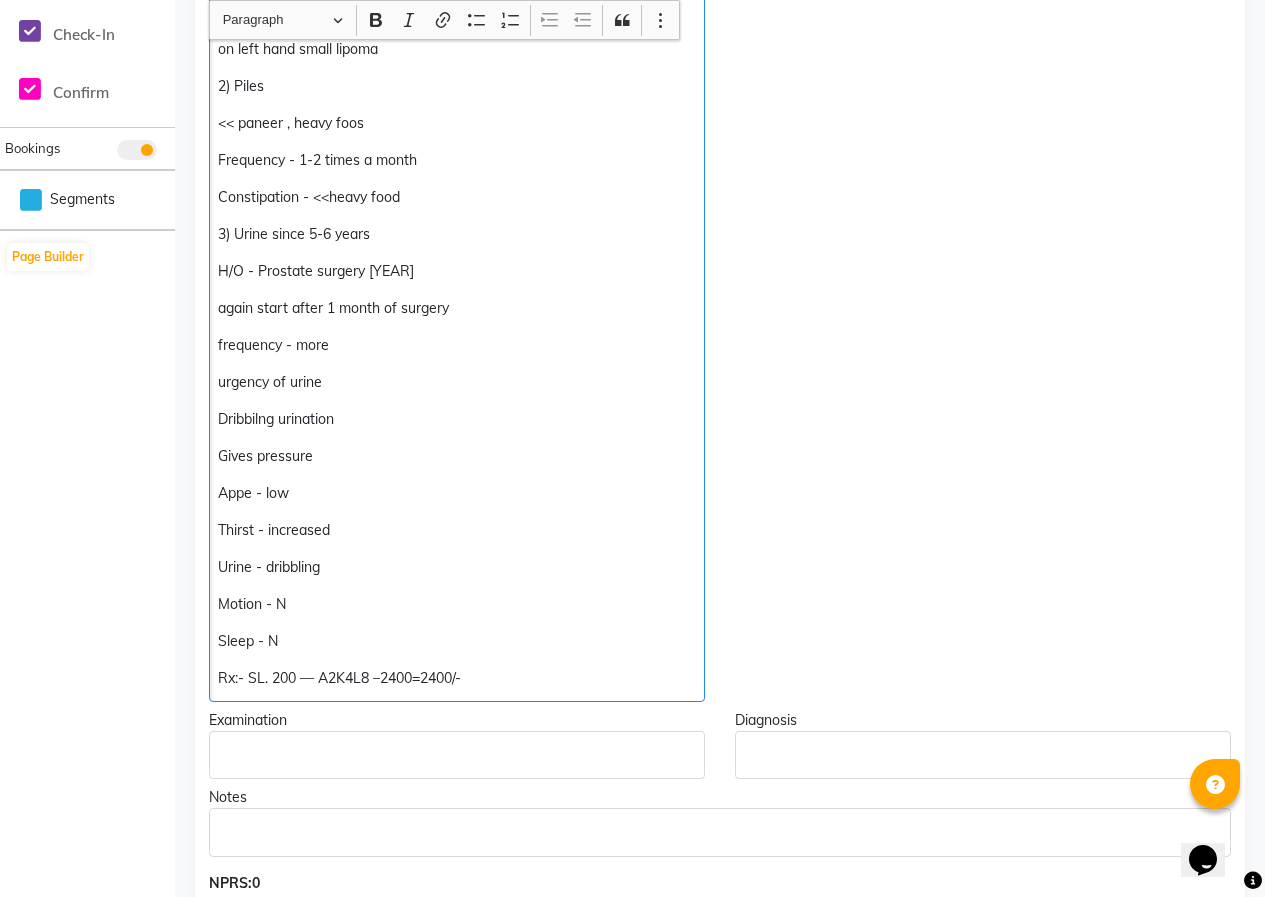 scroll, scrollTop: 591, scrollLeft: 0, axis: vertical 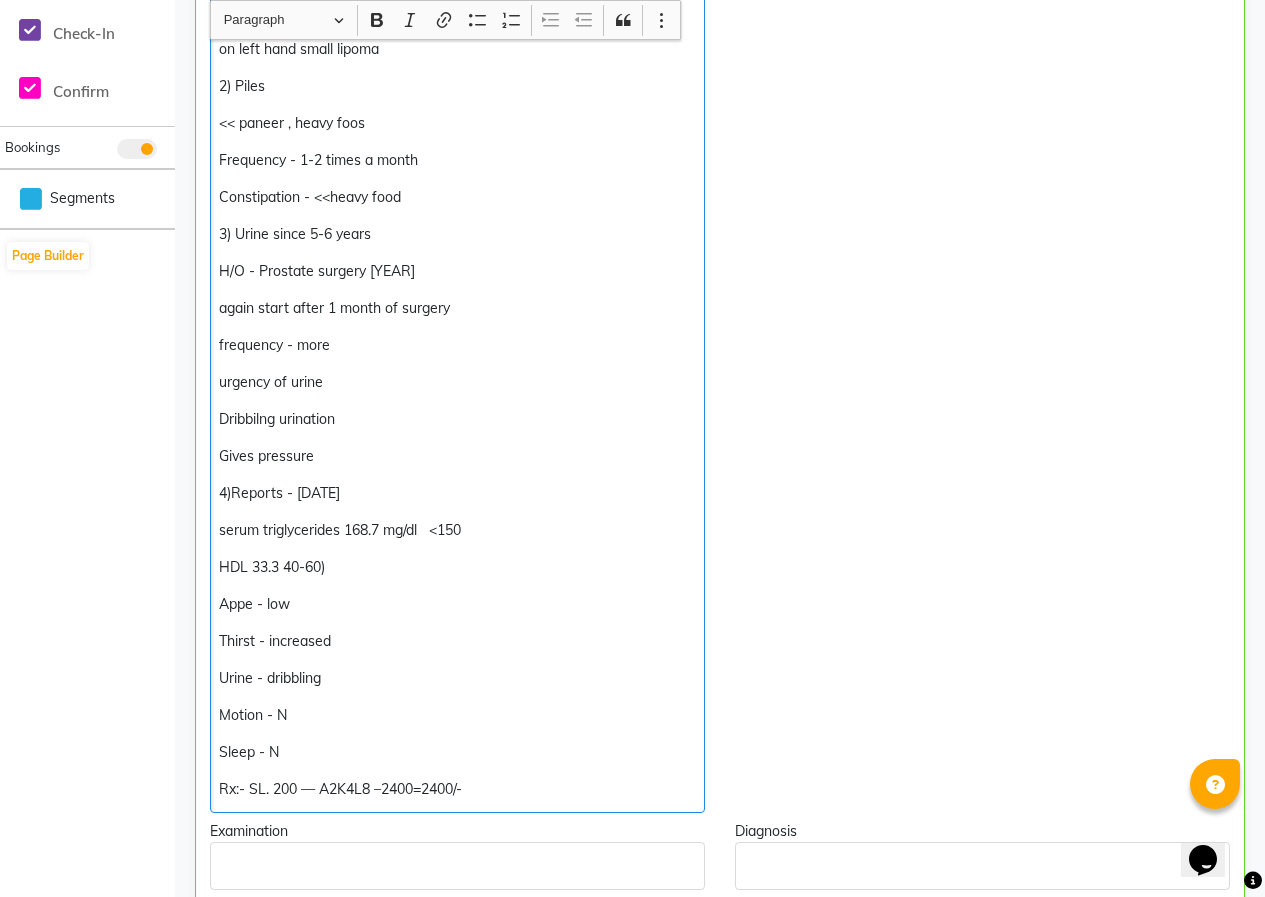 click on "HDL 33.3 40-60)" 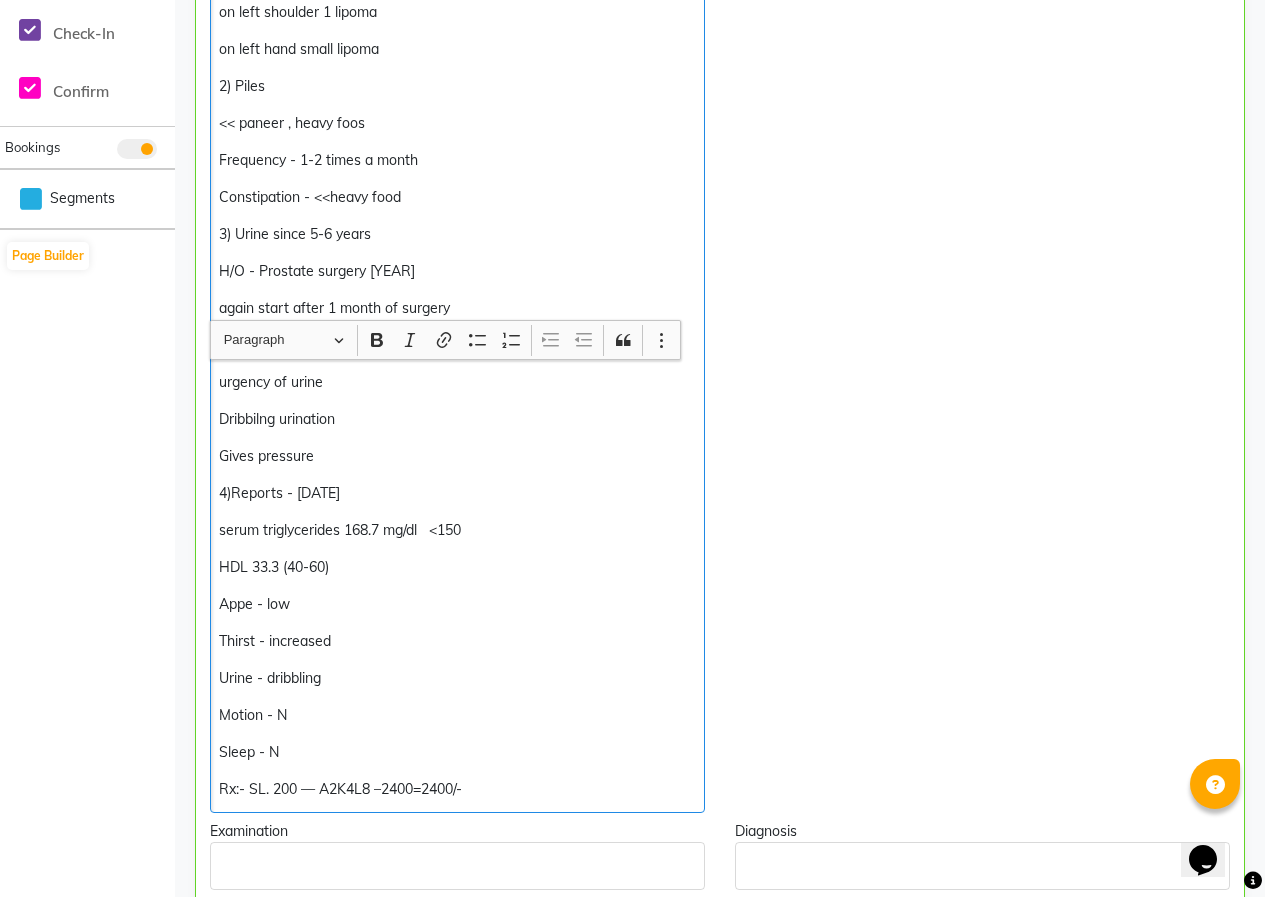 scroll, scrollTop: 991, scrollLeft: 0, axis: vertical 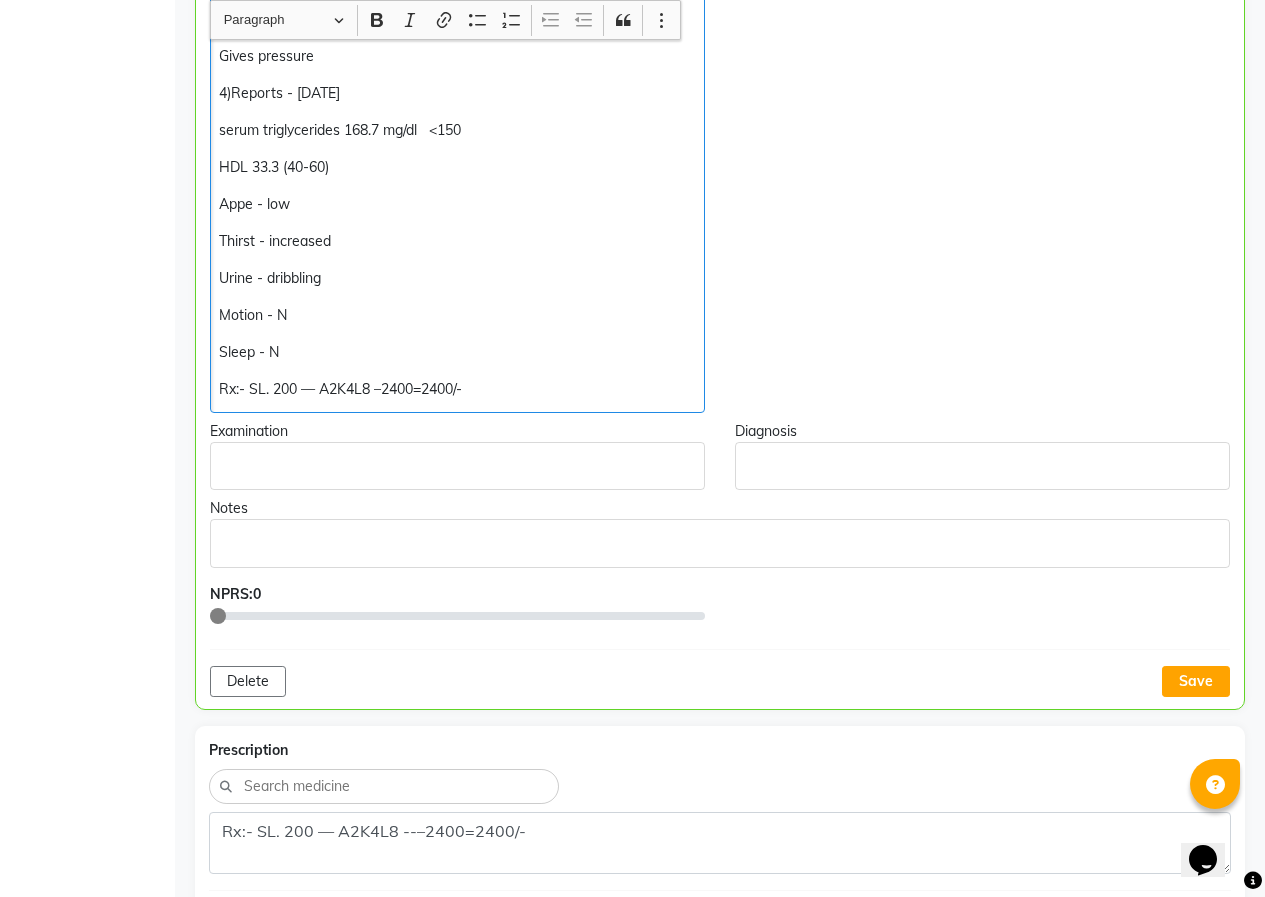 click on "Save" 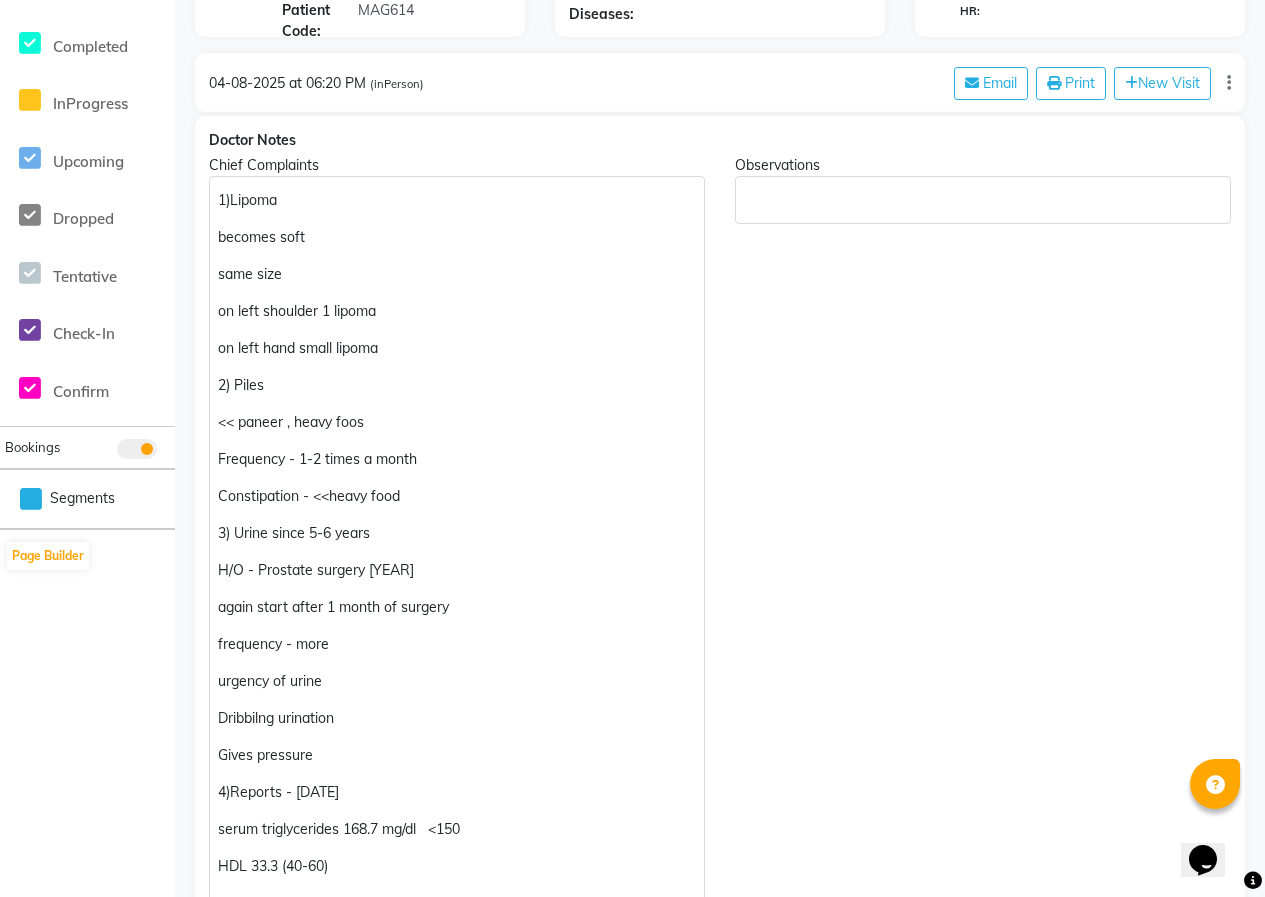 scroll, scrollTop: 591, scrollLeft: 0, axis: vertical 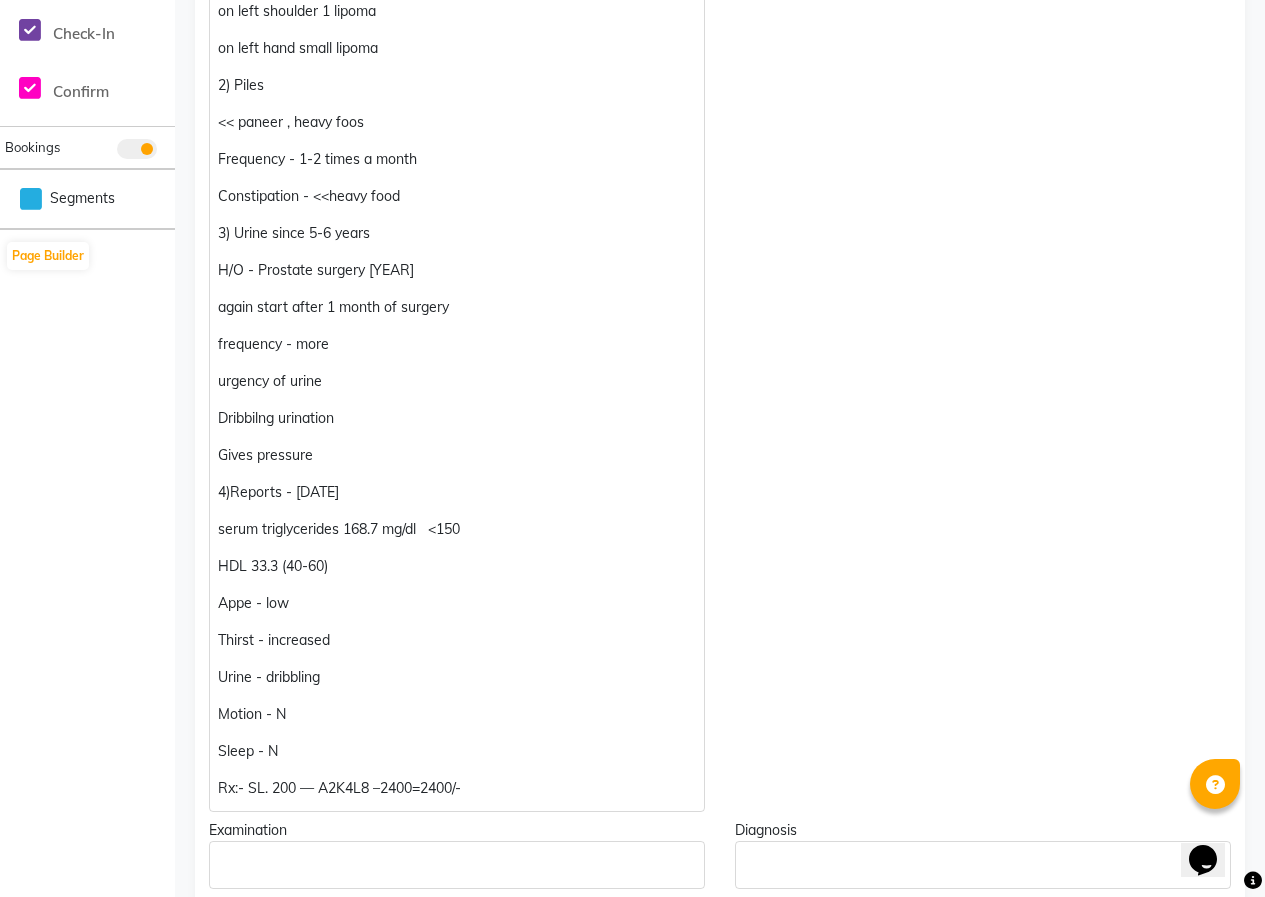click on "Rx:- SL. 200 — A2K4L8 –2400=2400/-" 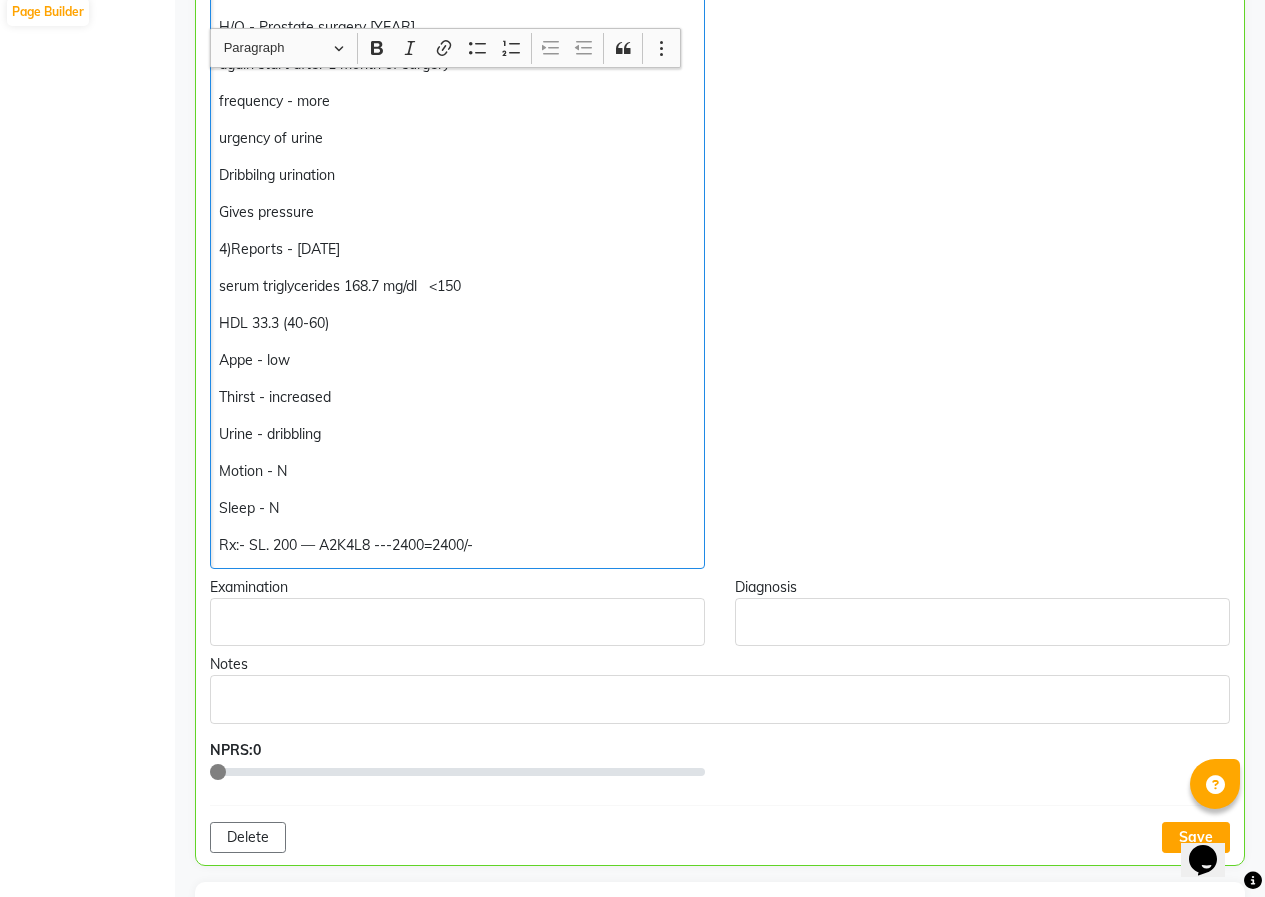 scroll, scrollTop: 892, scrollLeft: 0, axis: vertical 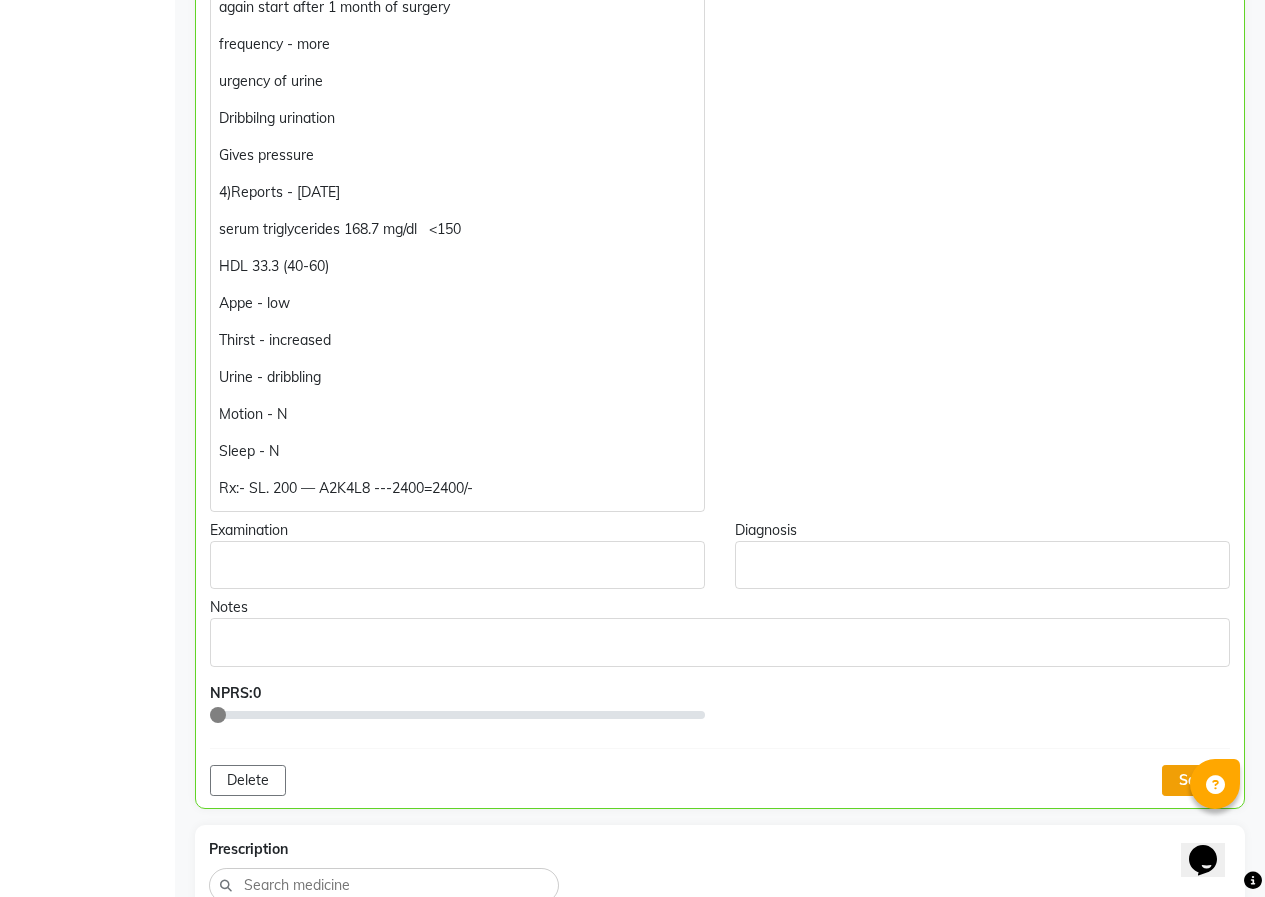 click on "Save" 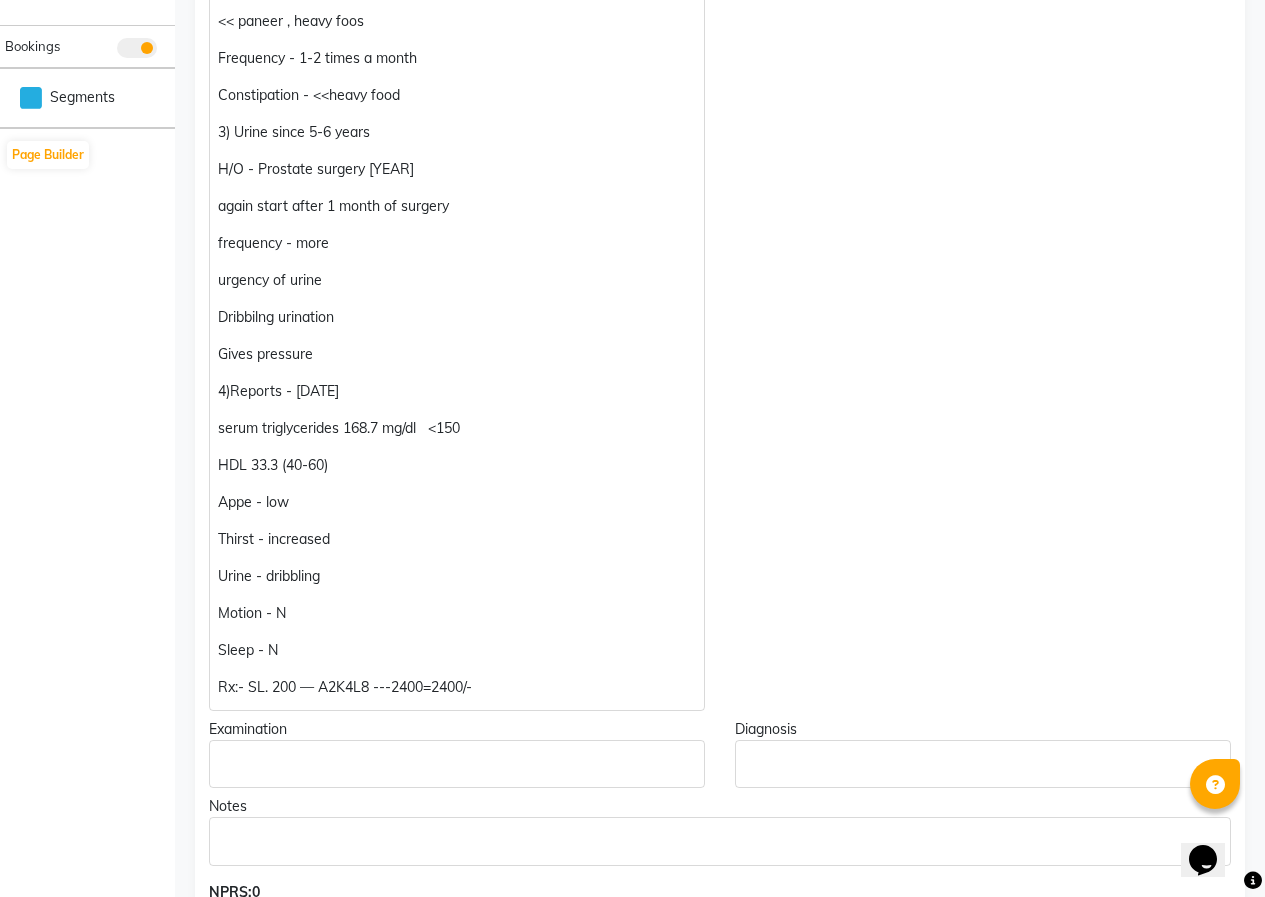 scroll, scrollTop: 592, scrollLeft: 0, axis: vertical 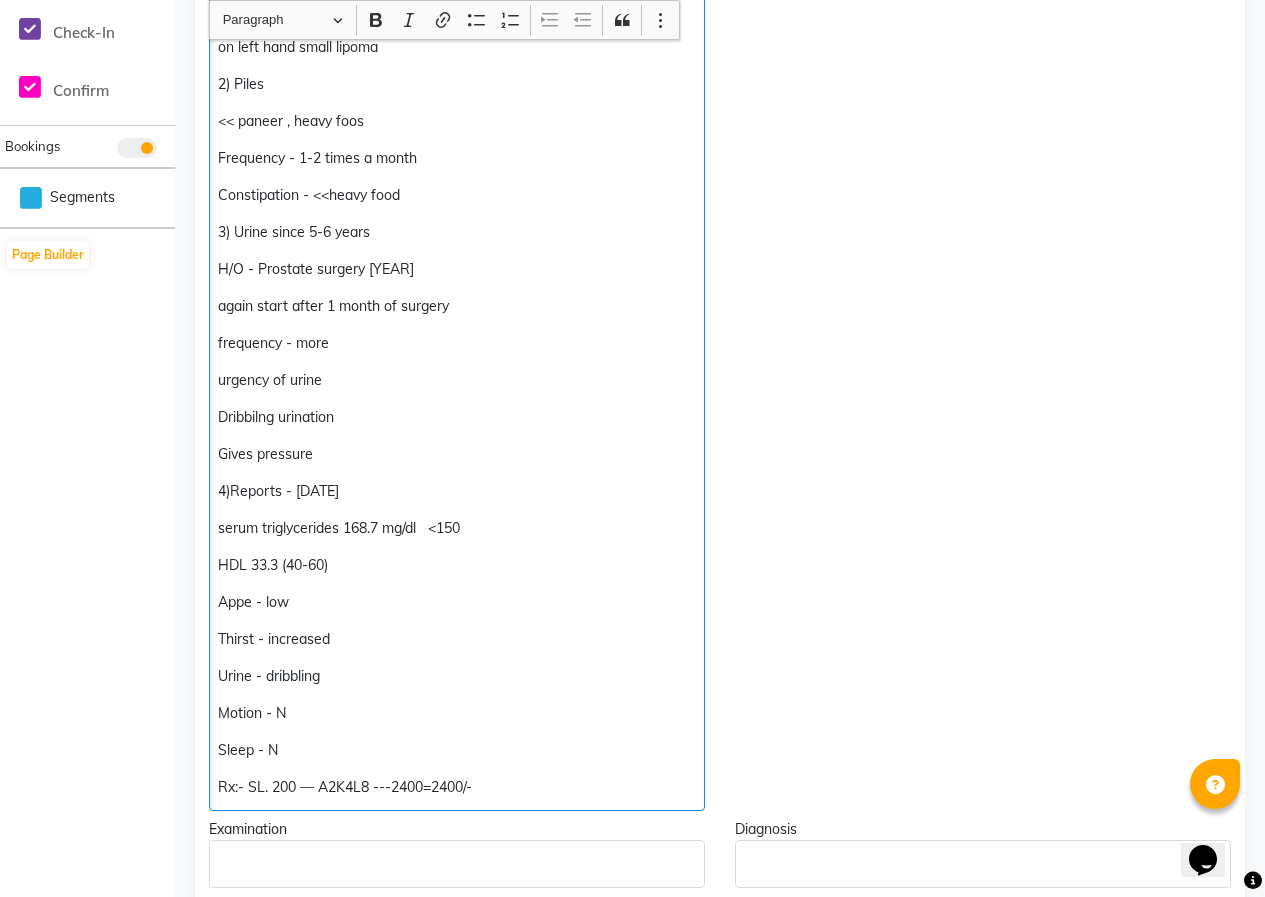 click on "serum triglycerides 168.7 mg/dl   <150" 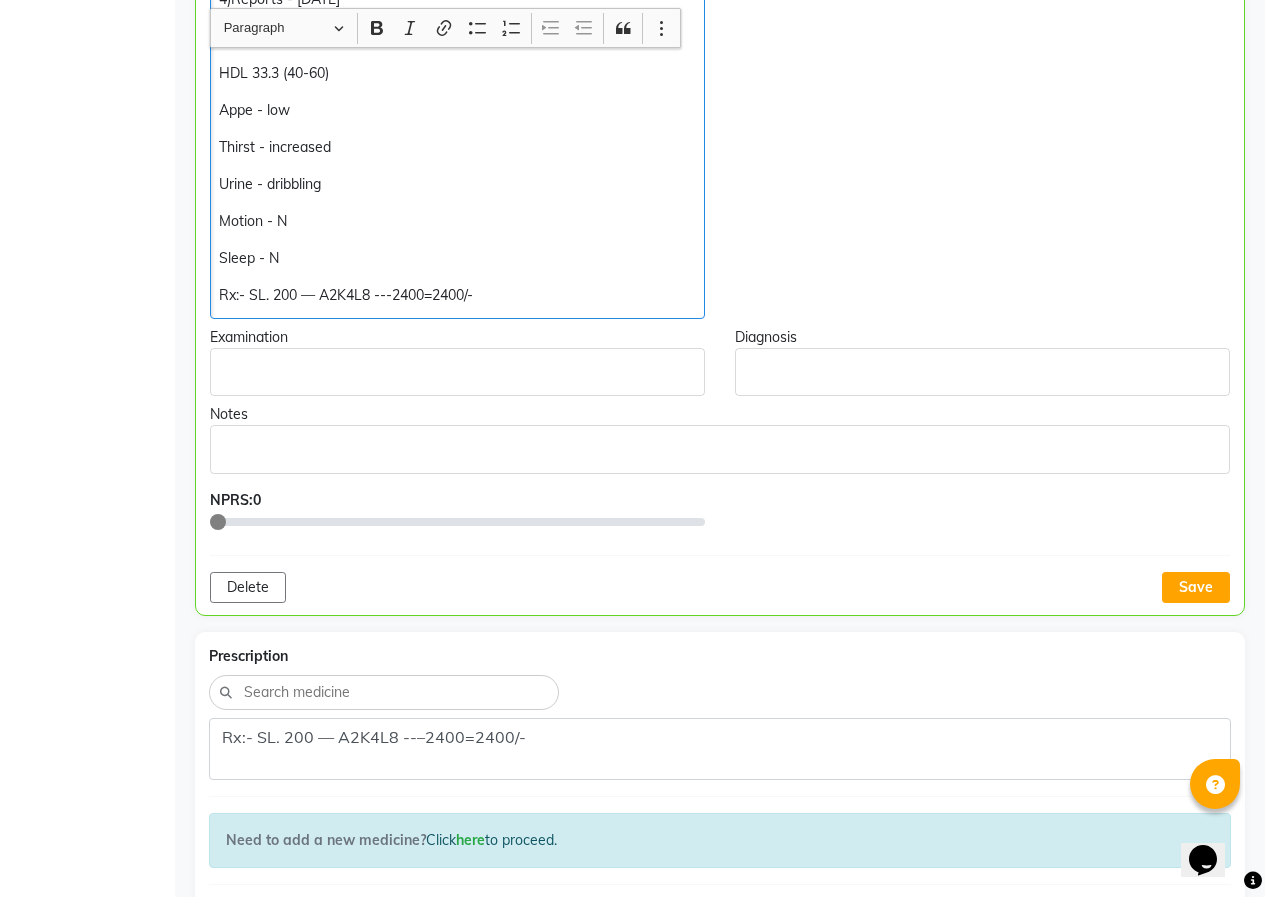 scroll, scrollTop: 1093, scrollLeft: 0, axis: vertical 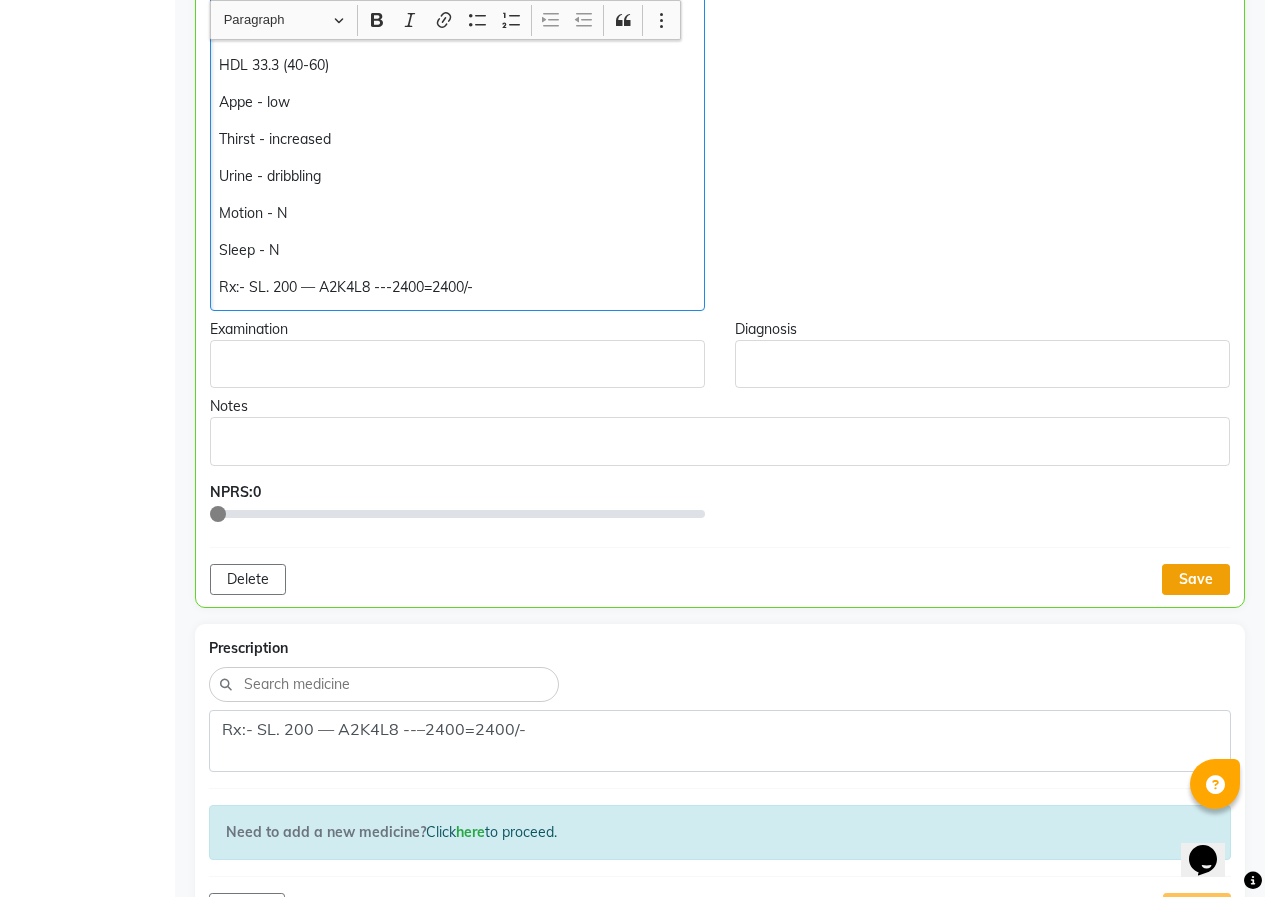 click on "Save" 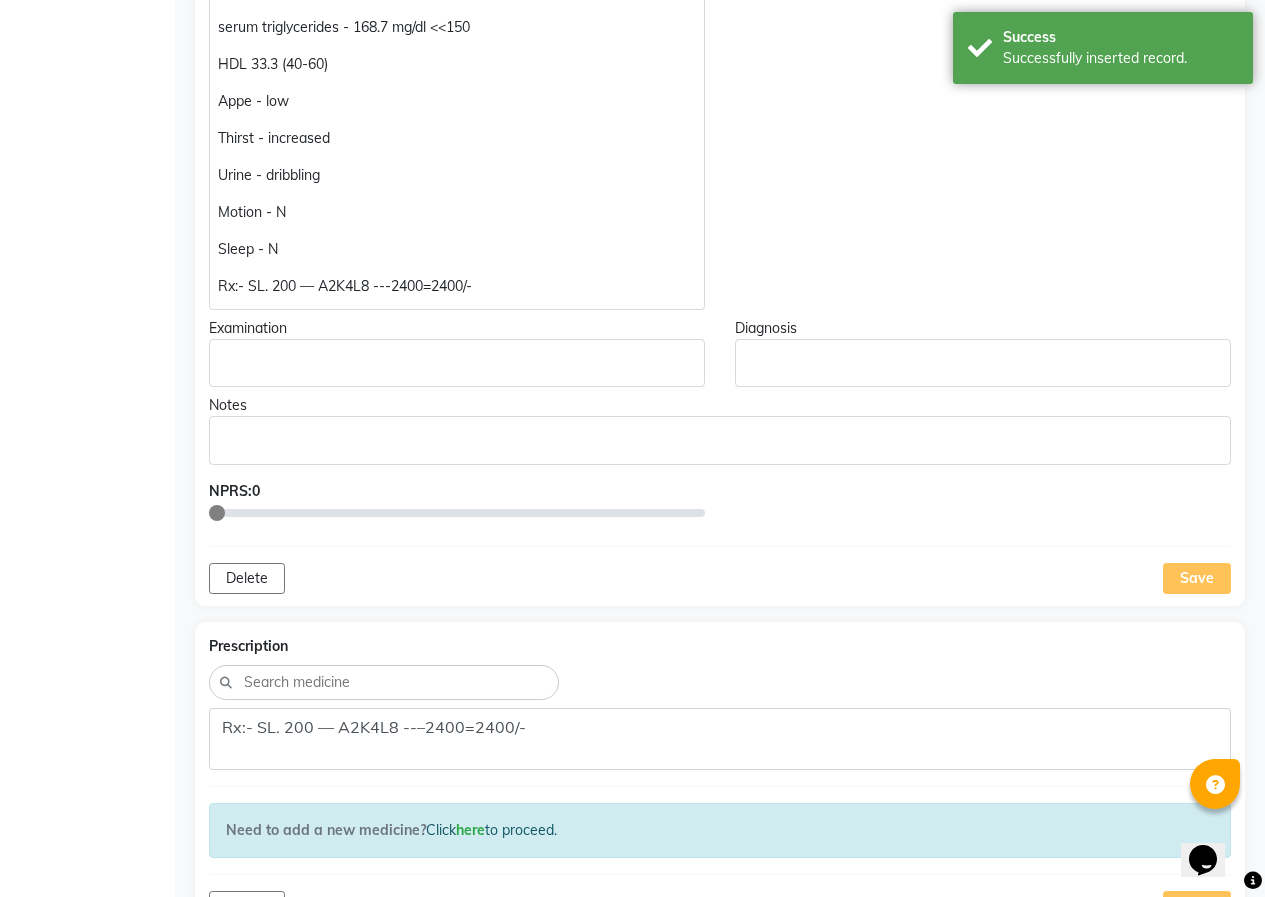 scroll, scrollTop: 1393, scrollLeft: 0, axis: vertical 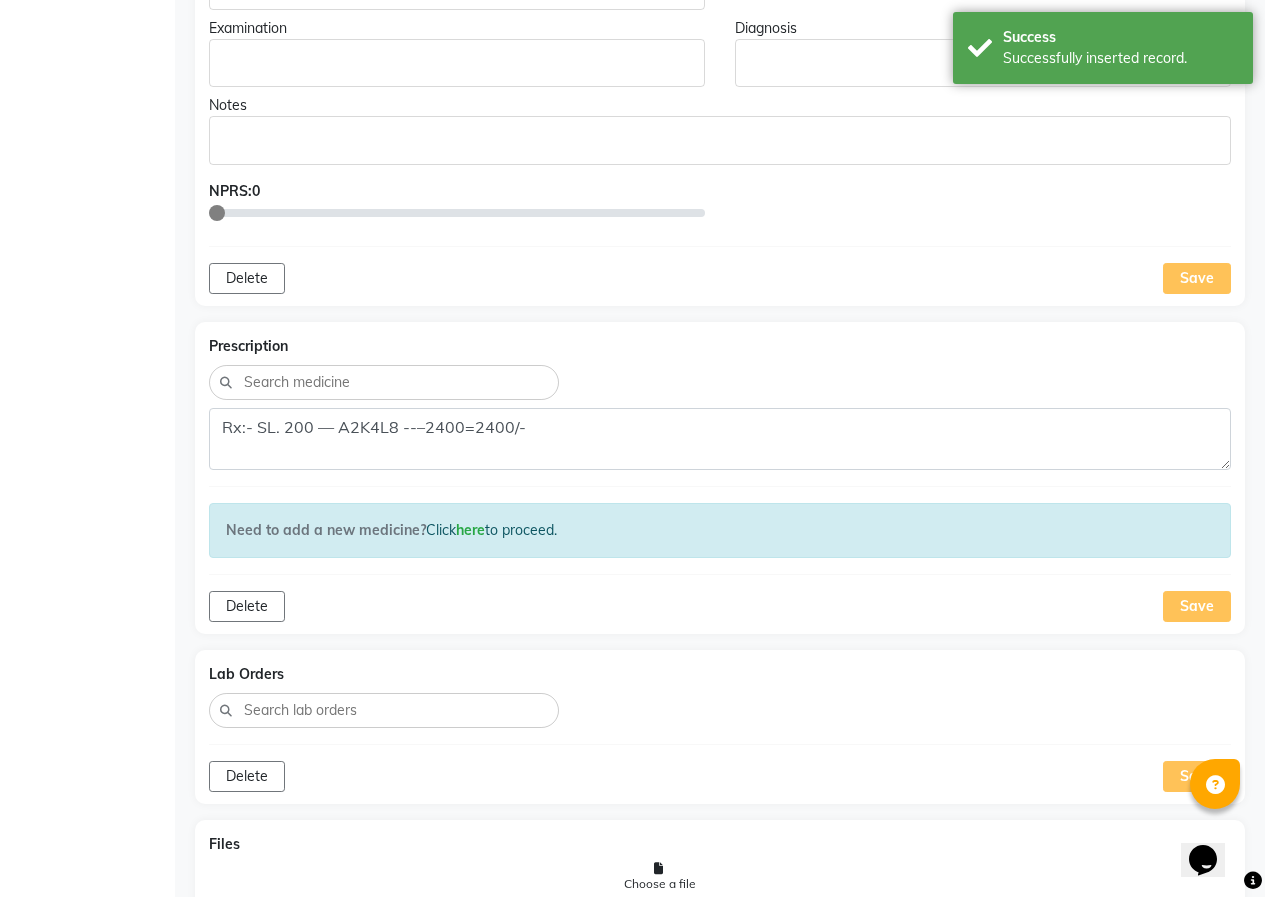 click on "Save" 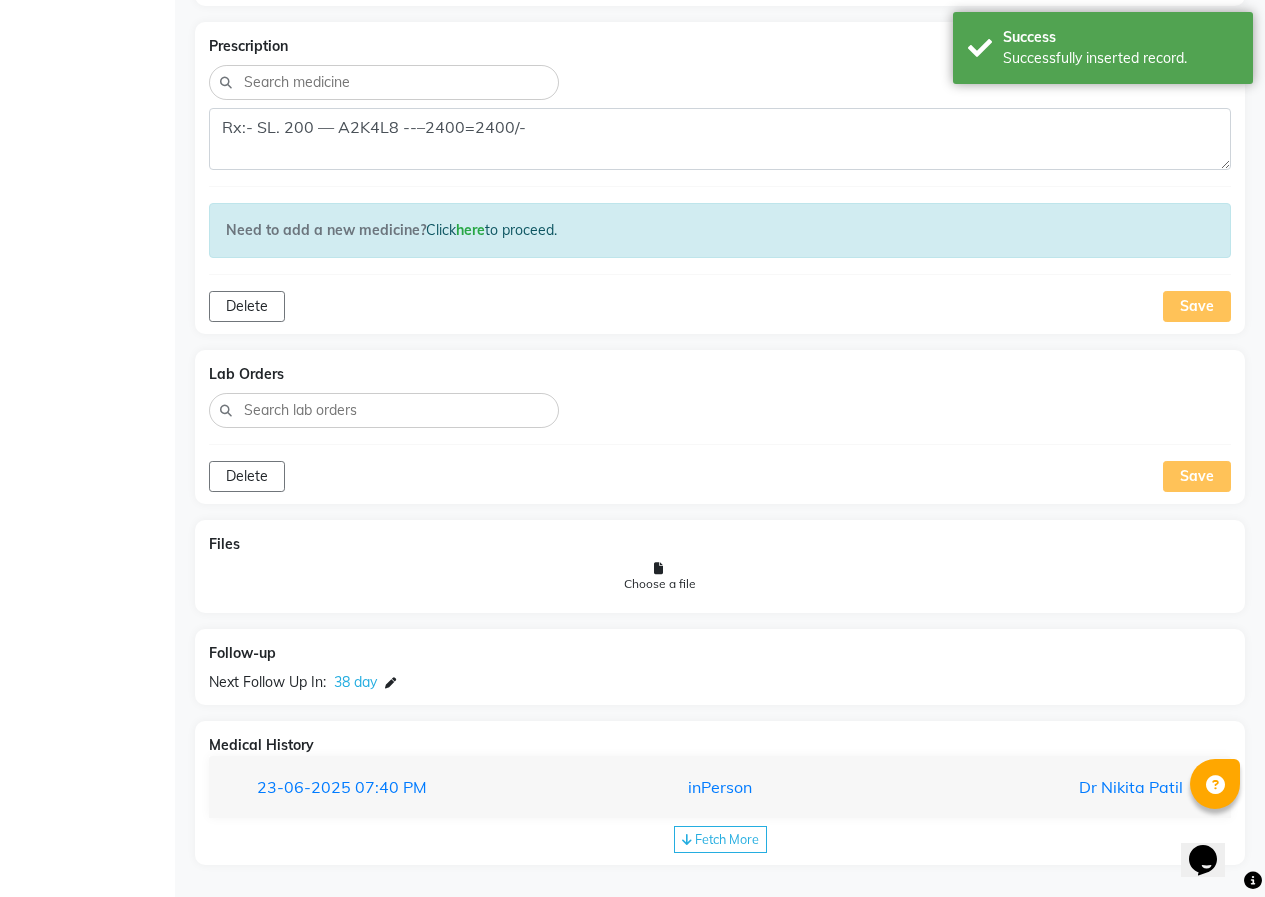 scroll, scrollTop: 1701, scrollLeft: 0, axis: vertical 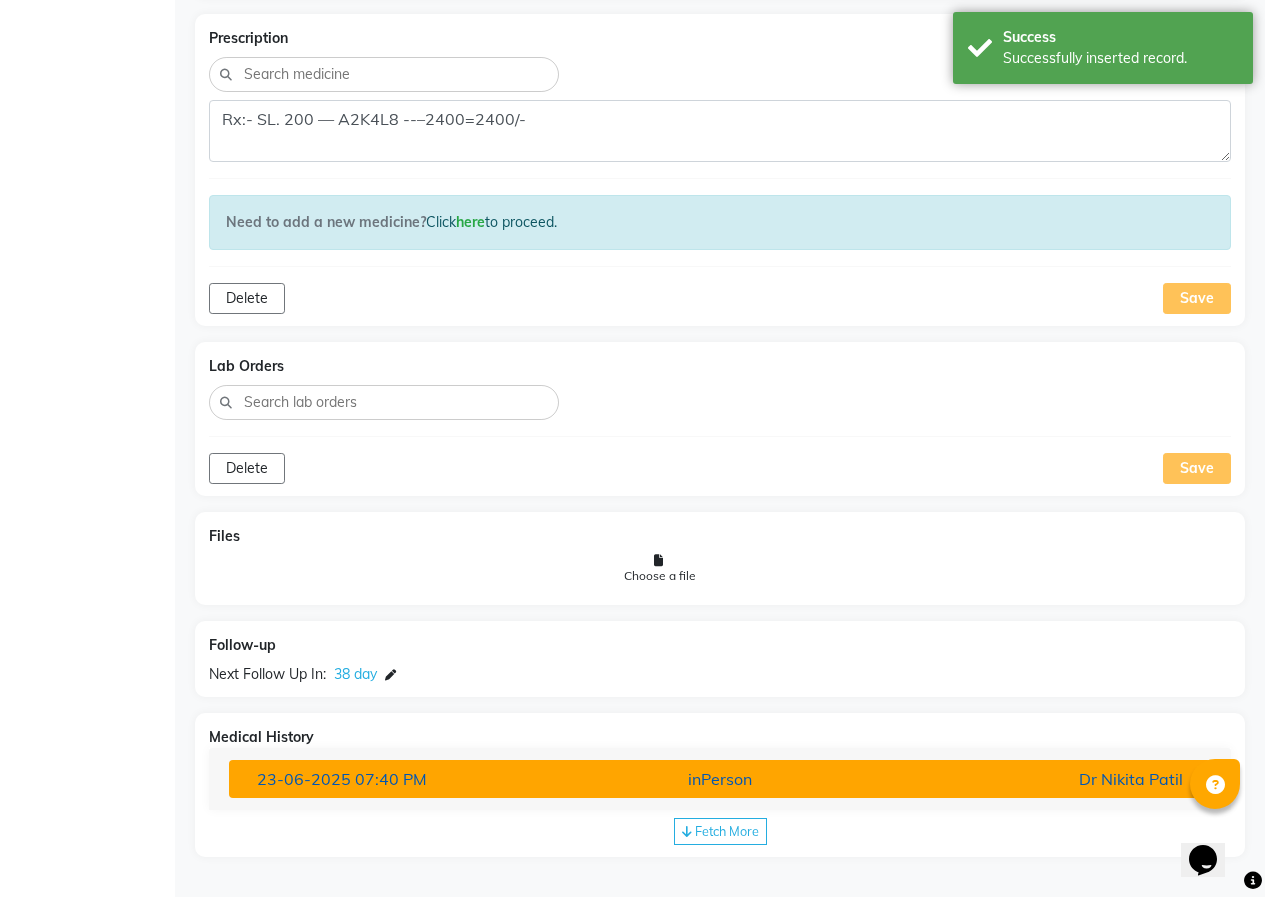 click on "[DATE] [TIME]" at bounding box center (401, 779) 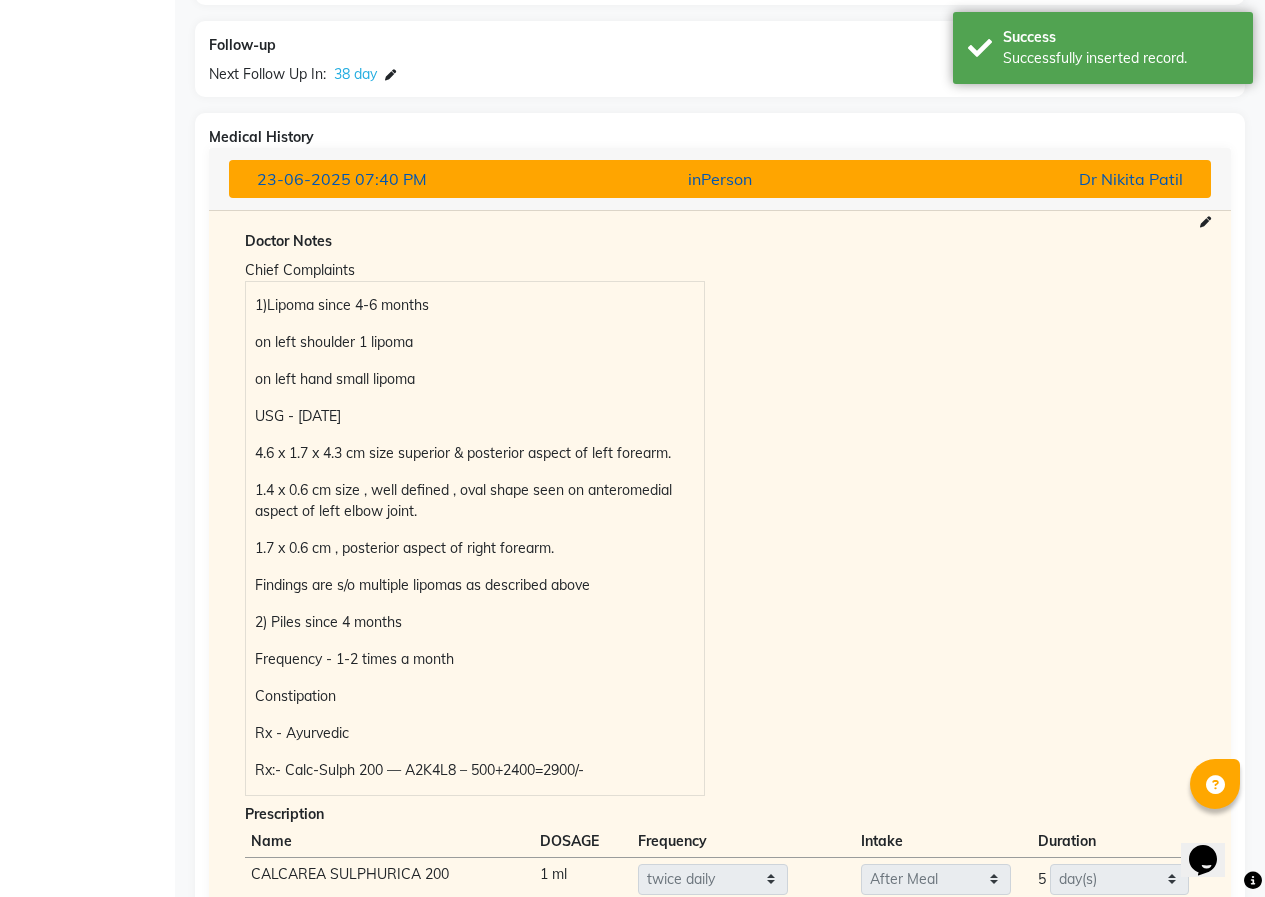 click on "[DATE] [TIME]" at bounding box center (401, 179) 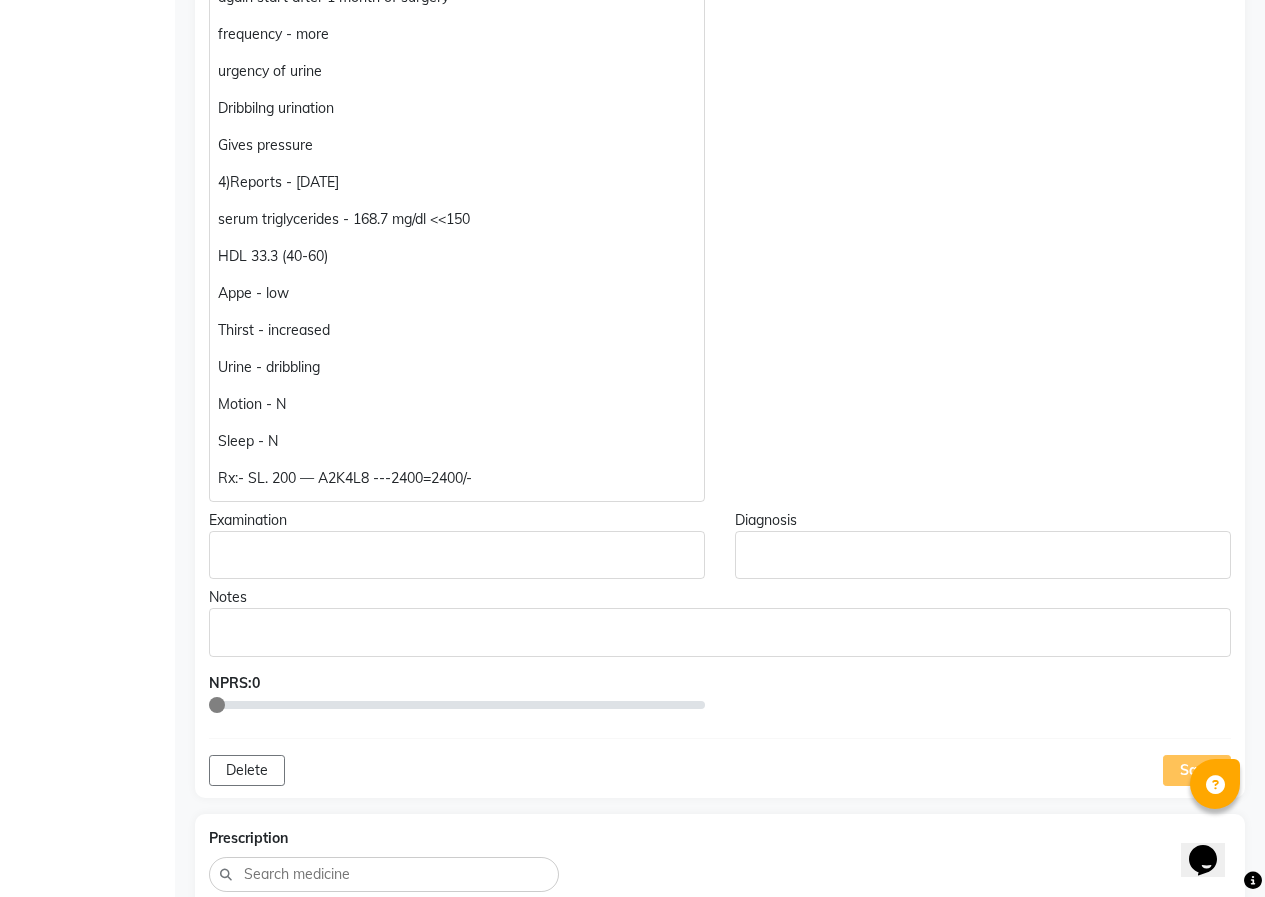 scroll, scrollTop: 1101, scrollLeft: 0, axis: vertical 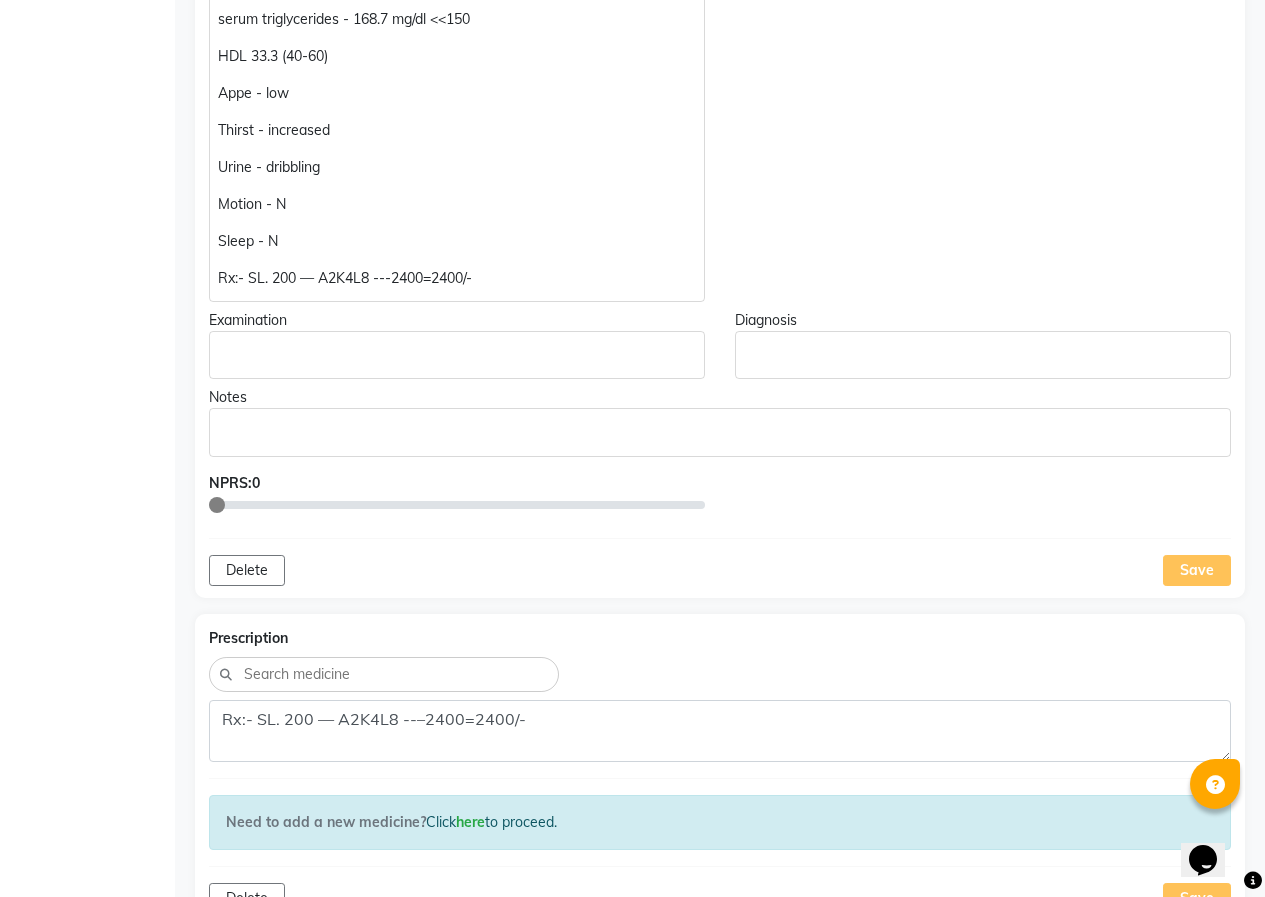 click on "Save" 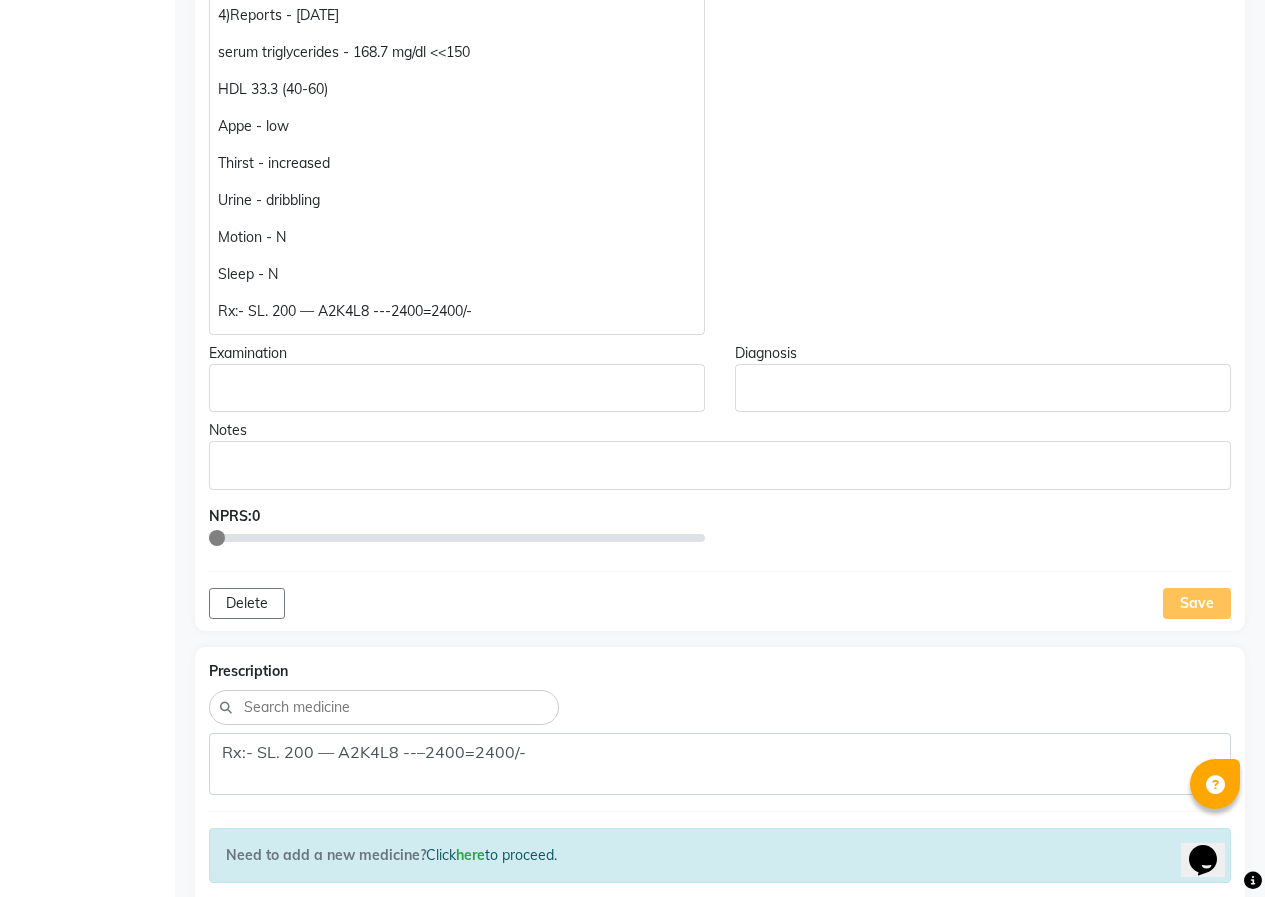 scroll, scrollTop: 1101, scrollLeft: 0, axis: vertical 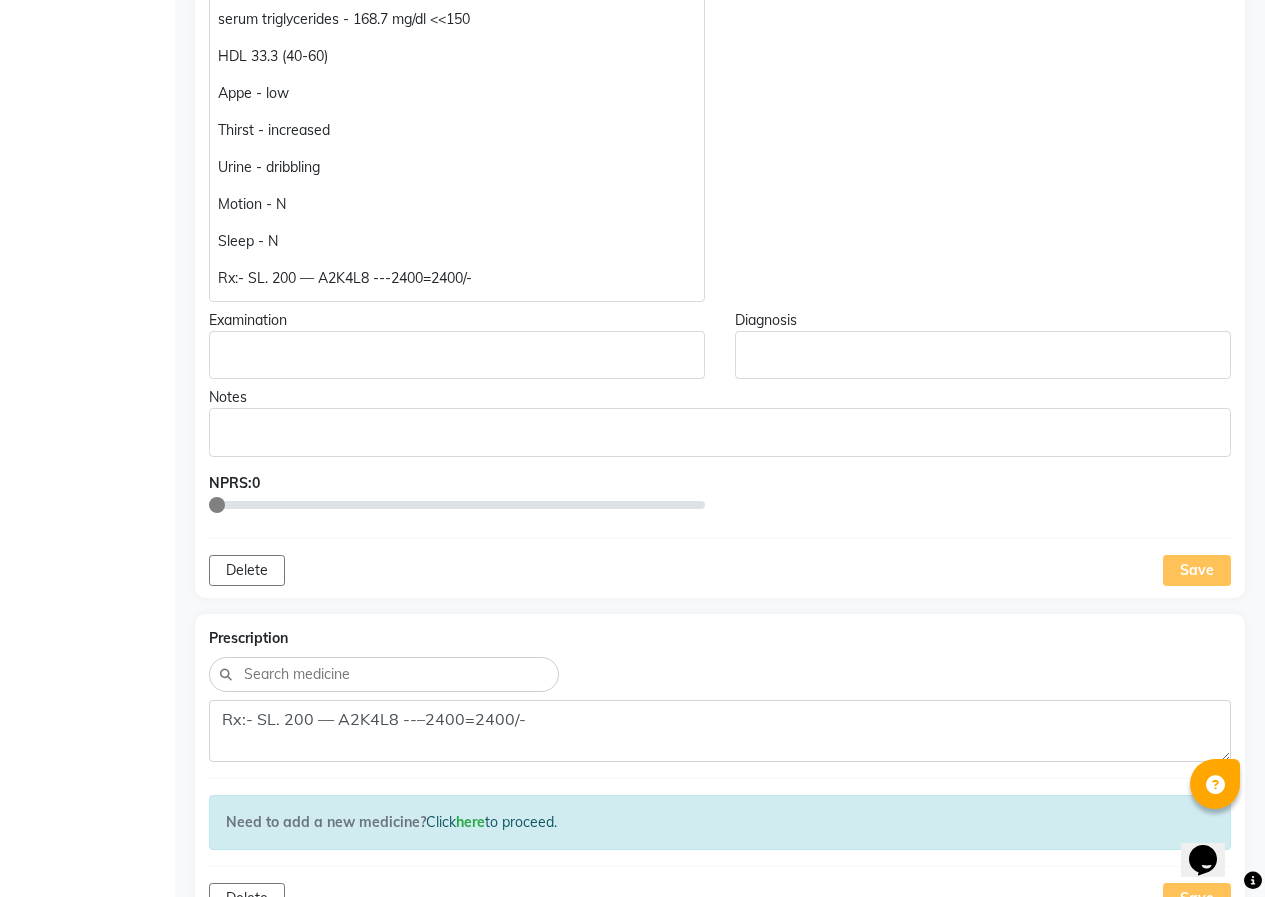 click on "Save" 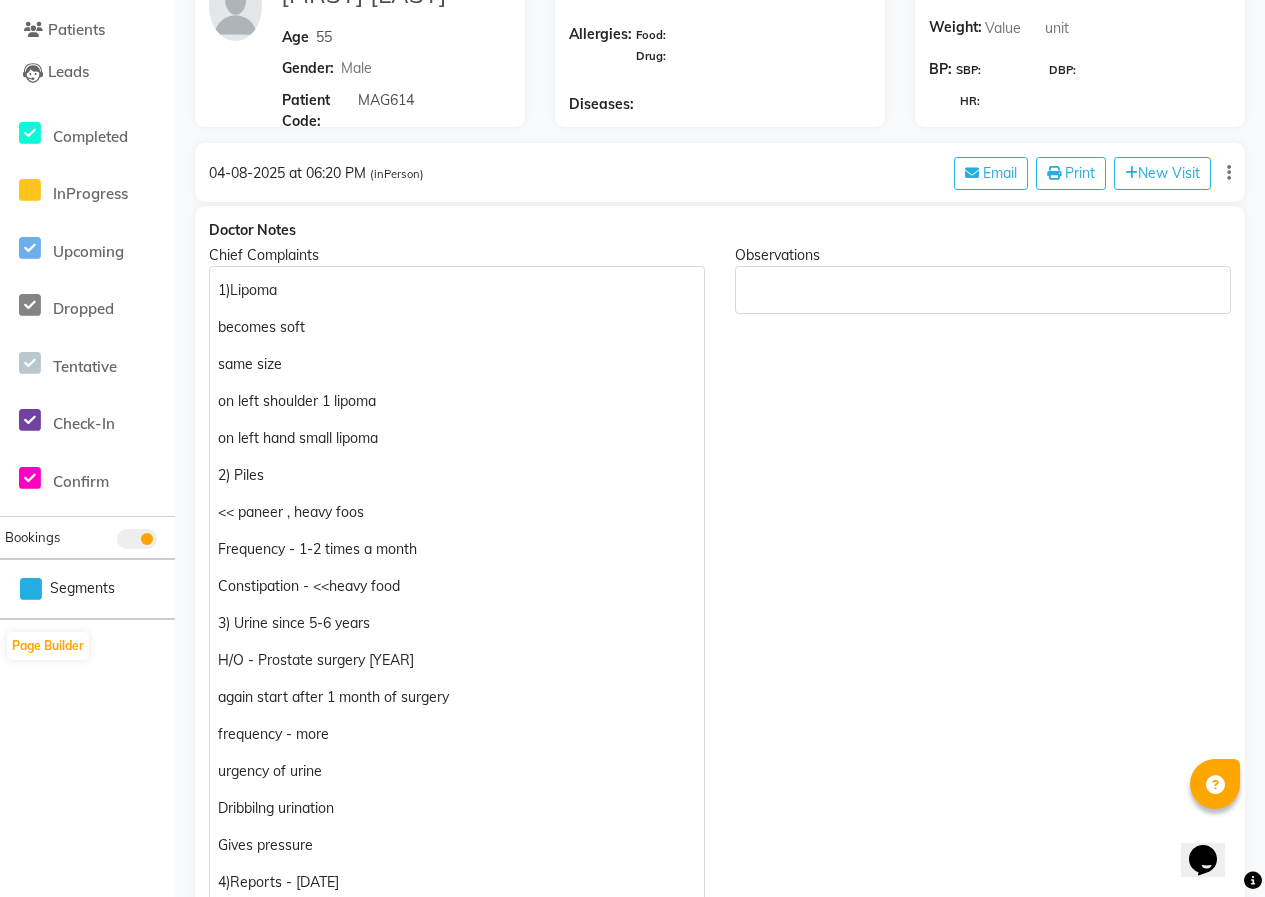 scroll, scrollTop: 1, scrollLeft: 0, axis: vertical 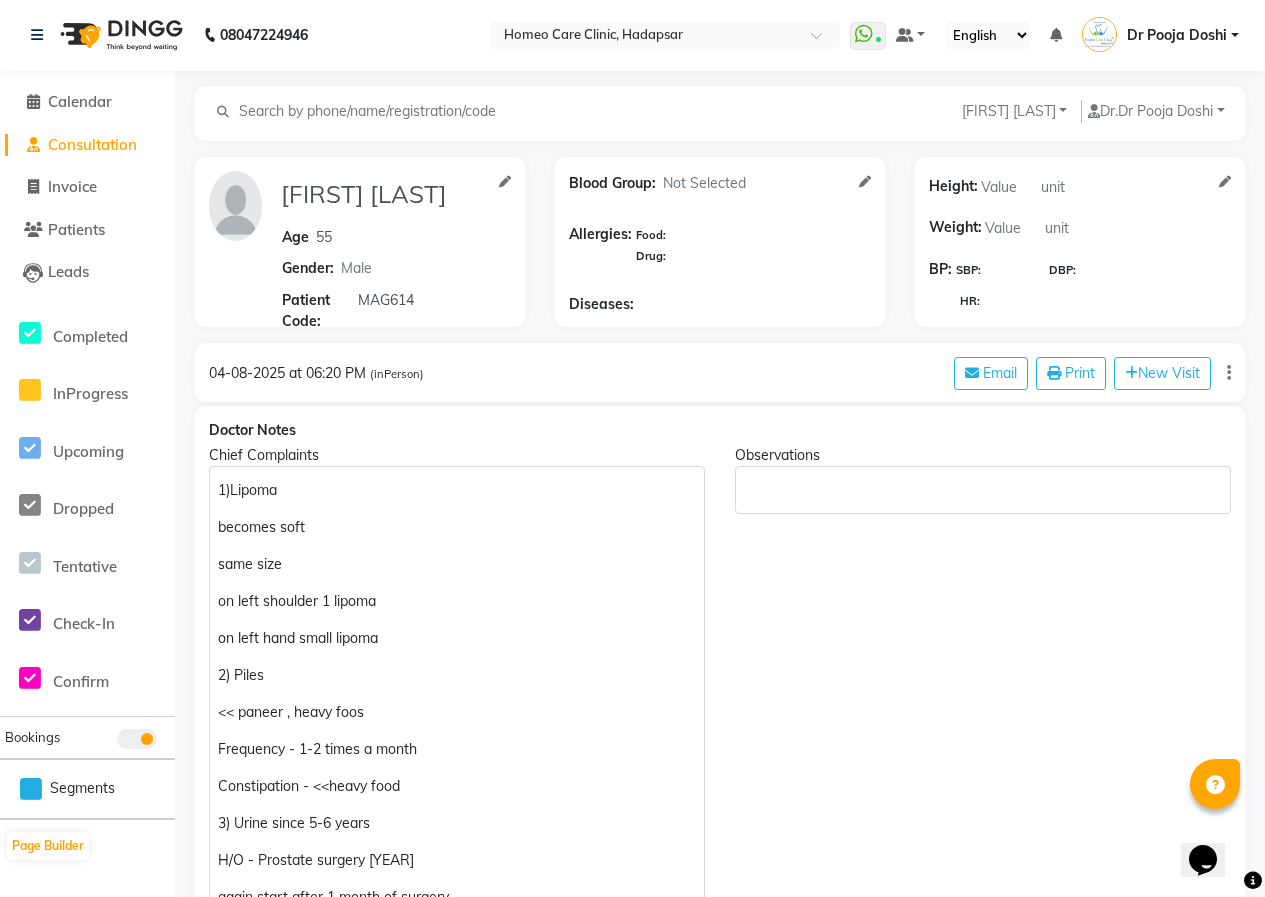 click on "1)Lipoma" 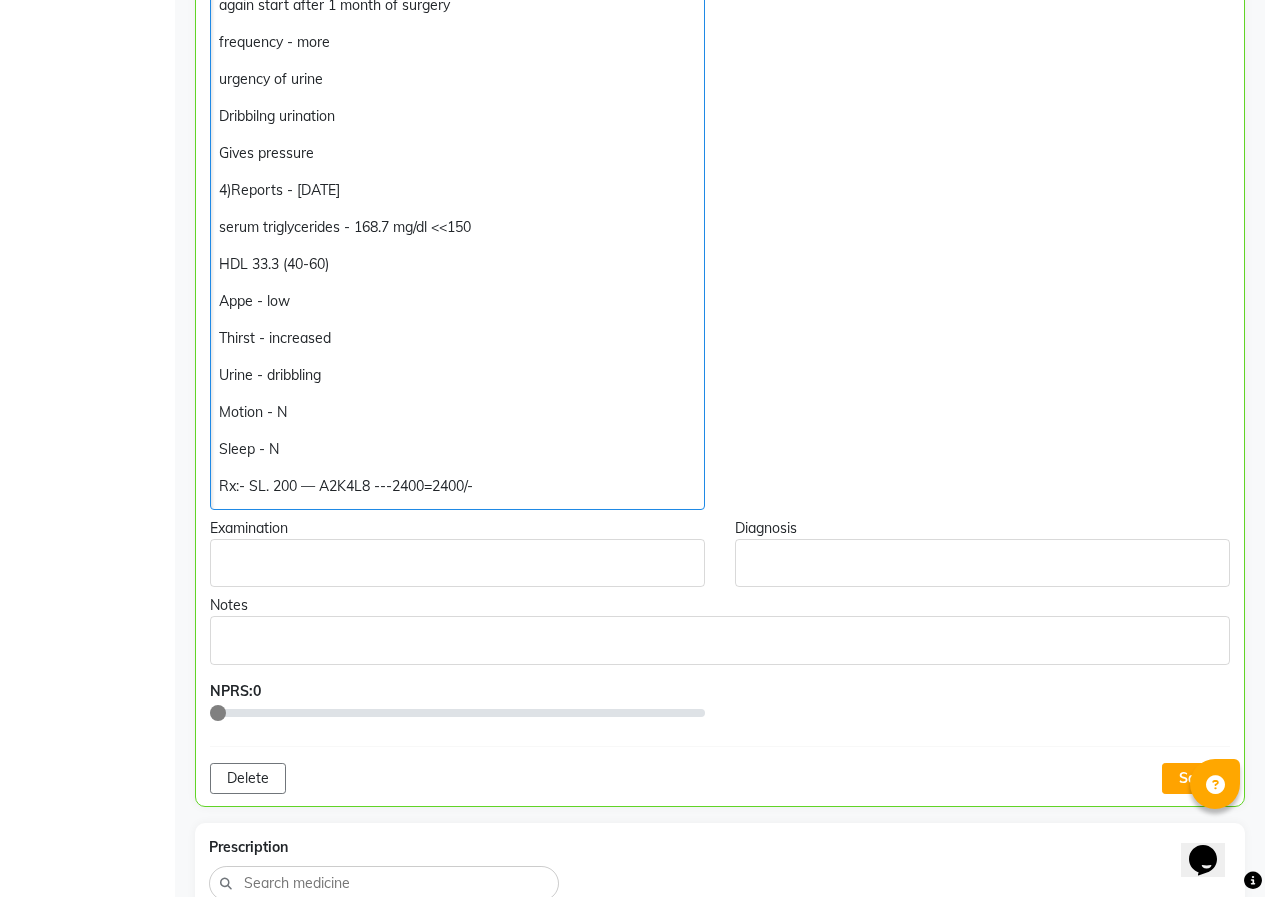 scroll, scrollTop: 902, scrollLeft: 0, axis: vertical 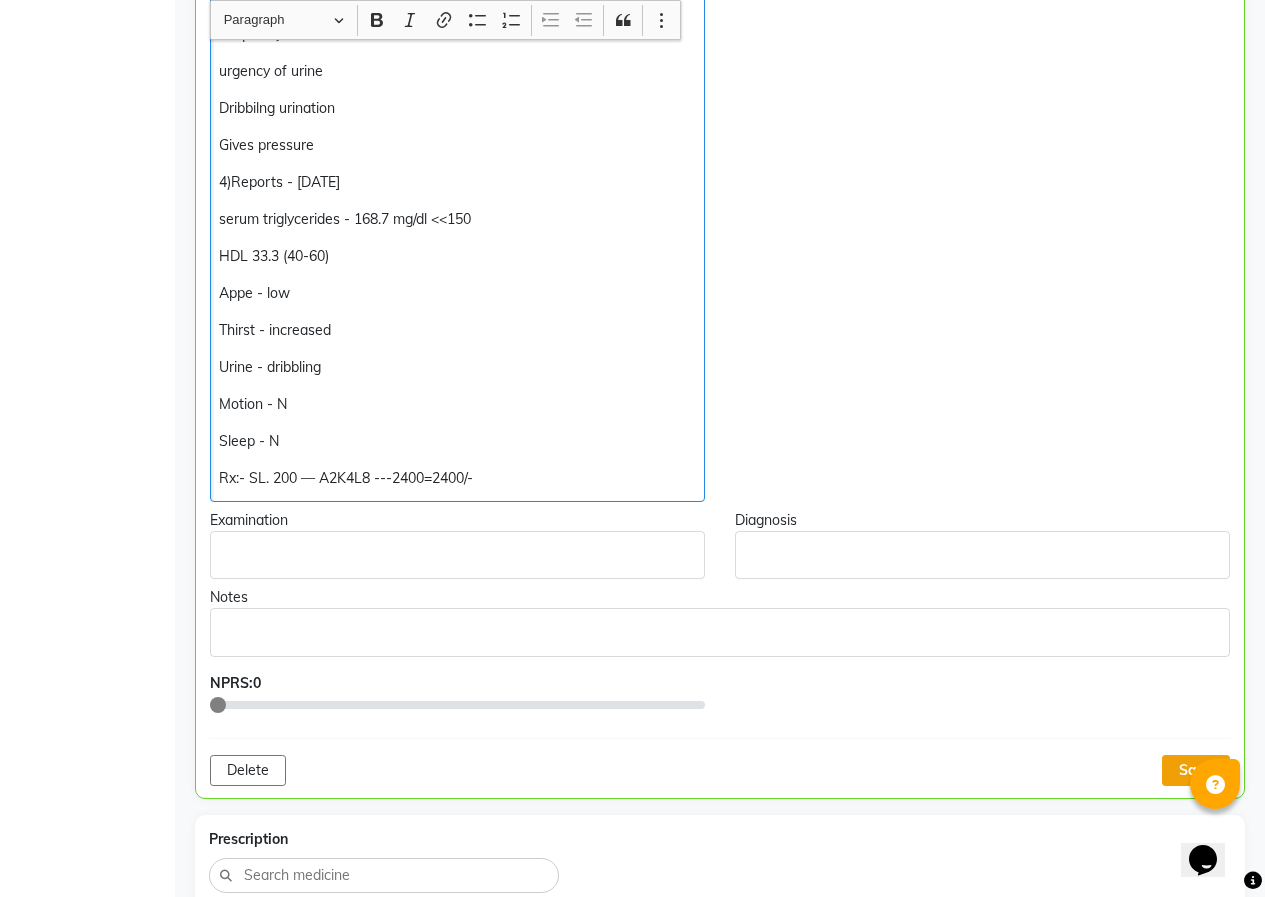 click on "Save" 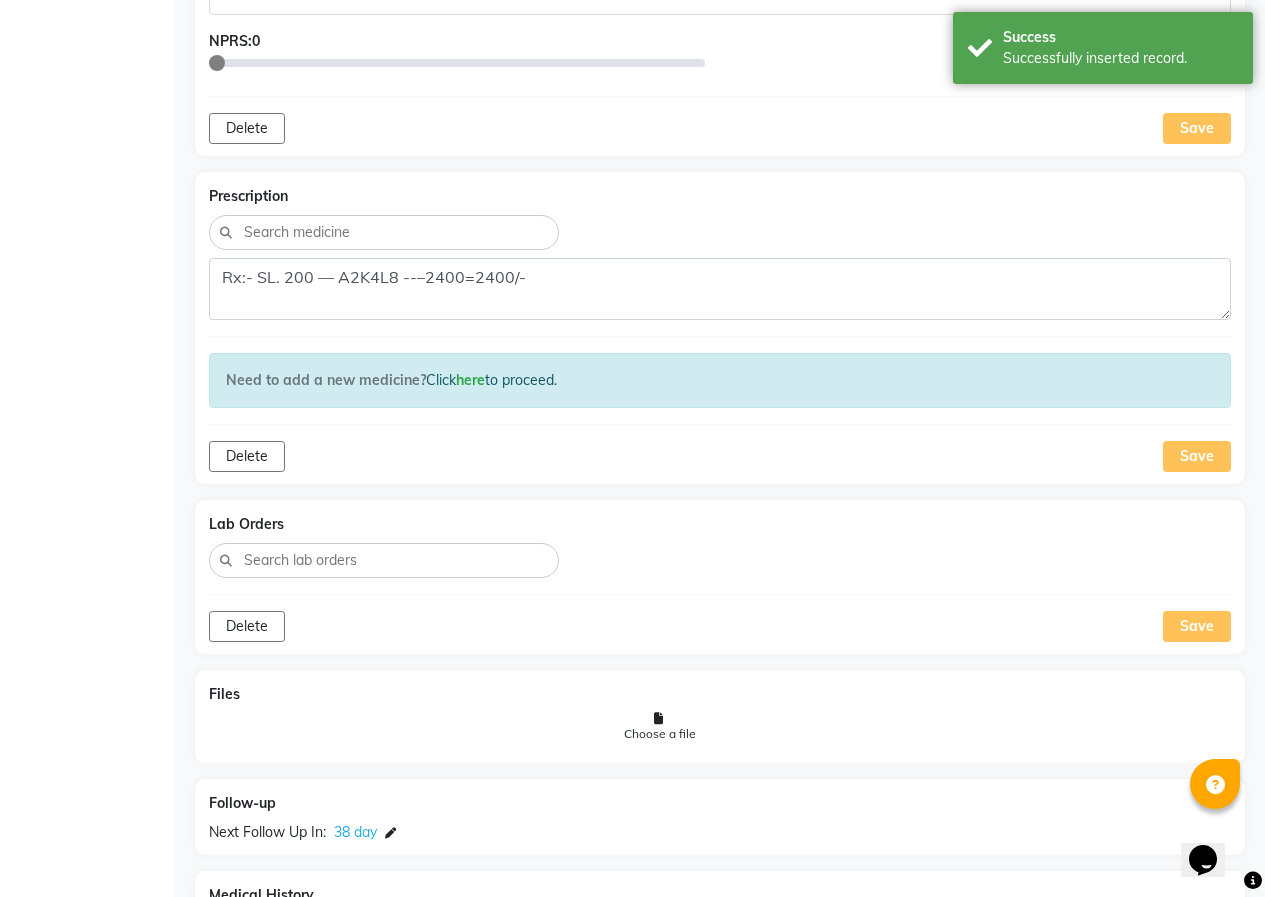 scroll, scrollTop: 1602, scrollLeft: 0, axis: vertical 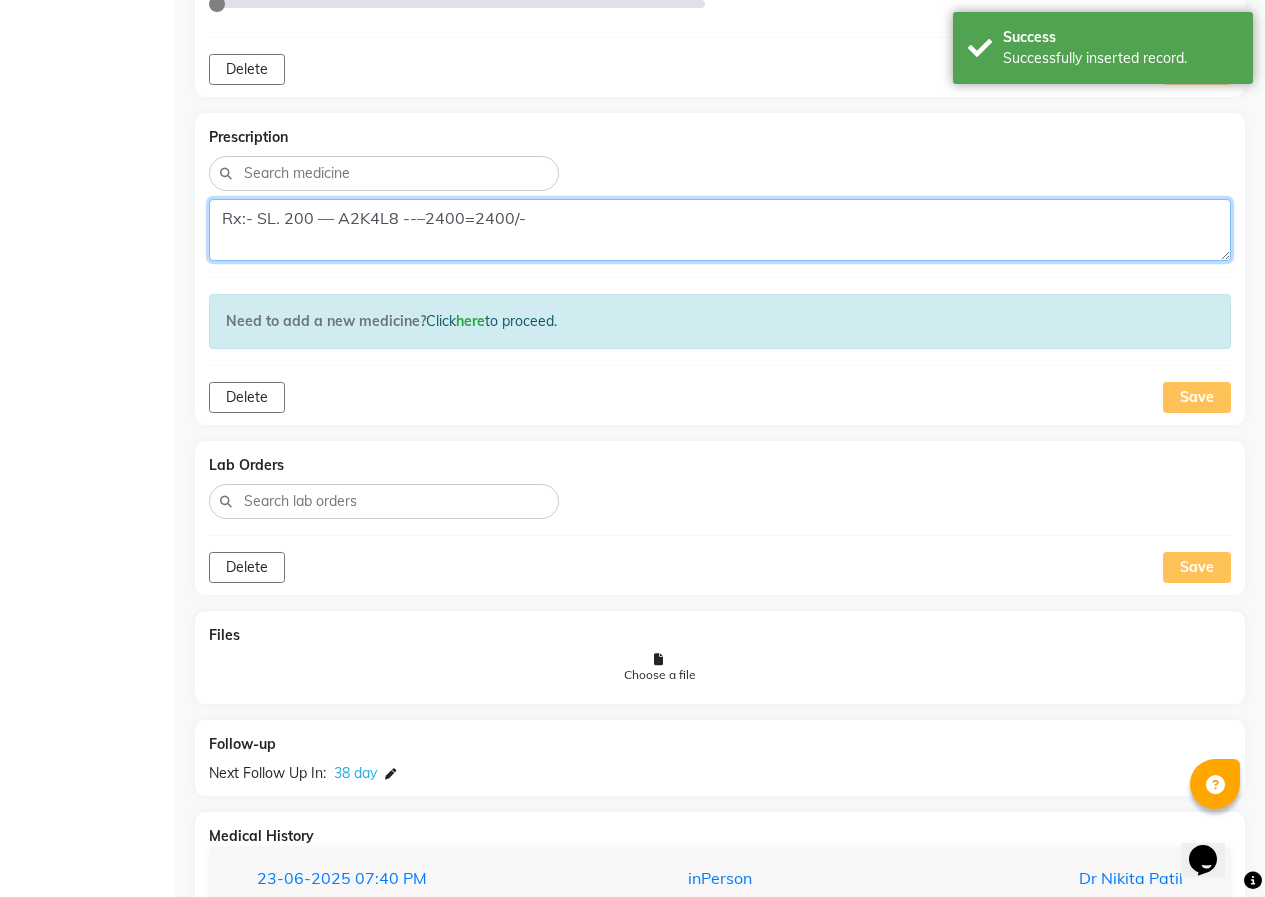 click on "Rx:- SL. 200 — A2K4L8 --–2400=2400/-" 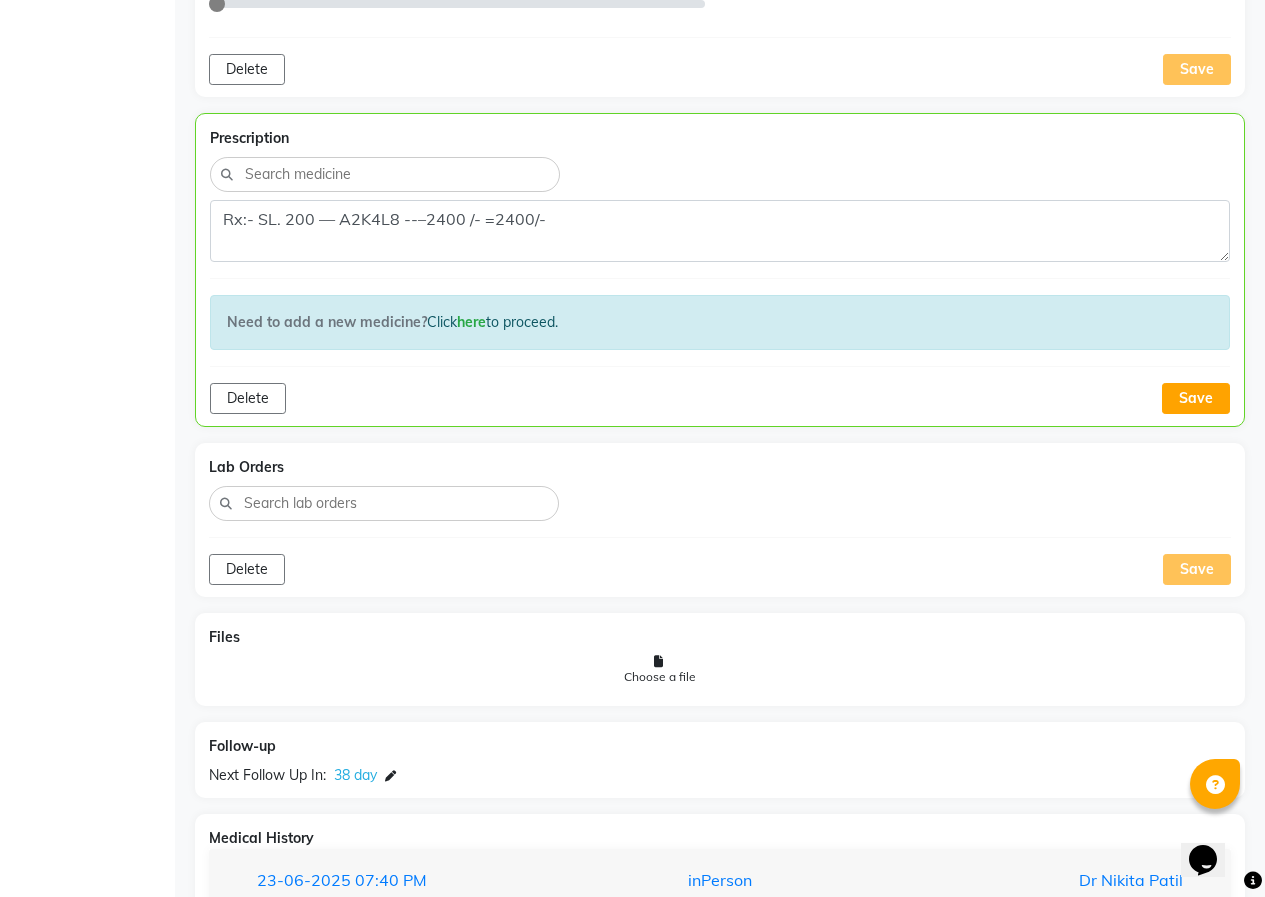 click on "Save" 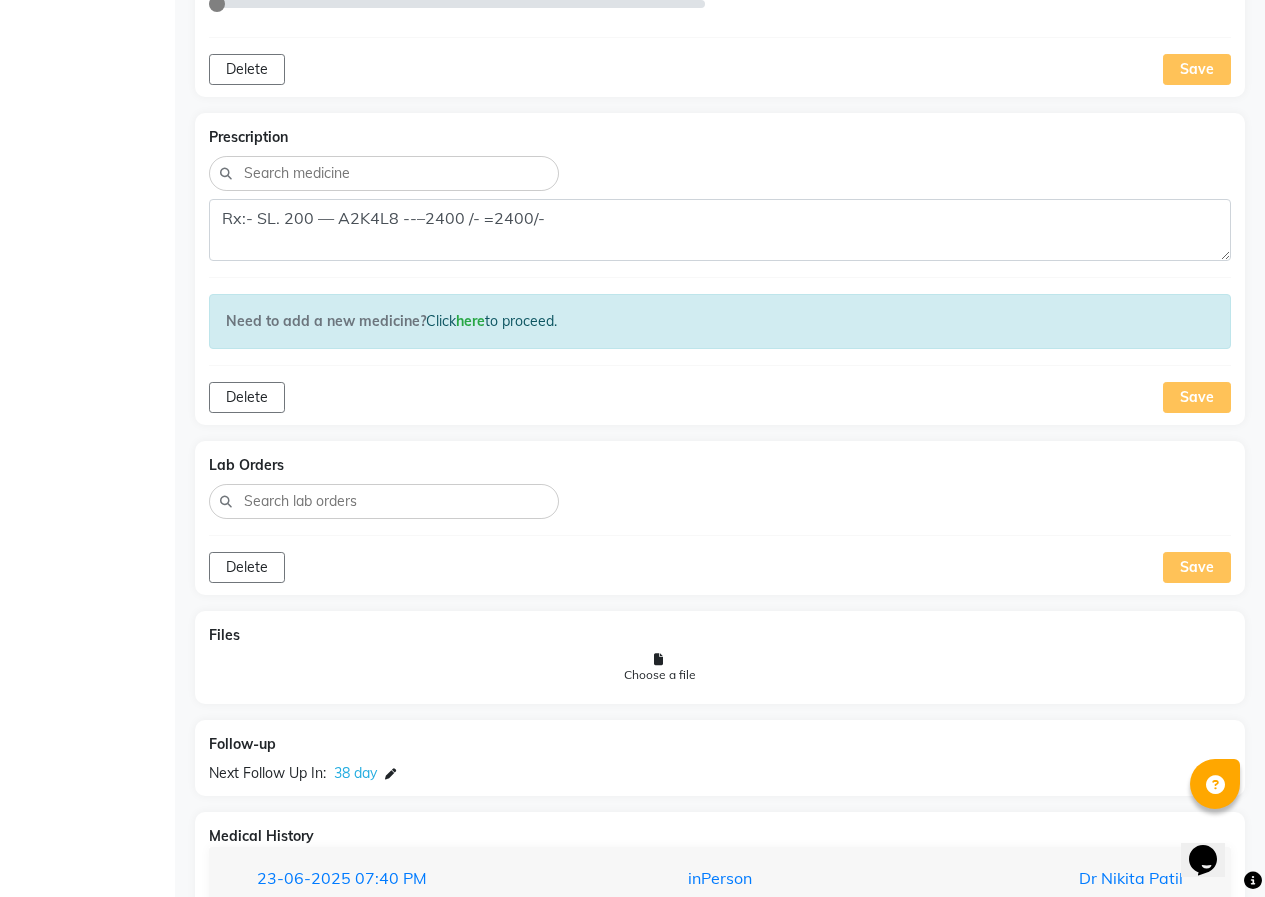 scroll, scrollTop: 1701, scrollLeft: 0, axis: vertical 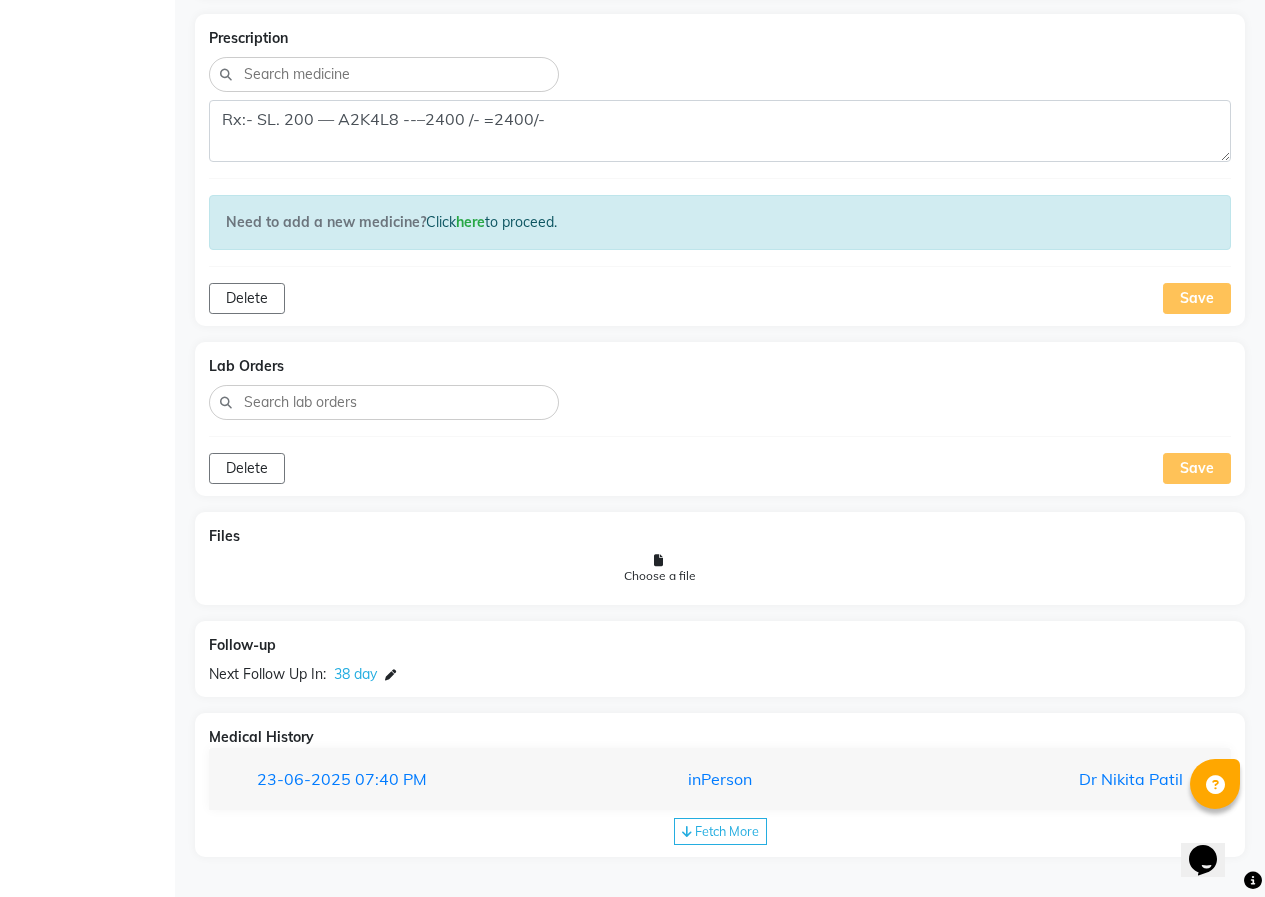 click on "Save" 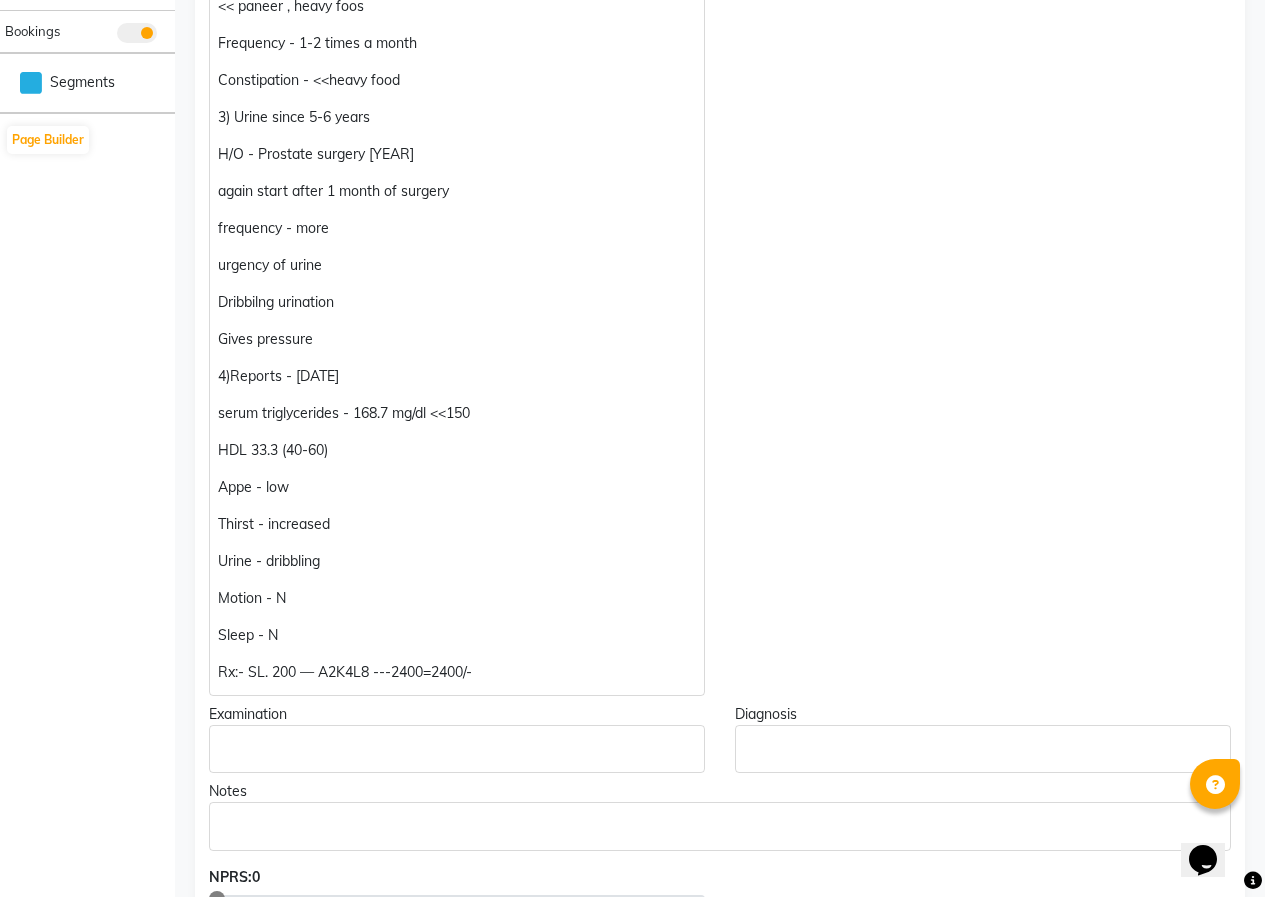 scroll, scrollTop: 701, scrollLeft: 0, axis: vertical 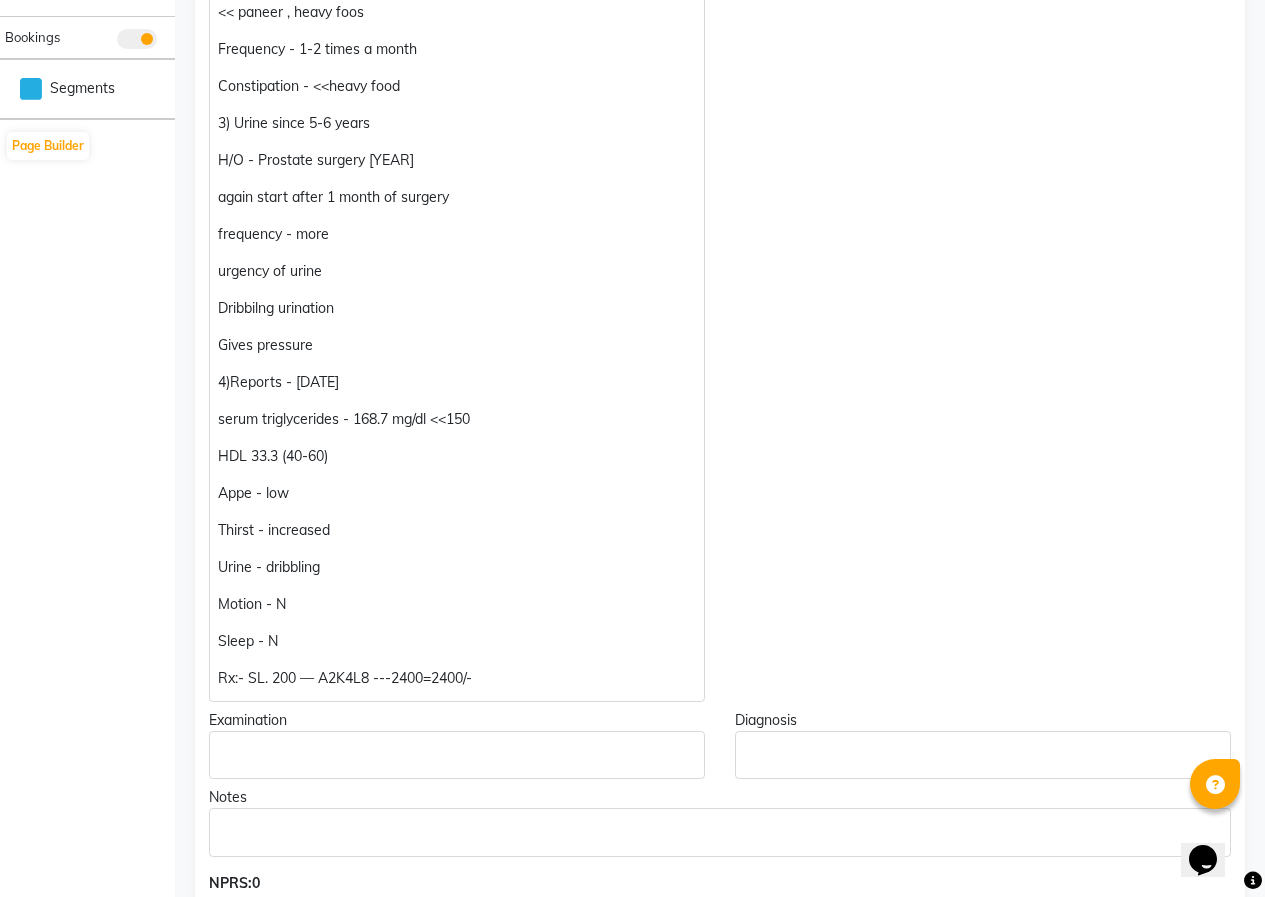 click on "serum triglycerides - 168.7 mg/dl <<150" 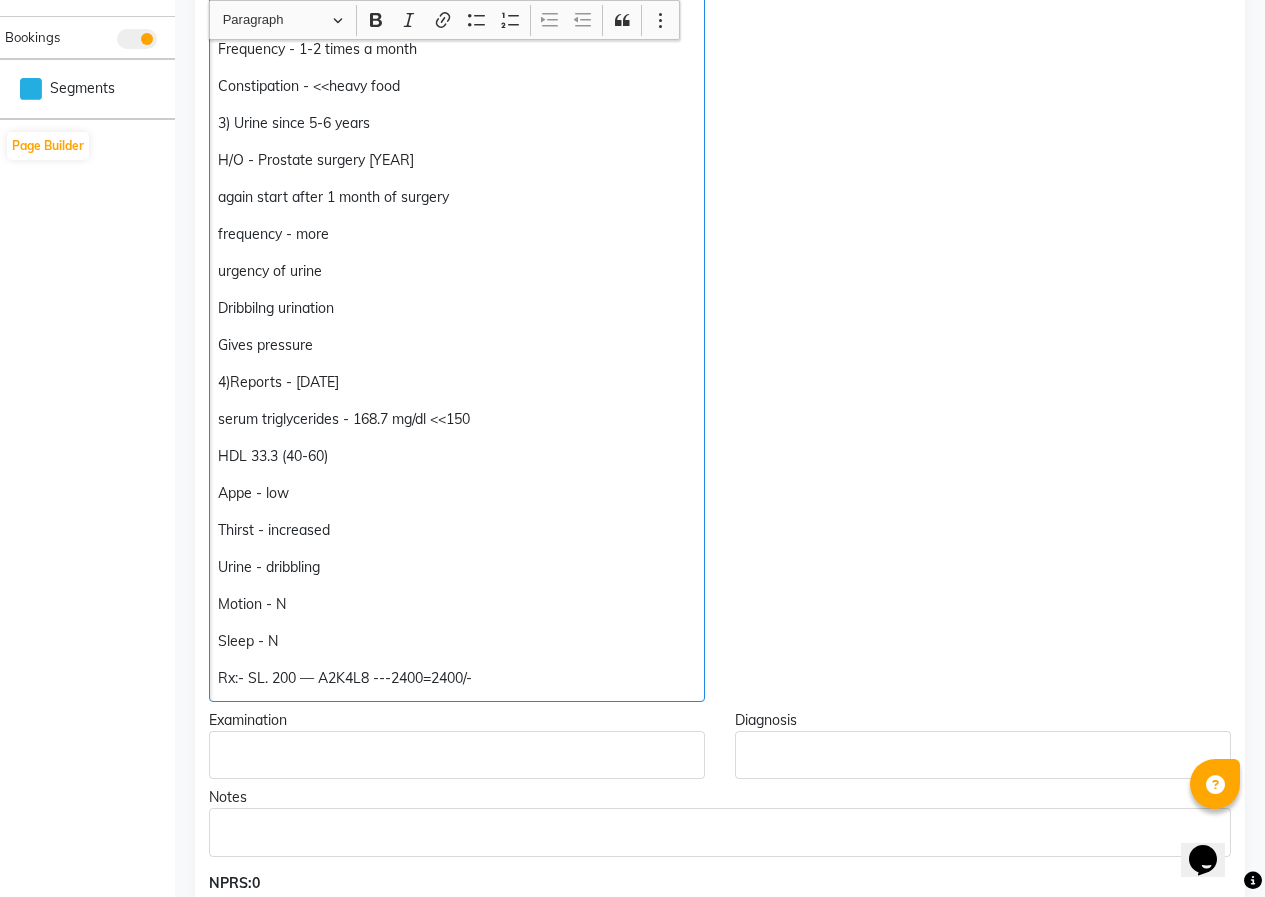 scroll, scrollTop: 702, scrollLeft: 0, axis: vertical 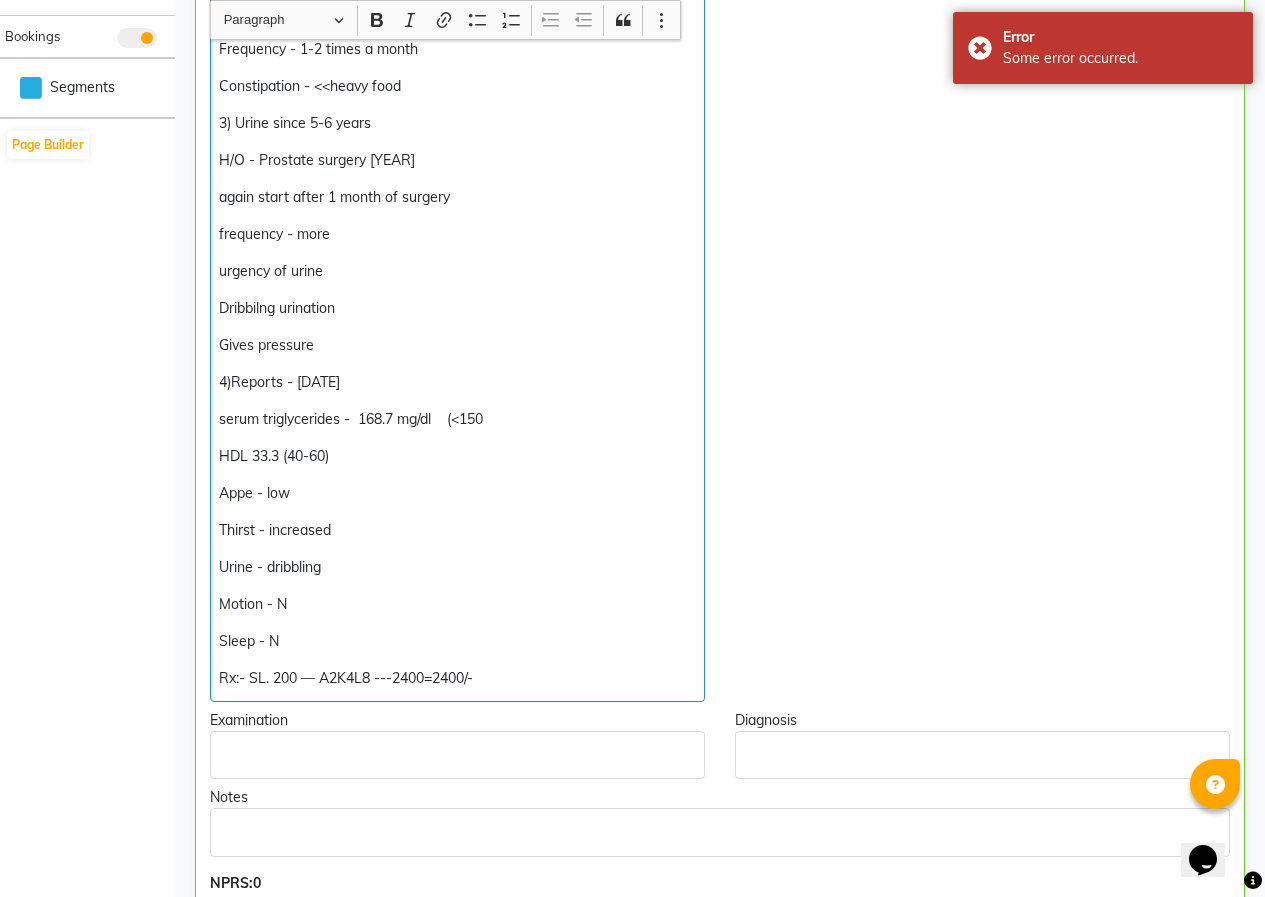 click on "serum triglycerides -  168.7 mg/dl    (<150" 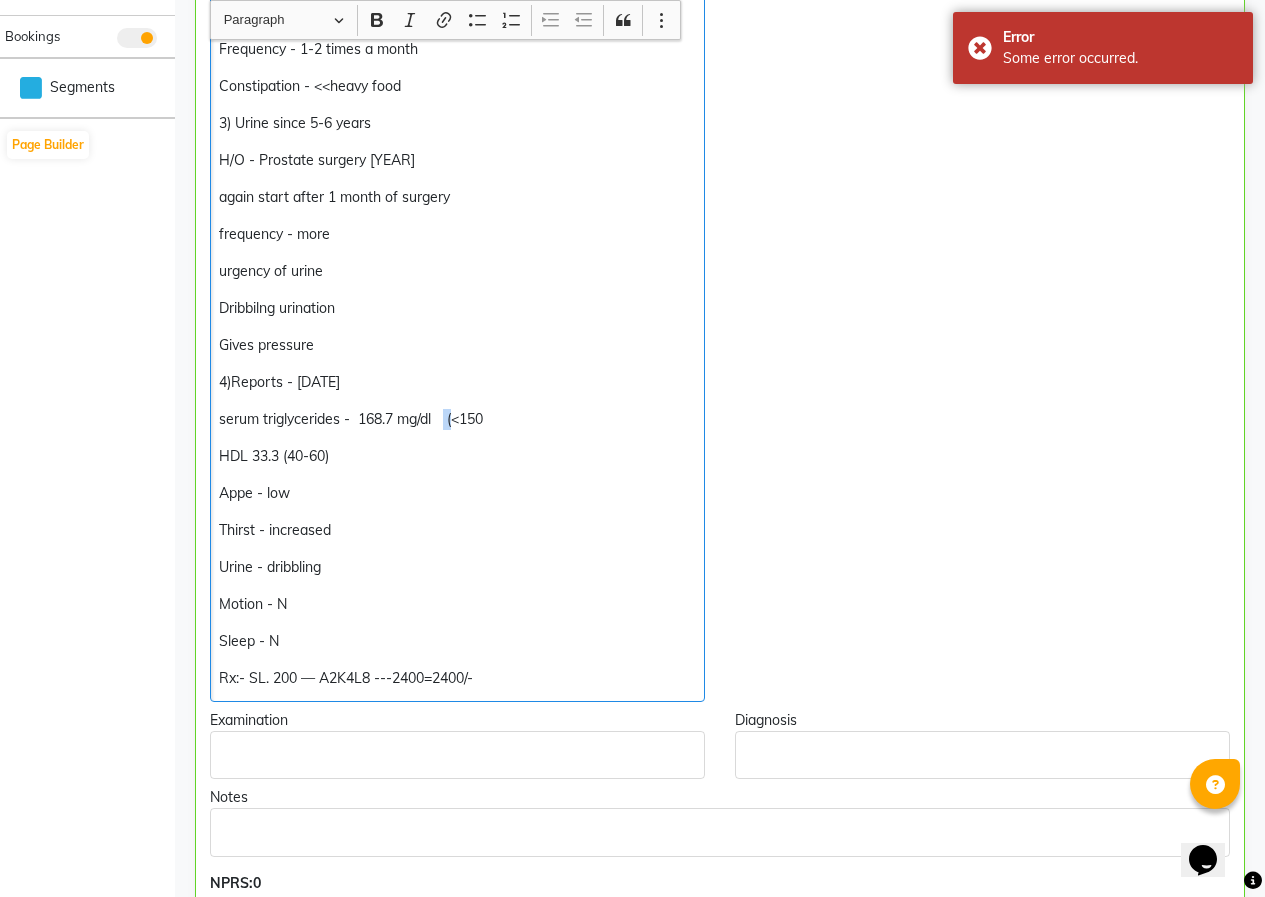 click on "serum triglycerides -  168.7 mg/dl    (<150" 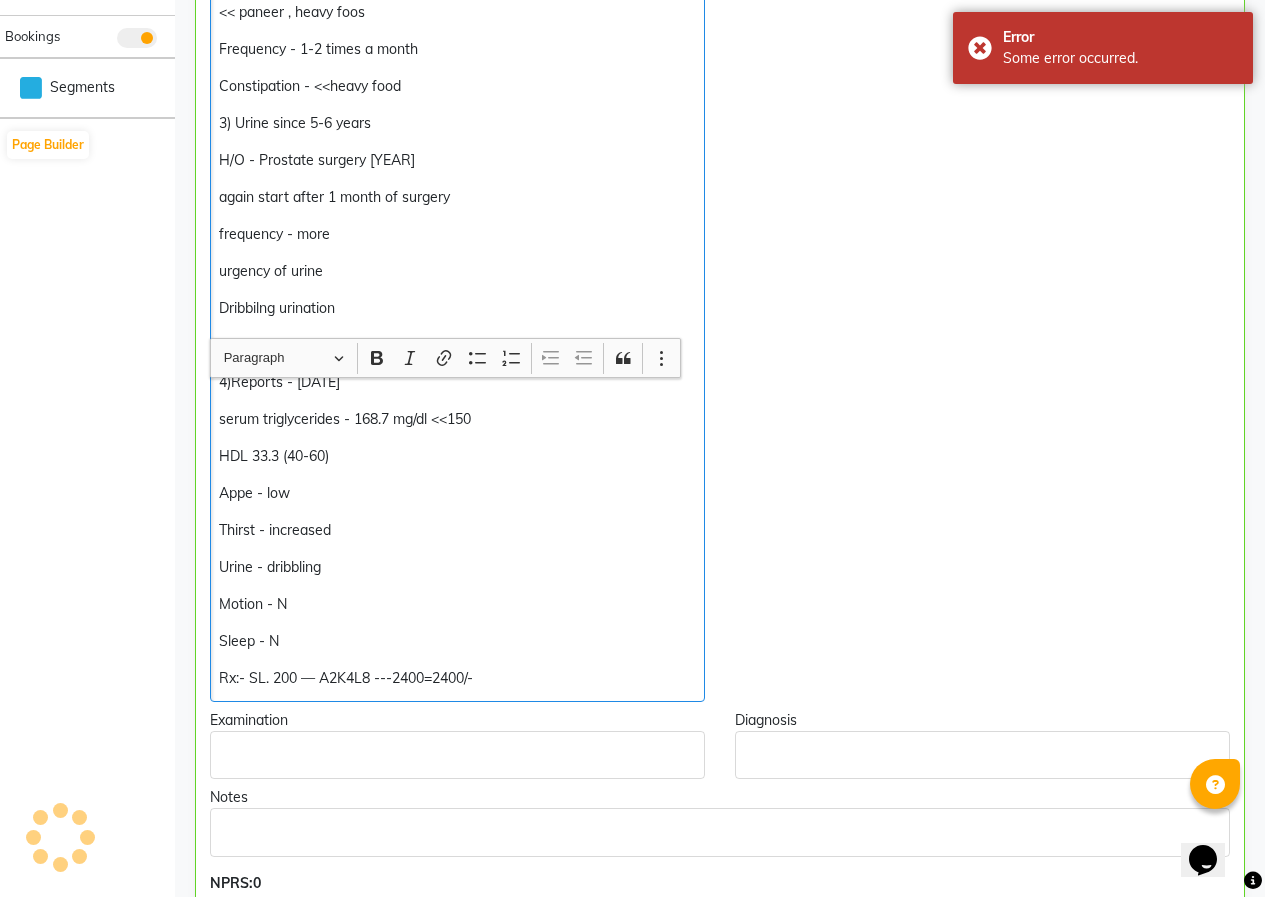 scroll, scrollTop: 1102, scrollLeft: 0, axis: vertical 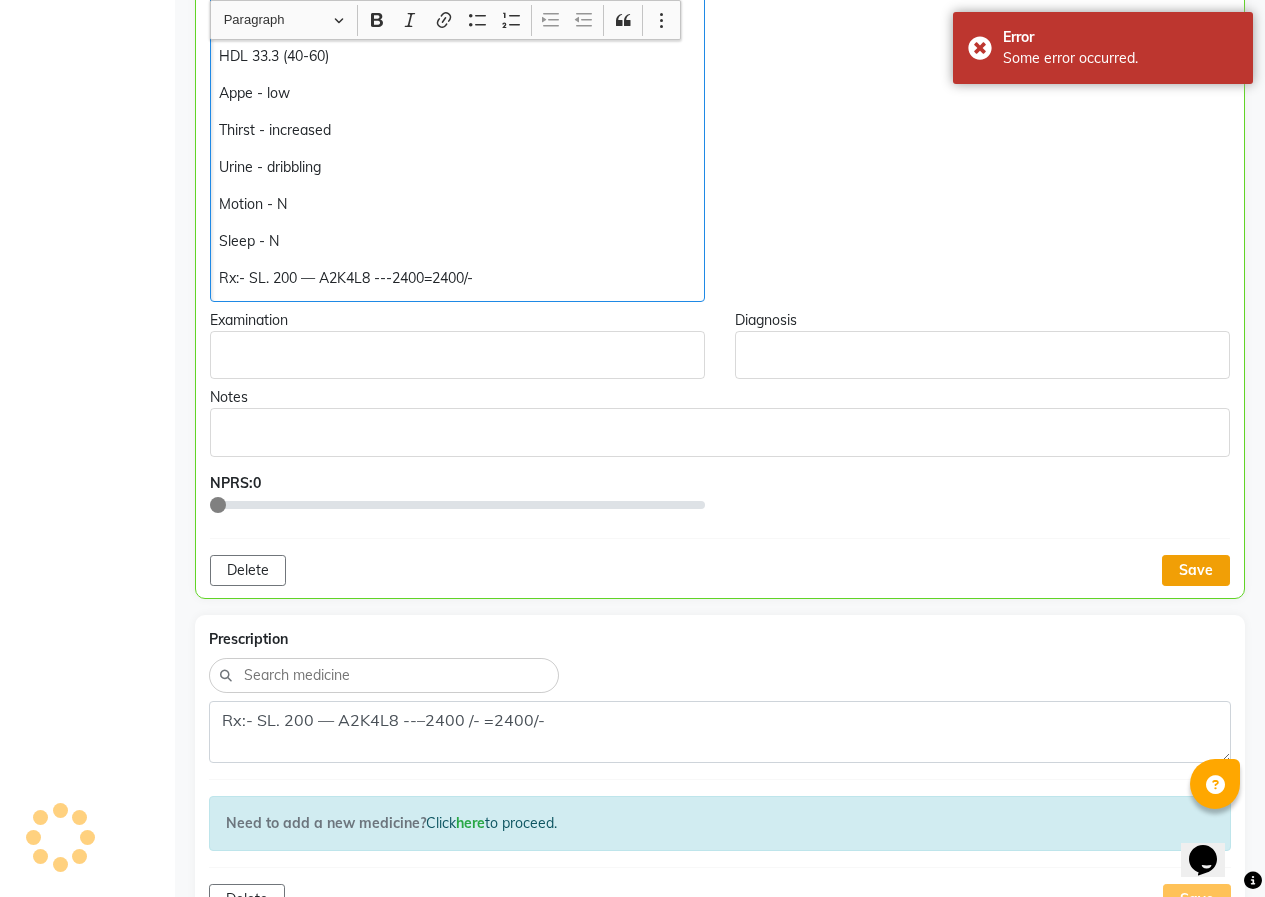 click on "Save" 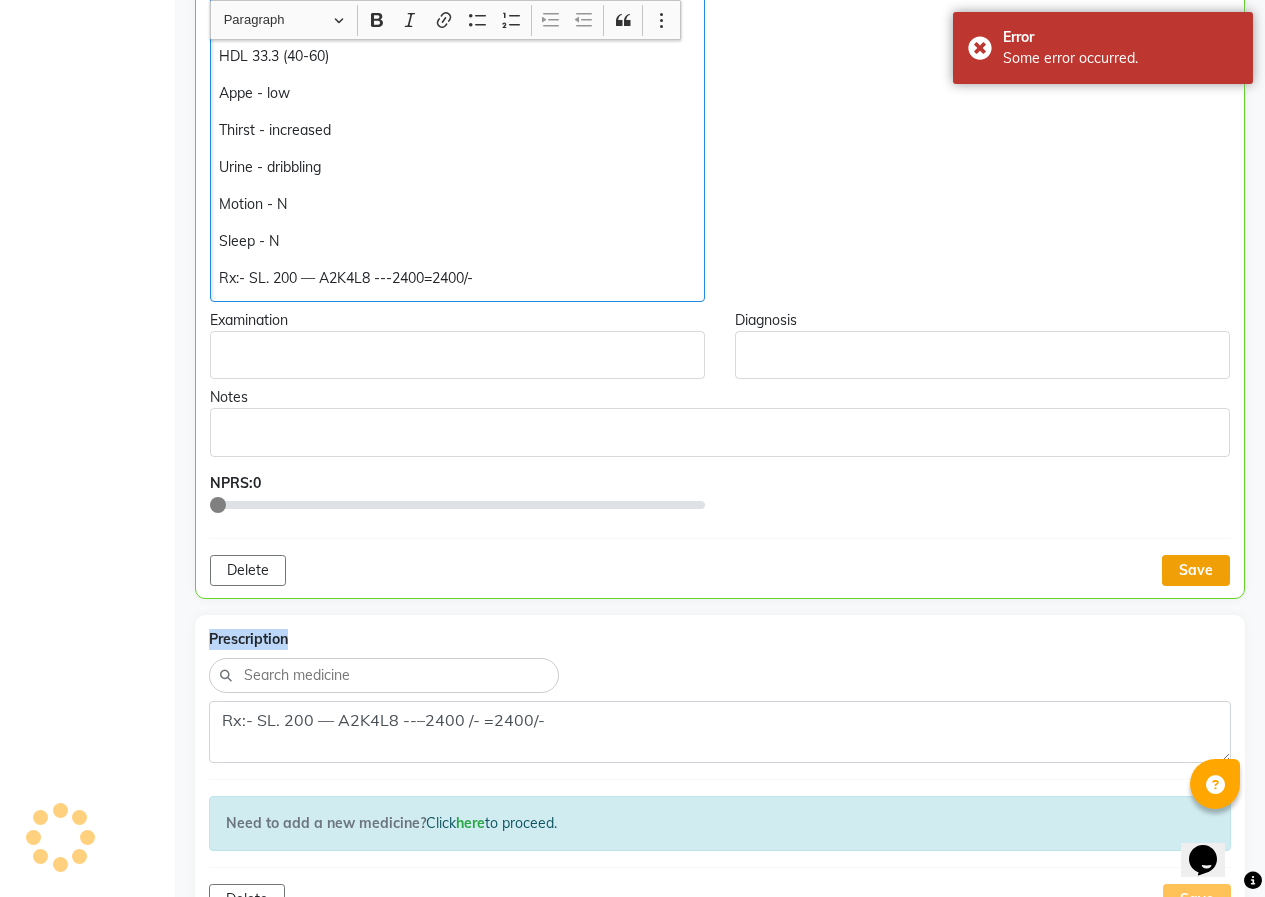click on "Save" 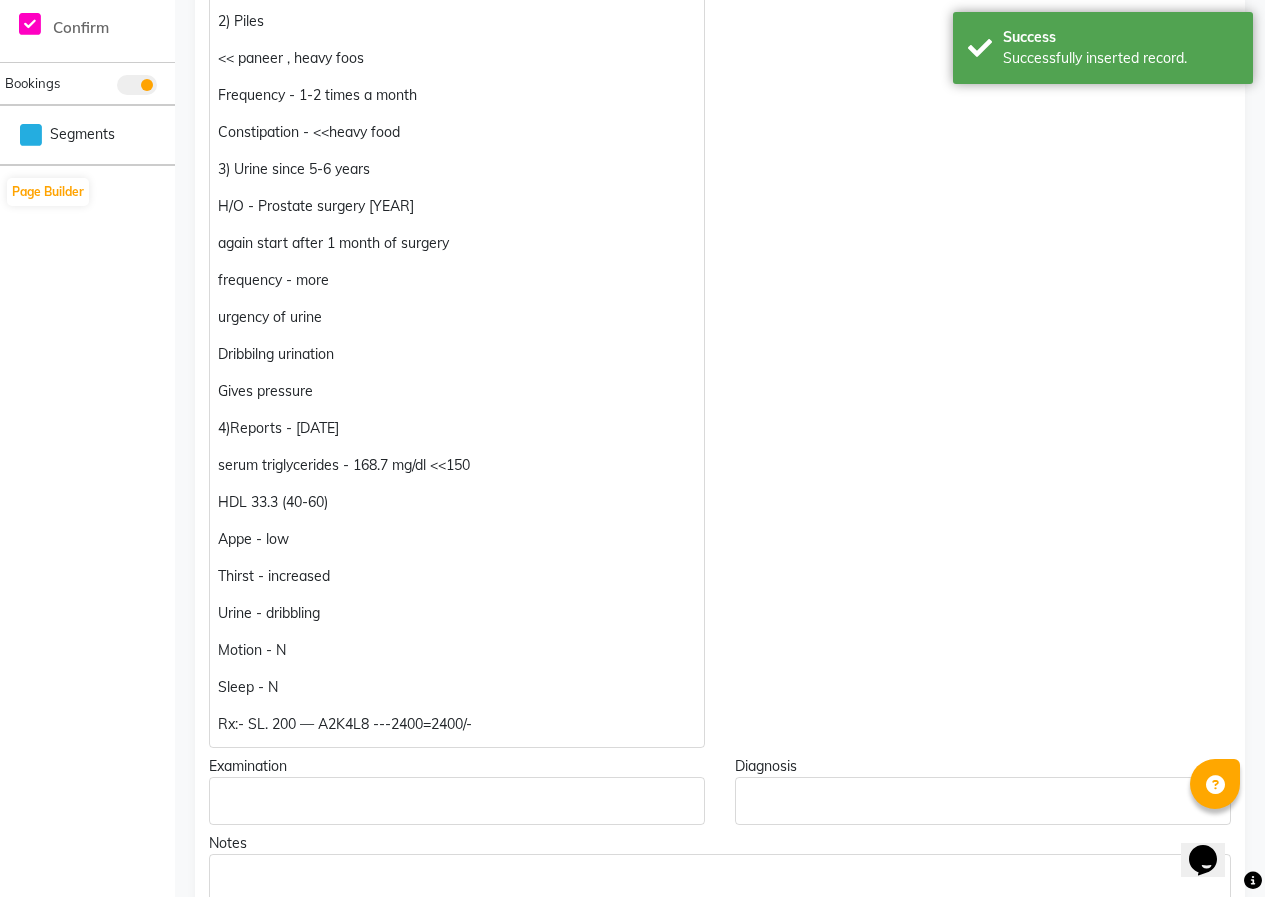 scroll, scrollTop: 702, scrollLeft: 0, axis: vertical 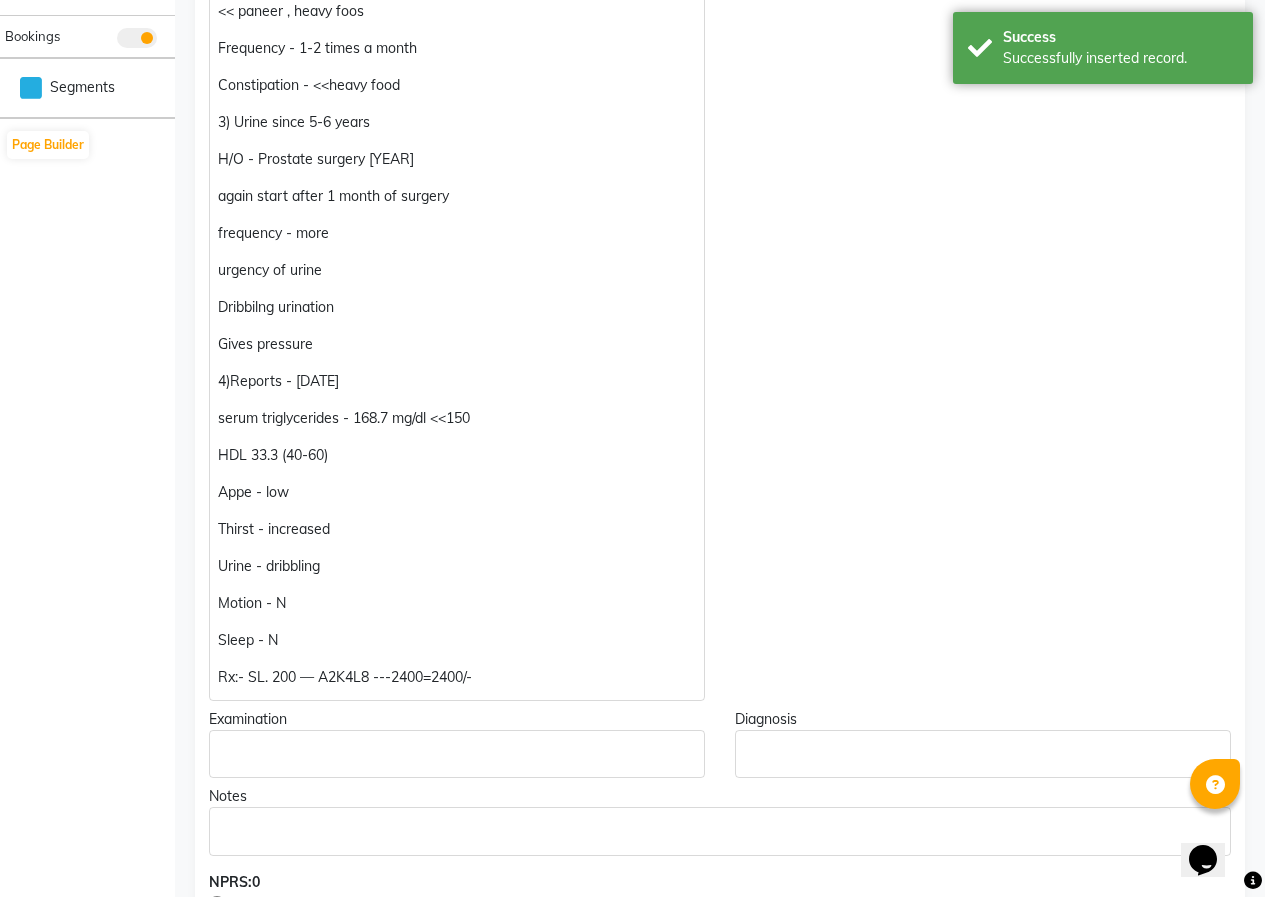 click on "Rx:- SL. 200 — A2K4L8 ---2400=2400/-" 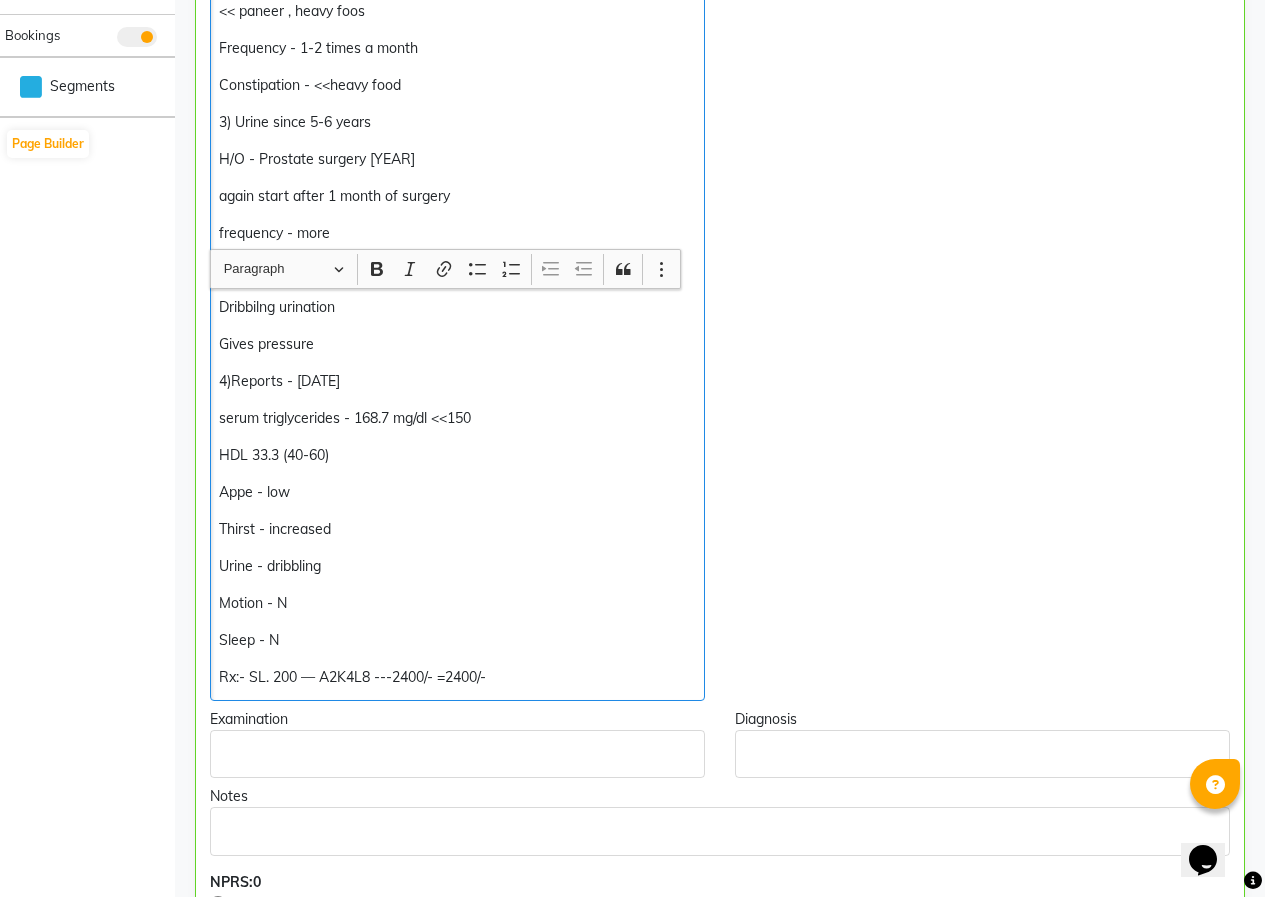 scroll, scrollTop: 1003, scrollLeft: 0, axis: vertical 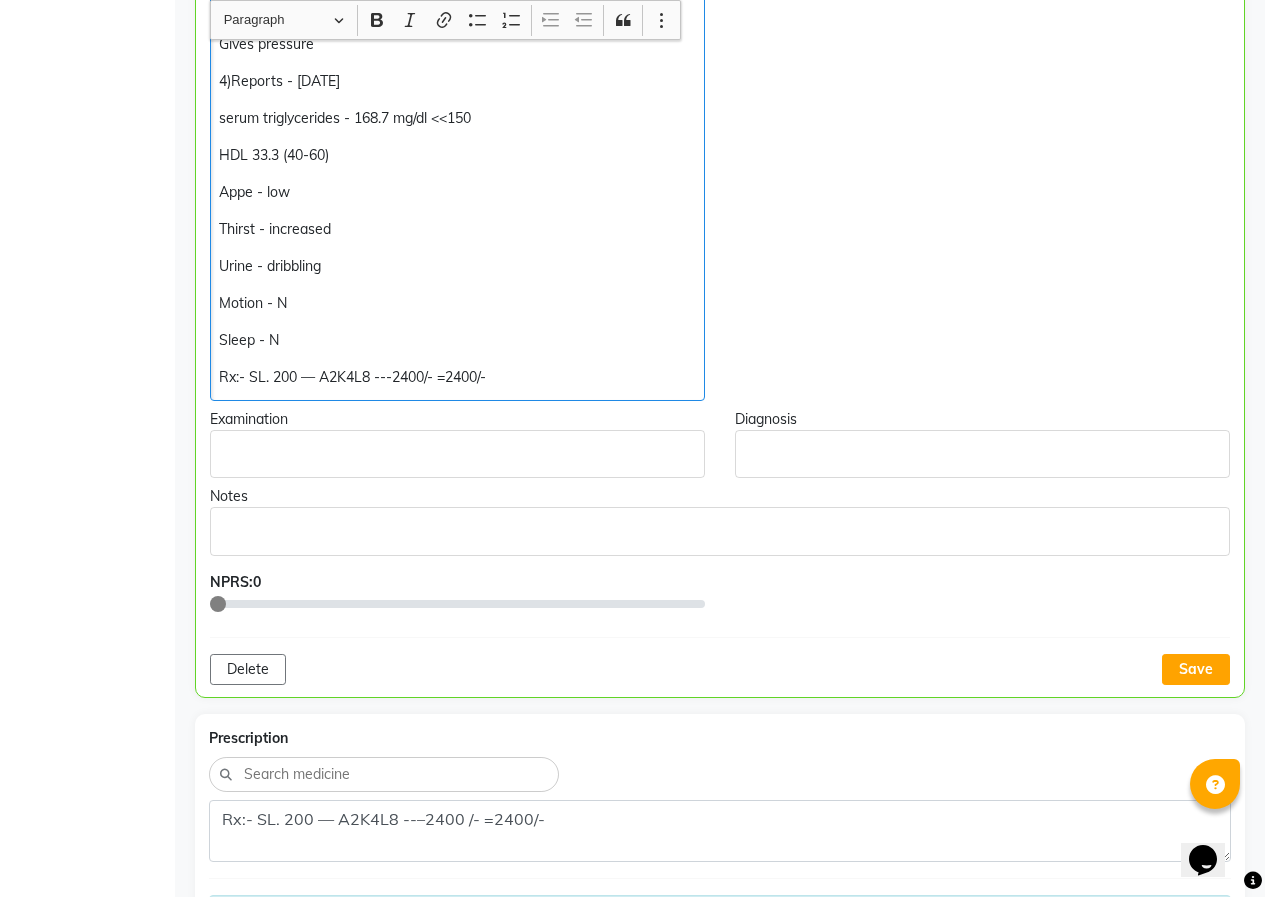 drag, startPoint x: 1195, startPoint y: 676, endPoint x: 1177, endPoint y: 672, distance: 18.439089 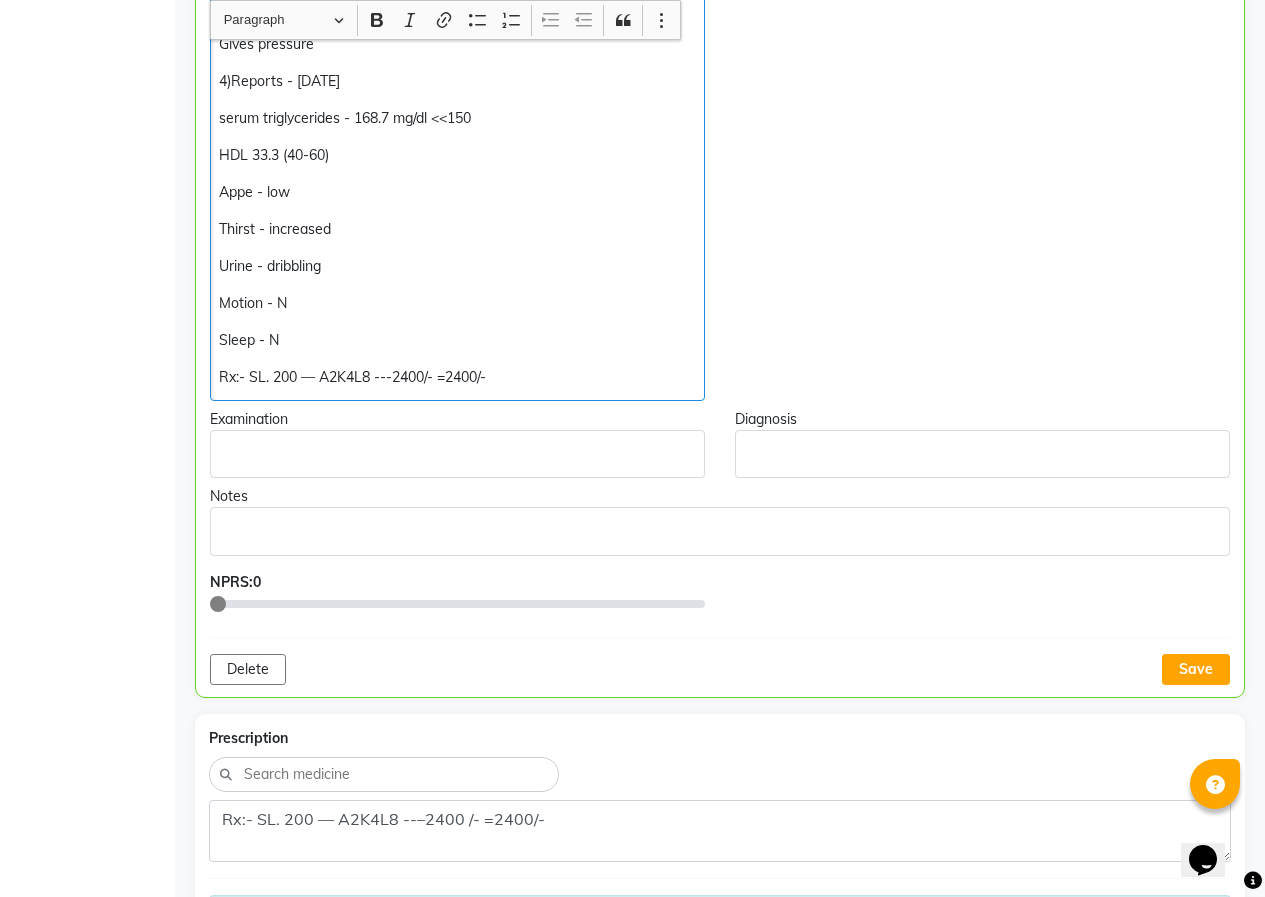 click on "Save" 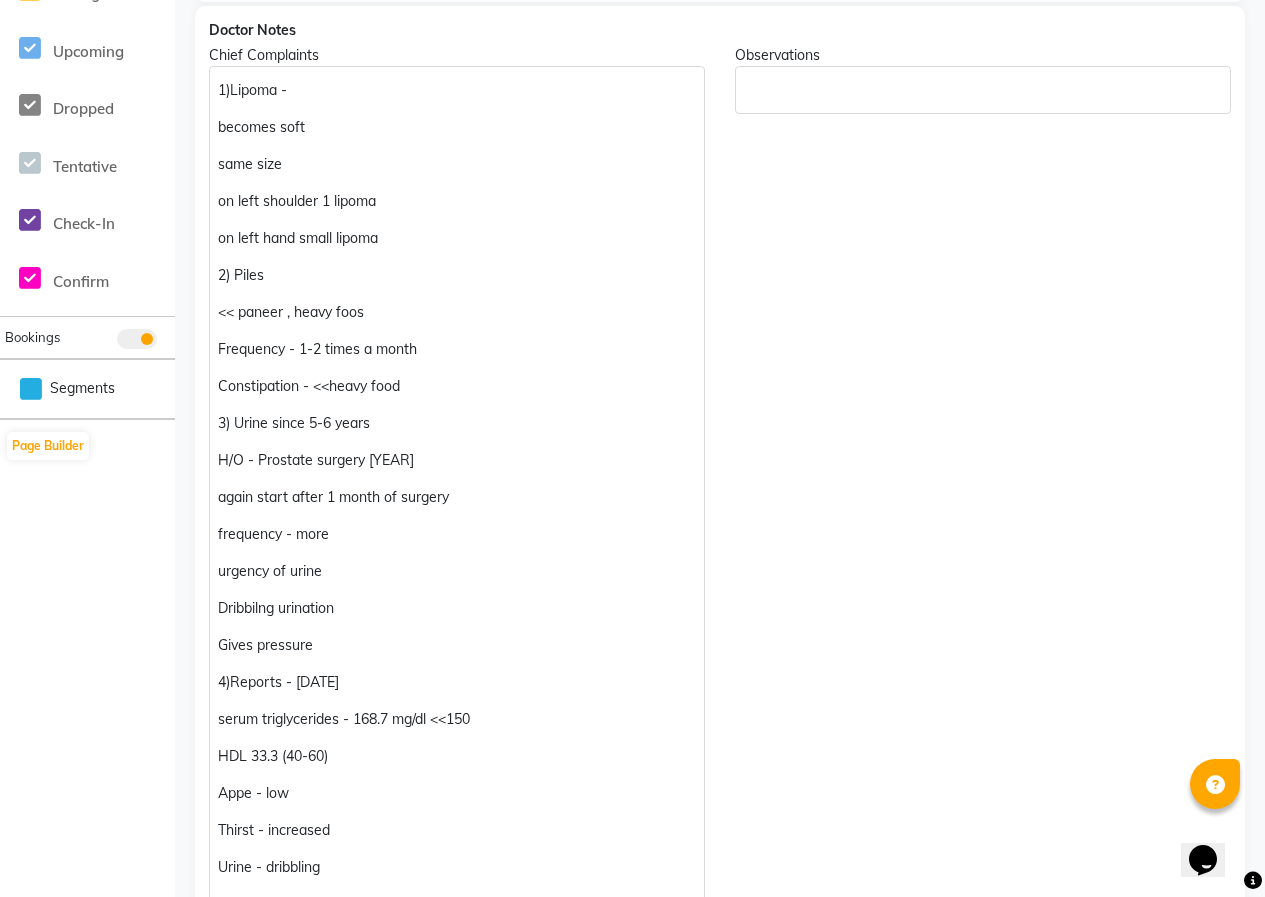scroll, scrollTop: 701, scrollLeft: 0, axis: vertical 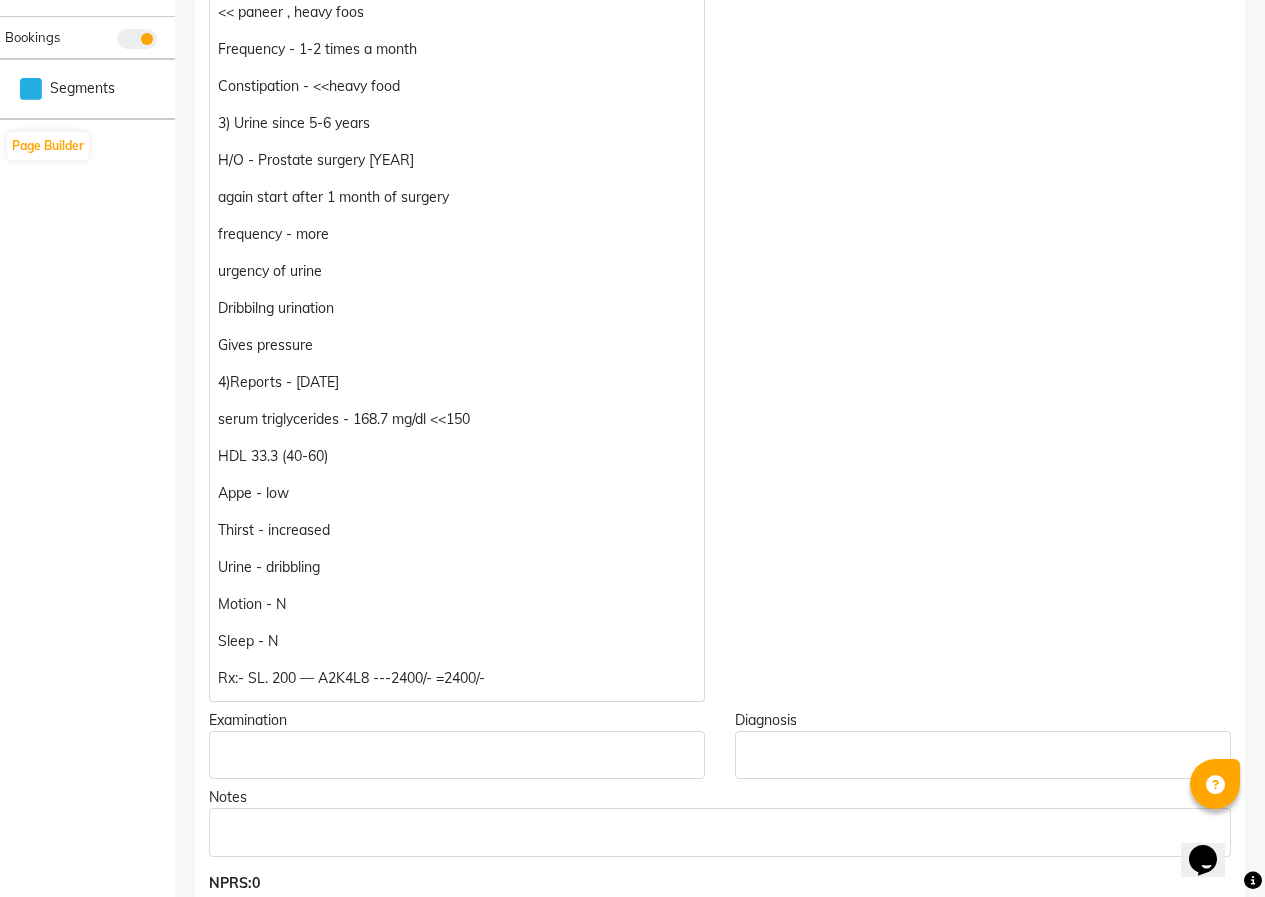click on "Rx:- SL. 200 — A2K4L8 ---2400/- =2400/-" 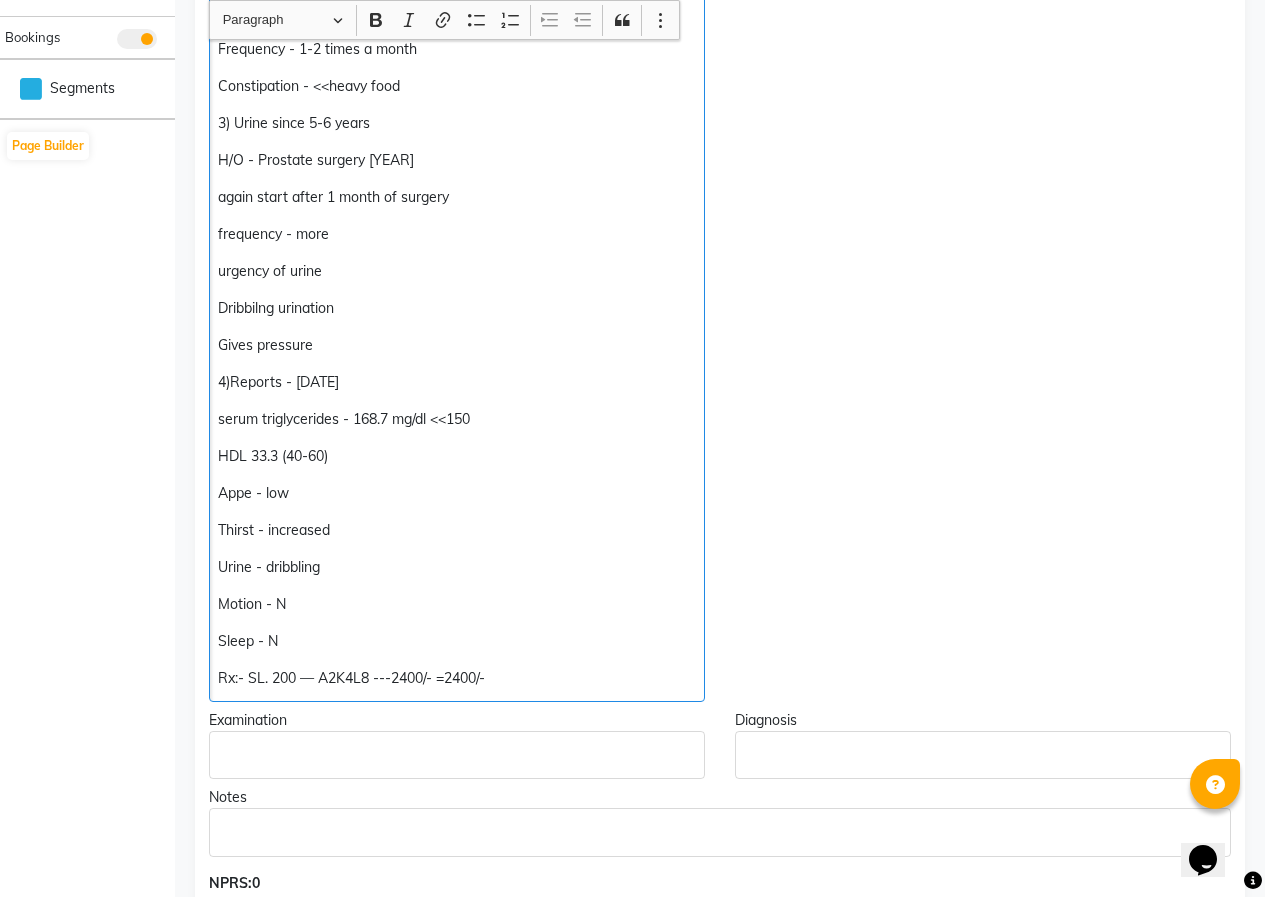 scroll, scrollTop: 702, scrollLeft: 0, axis: vertical 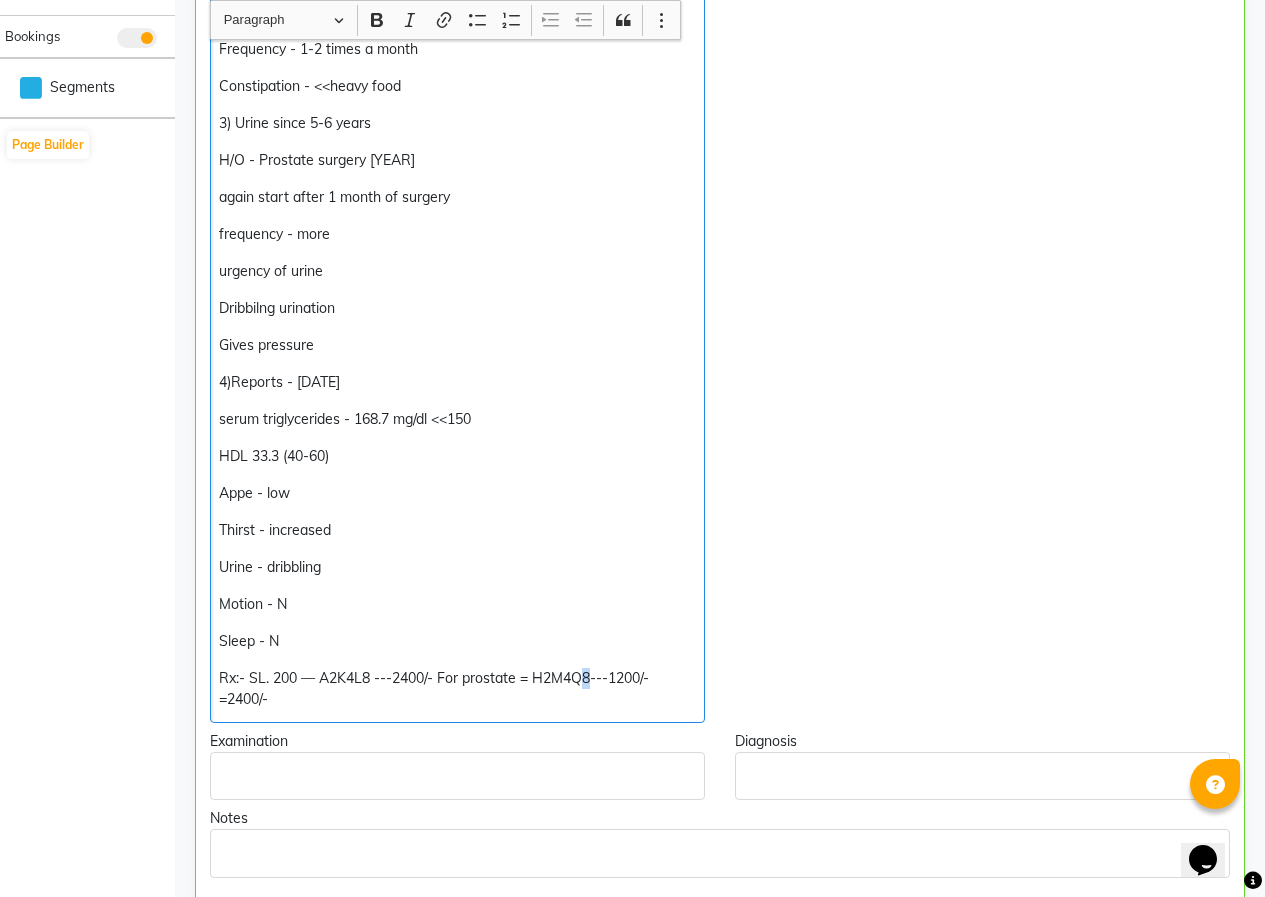 click on "Rx:- SL. 200 — A2K4L8 ---2400/- For prostate = H2M4Q8---1200/- =2400/-" 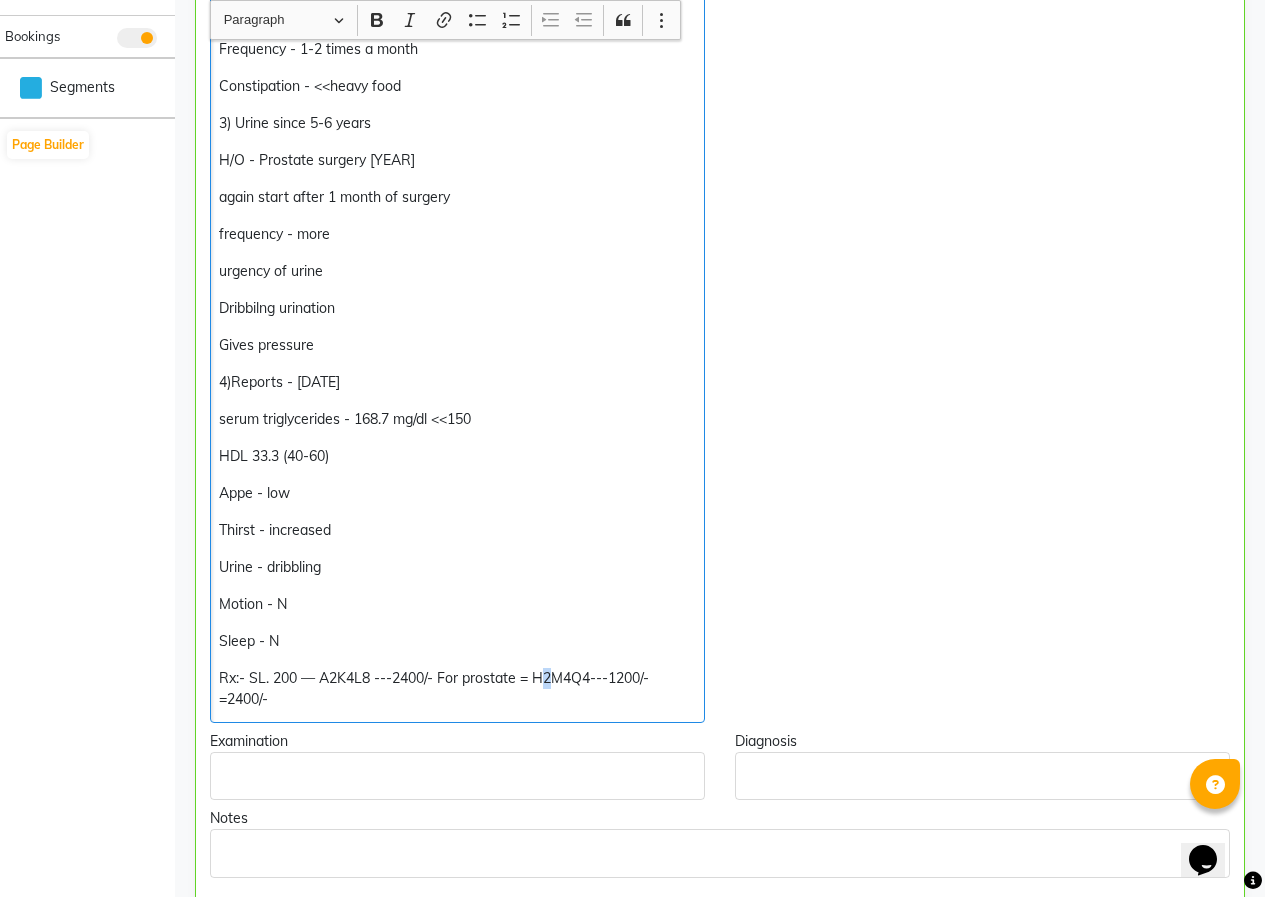 click on "Rx:- SL. 200 — A2K4L8 ---2400/- For prostate = H2M4Q4---1200/- =2400/-" 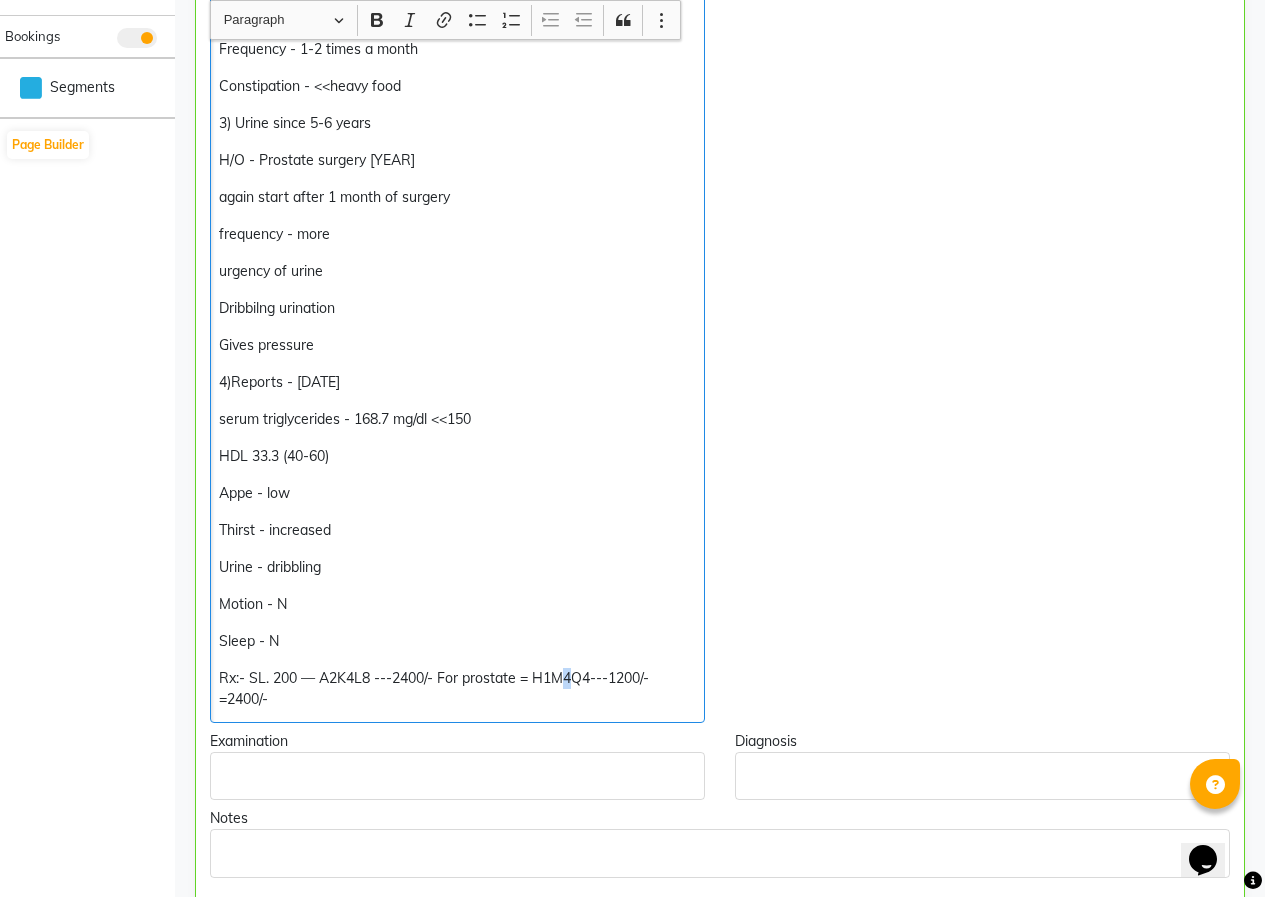 click on "Rx:- SL. 200 — A2K4L8 ---2400/- For prostate = H1M4Q4---1200/- =2400/-" 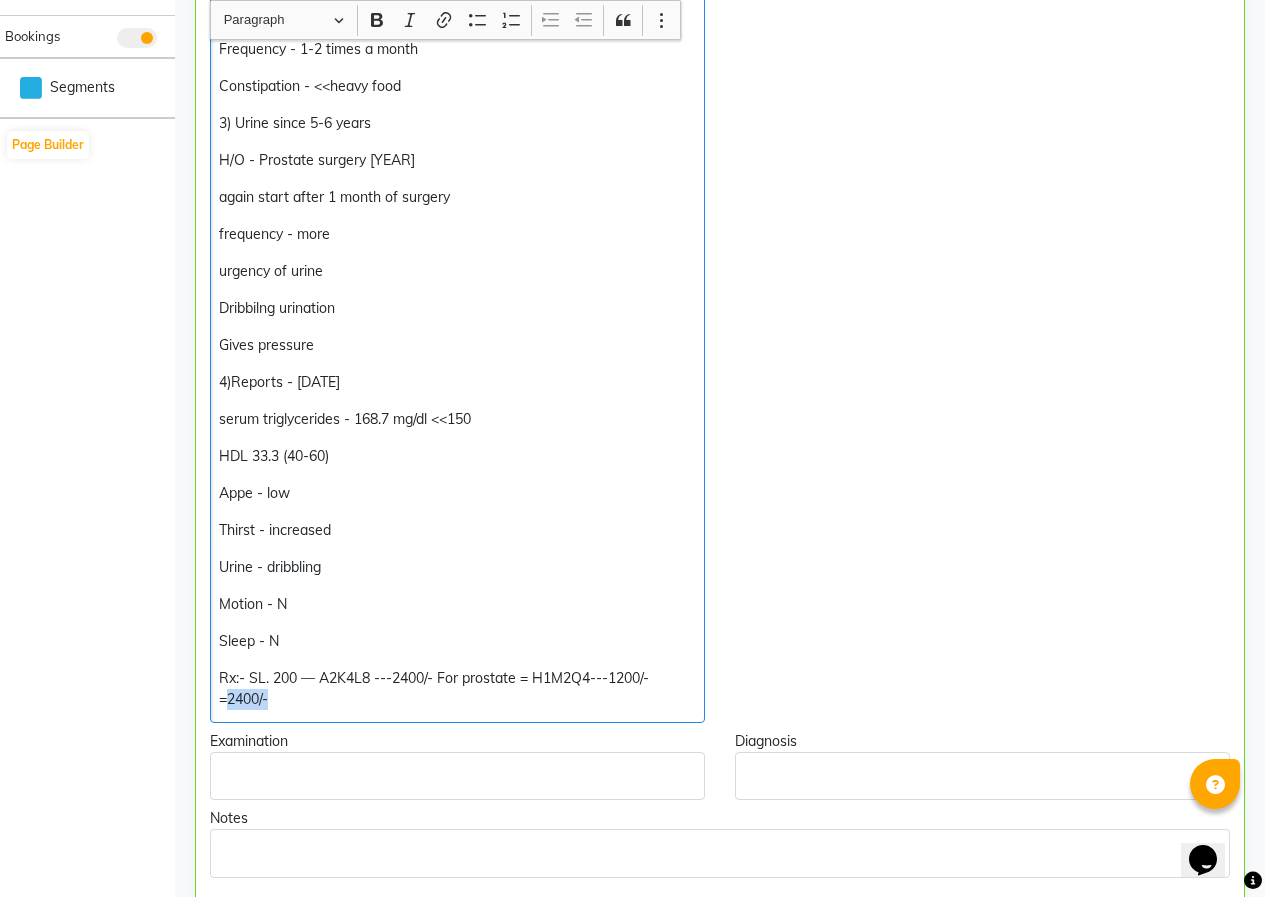 drag, startPoint x: 273, startPoint y: 700, endPoint x: 231, endPoint y: 699, distance: 42.0119 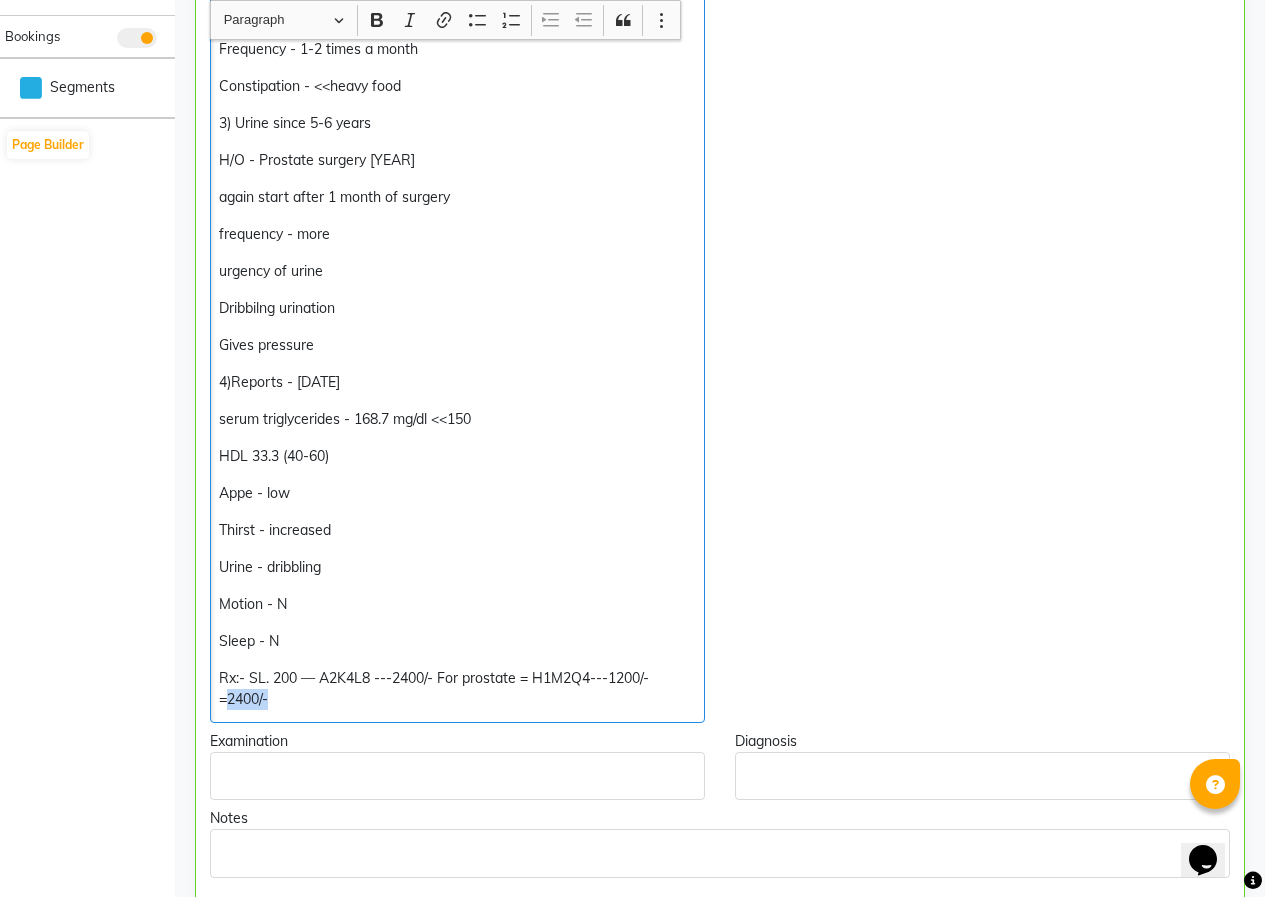 click on "Rx:- SL. 200 — A2K4L8 ---2400/- For prostate = H1M2Q4---1200/- =2400/-" 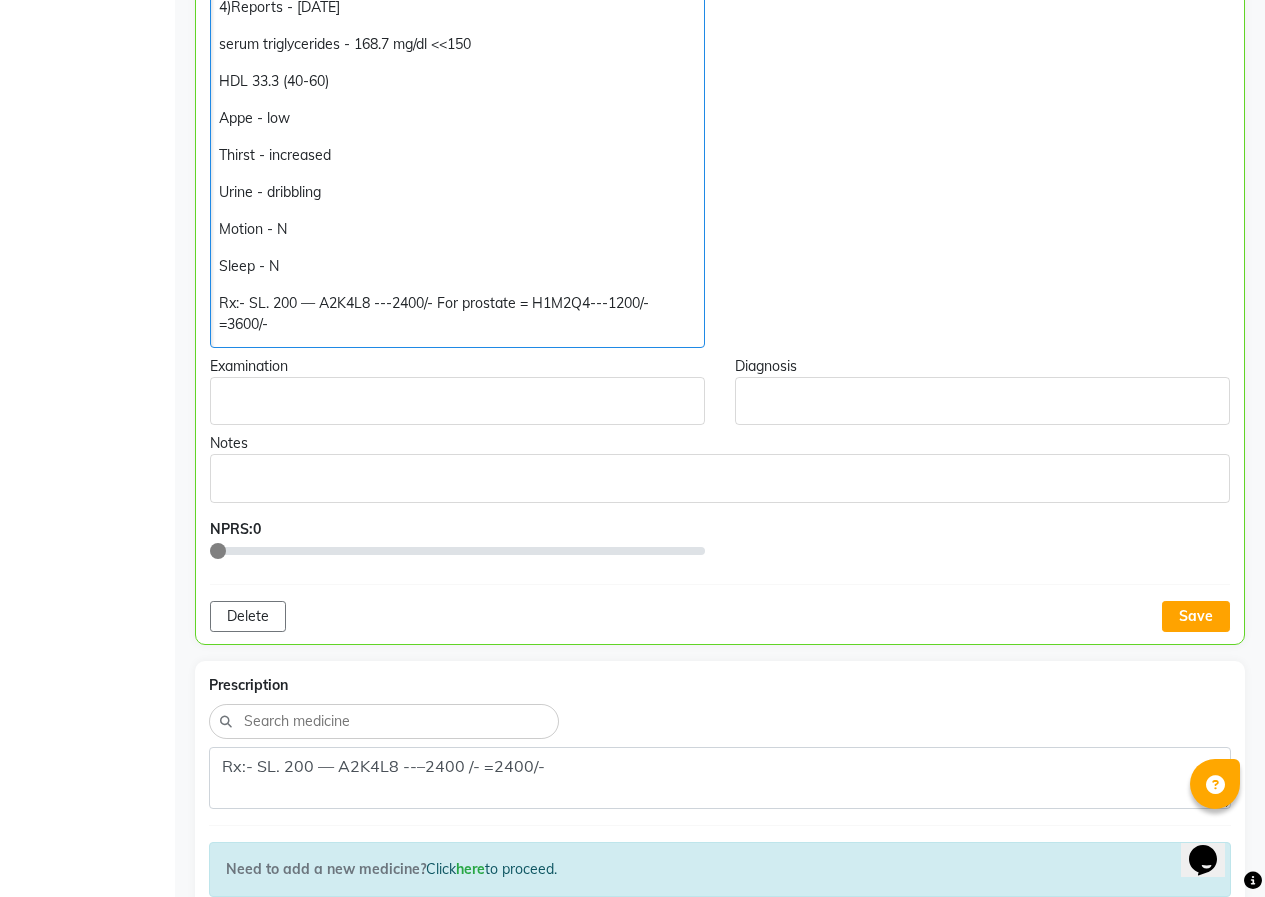 scroll, scrollTop: 1102, scrollLeft: 0, axis: vertical 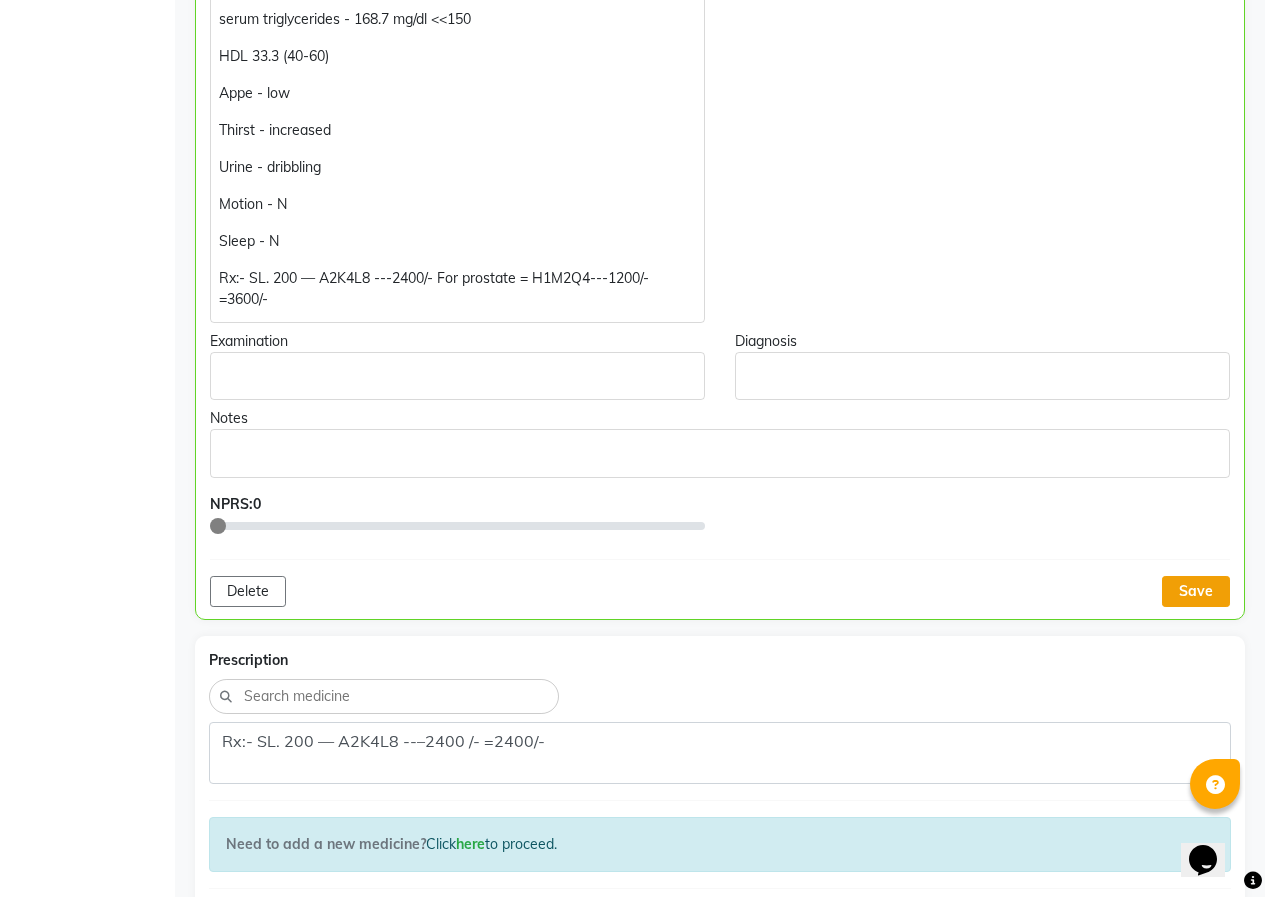 click on "Save" 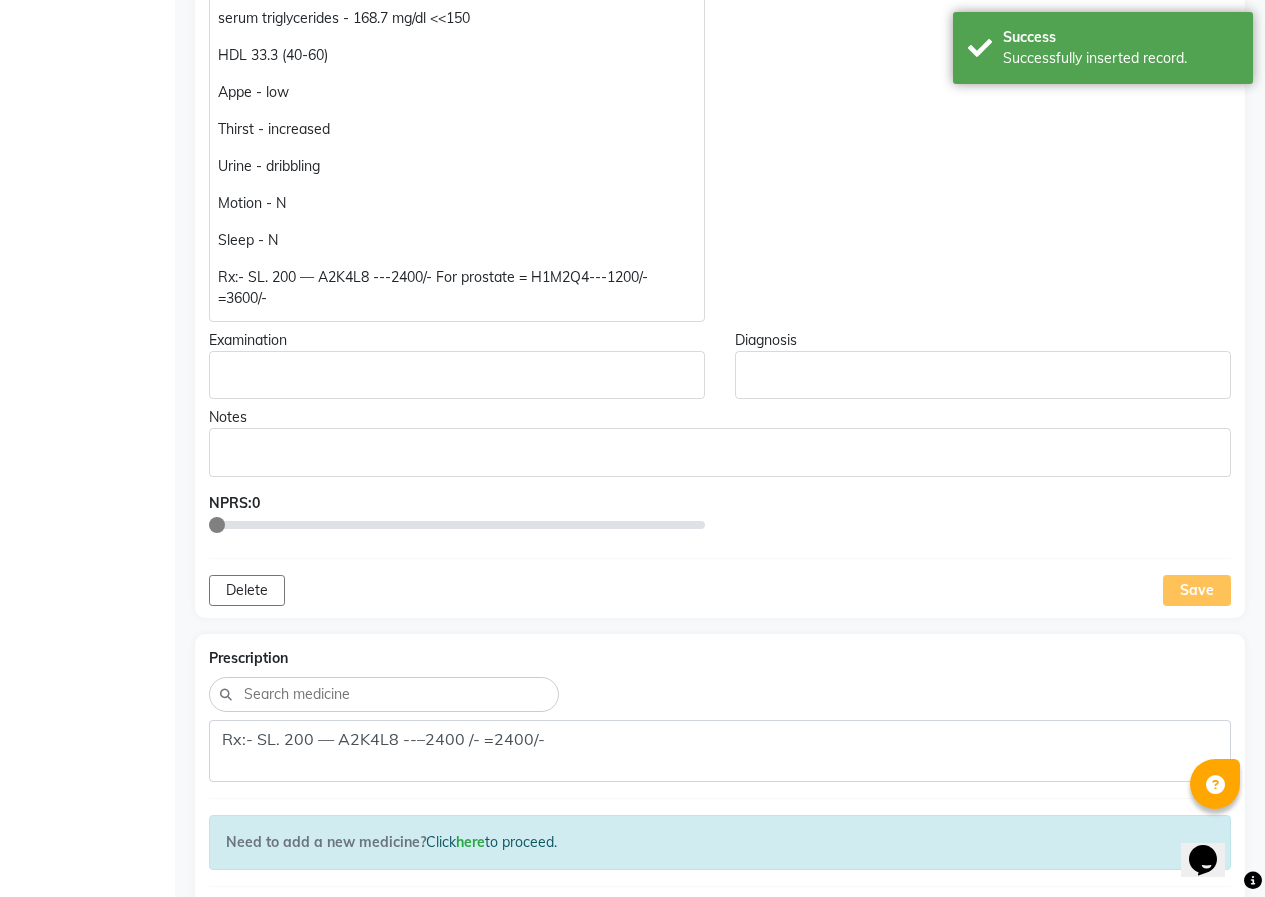 click on "Rx:- SL. 200 — A2K4L8 ---2400/- For prostate = H1M2Q4---1200/- =3600/-" 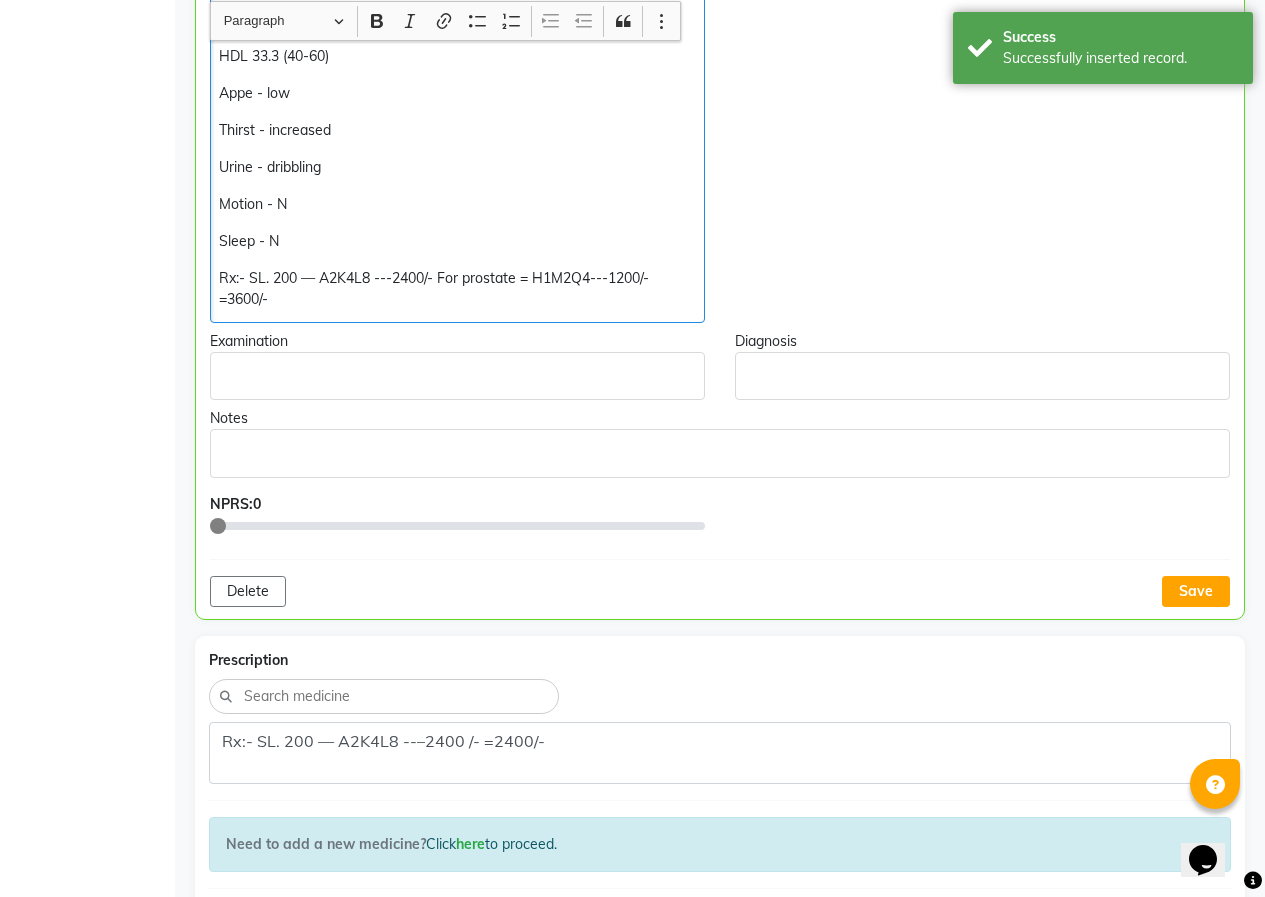 scroll, scrollTop: 1103, scrollLeft: 0, axis: vertical 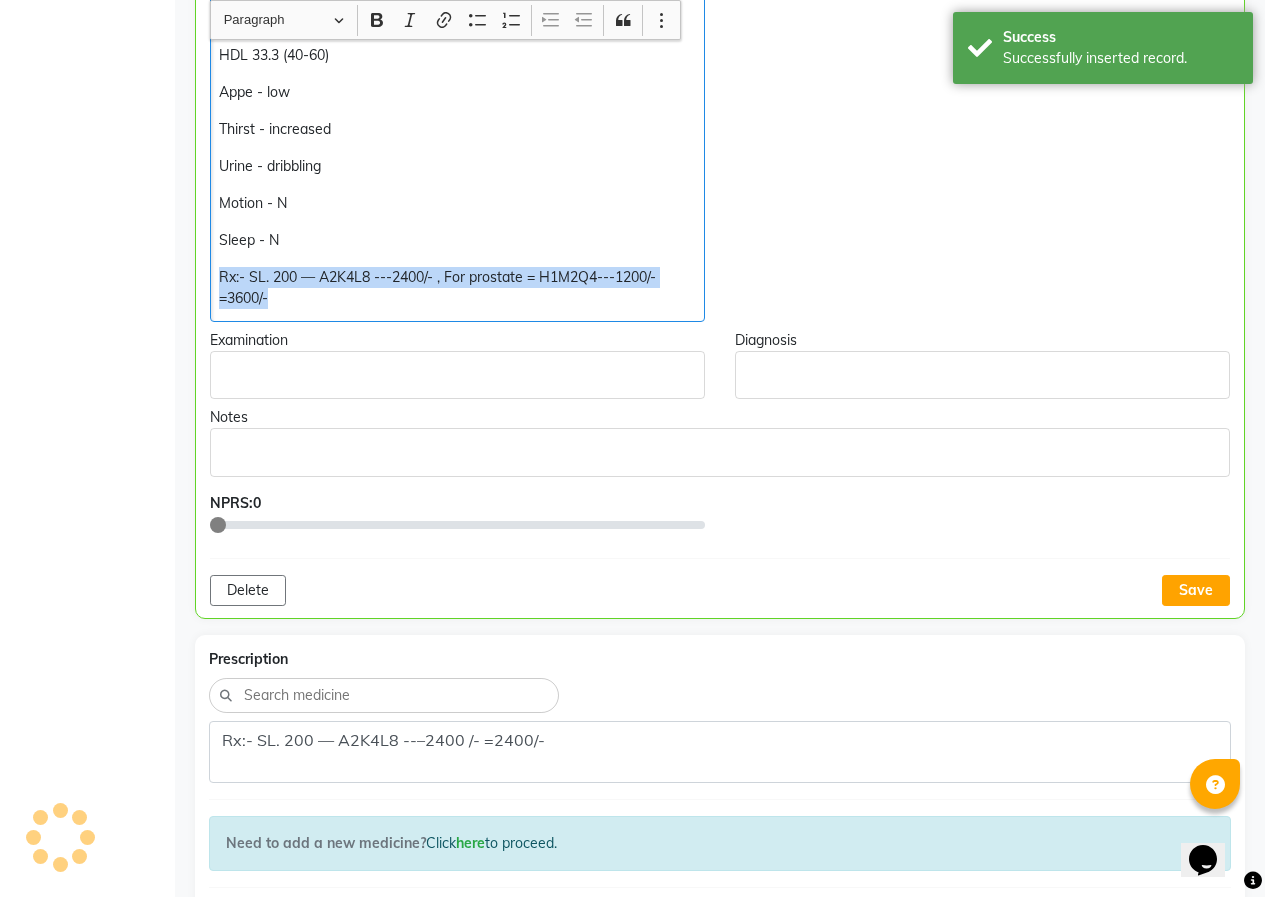 drag, startPoint x: 221, startPoint y: 273, endPoint x: 616, endPoint y: 304, distance: 396.2146 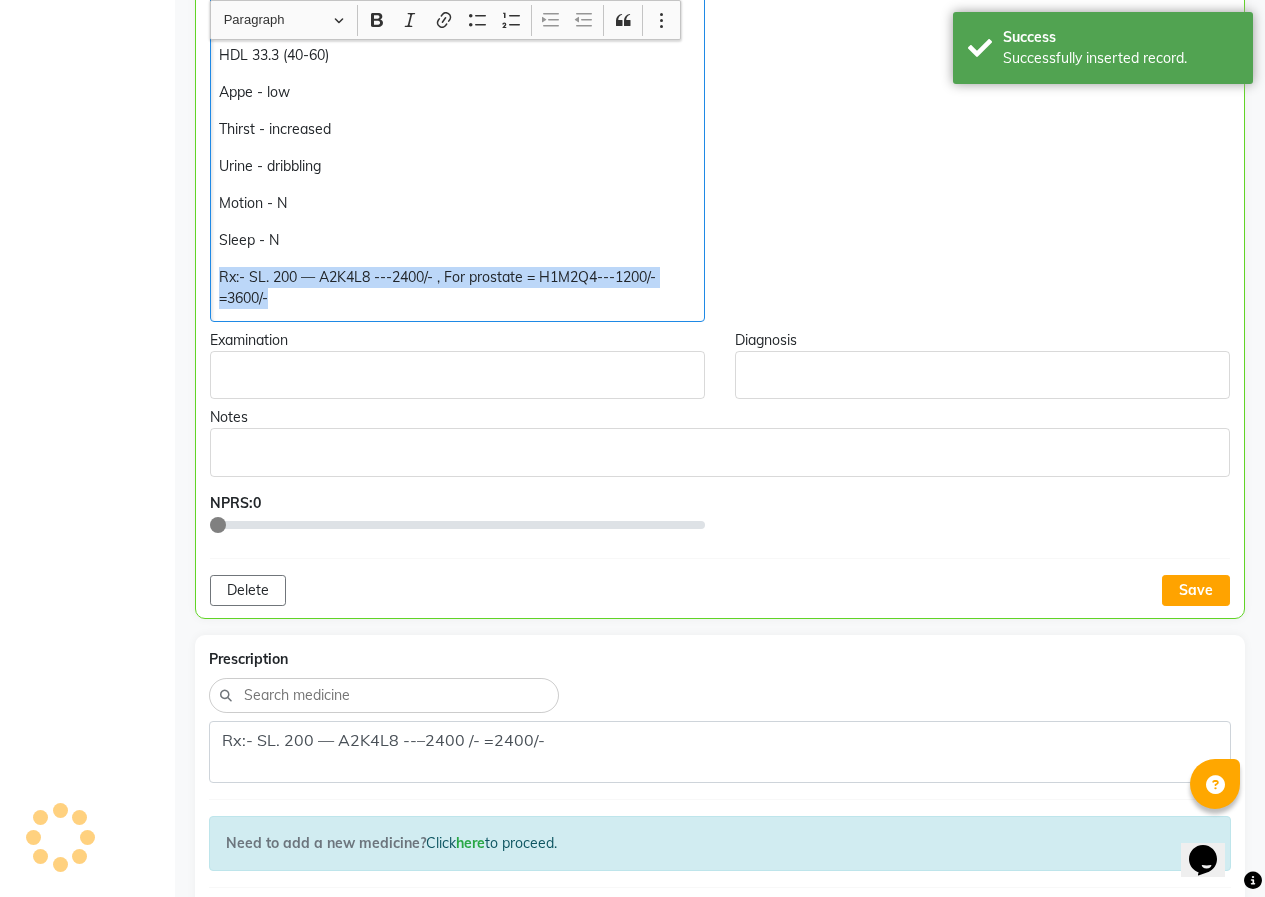 click on "Rx:- SL. 200 — A2K4L8 ---2400/- , For prostate = H1M2Q4---1200/- =3600/-" 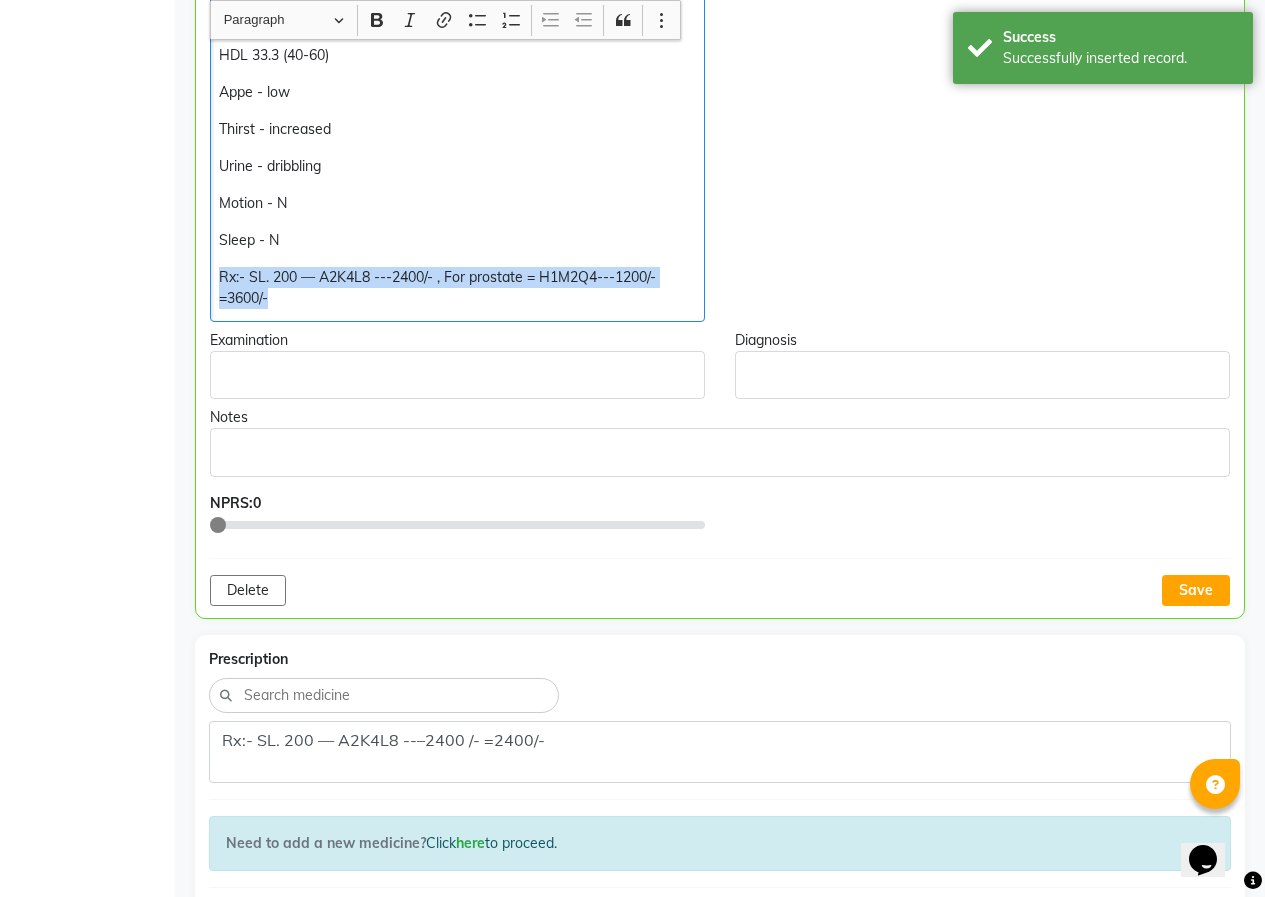 copy on "Rx:- SL. 200 — A2K4L8 ---2400/- , For prostate = H1M2Q4---1200/- =3600/-" 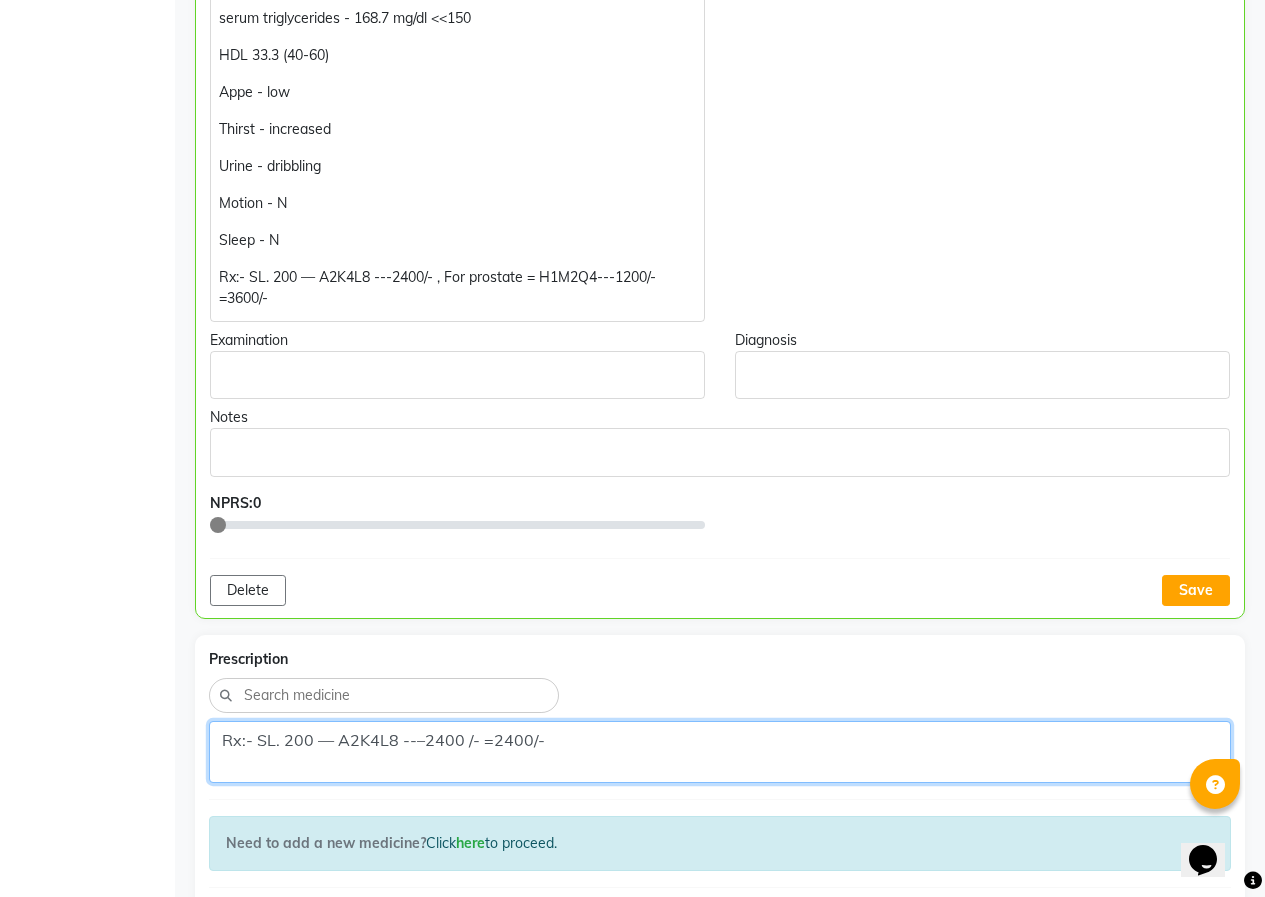 drag, startPoint x: 224, startPoint y: 740, endPoint x: 445, endPoint y: 744, distance: 221.0362 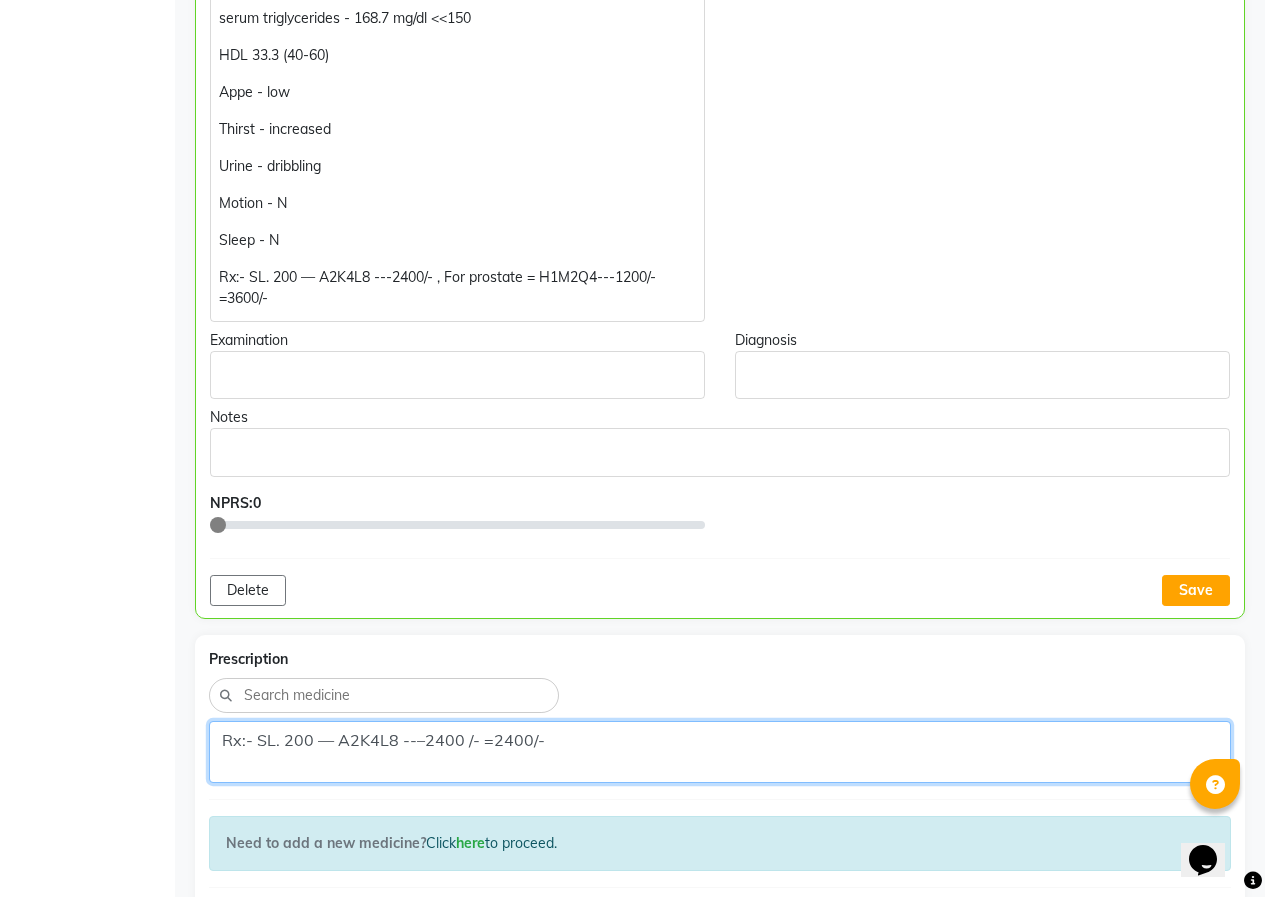 click on "Rx:- SL. 200 — A2K4L8 --–2400 /- =2400/-" 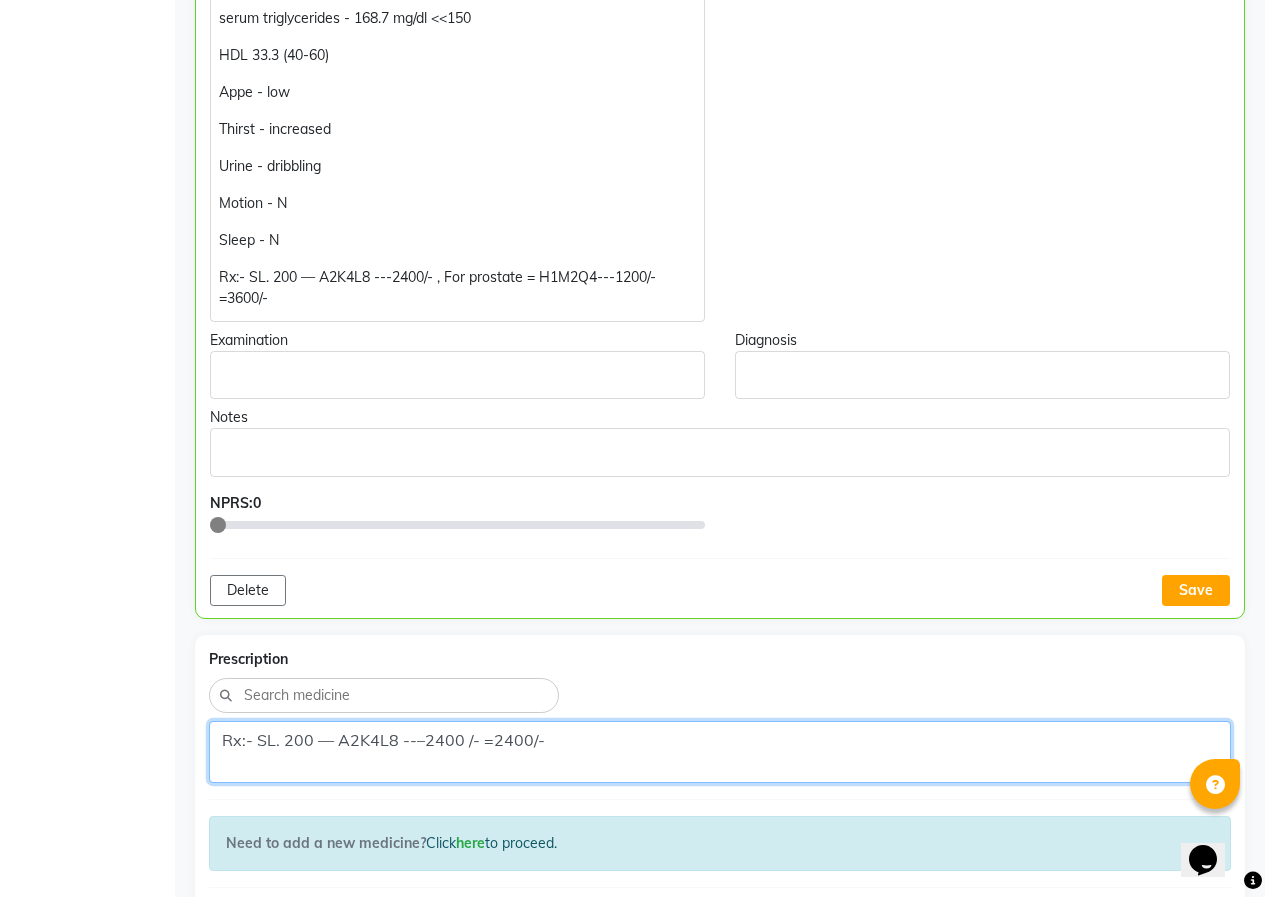 paste on "-2400/- , For prostate = H1M2Q4---1200/- =36" 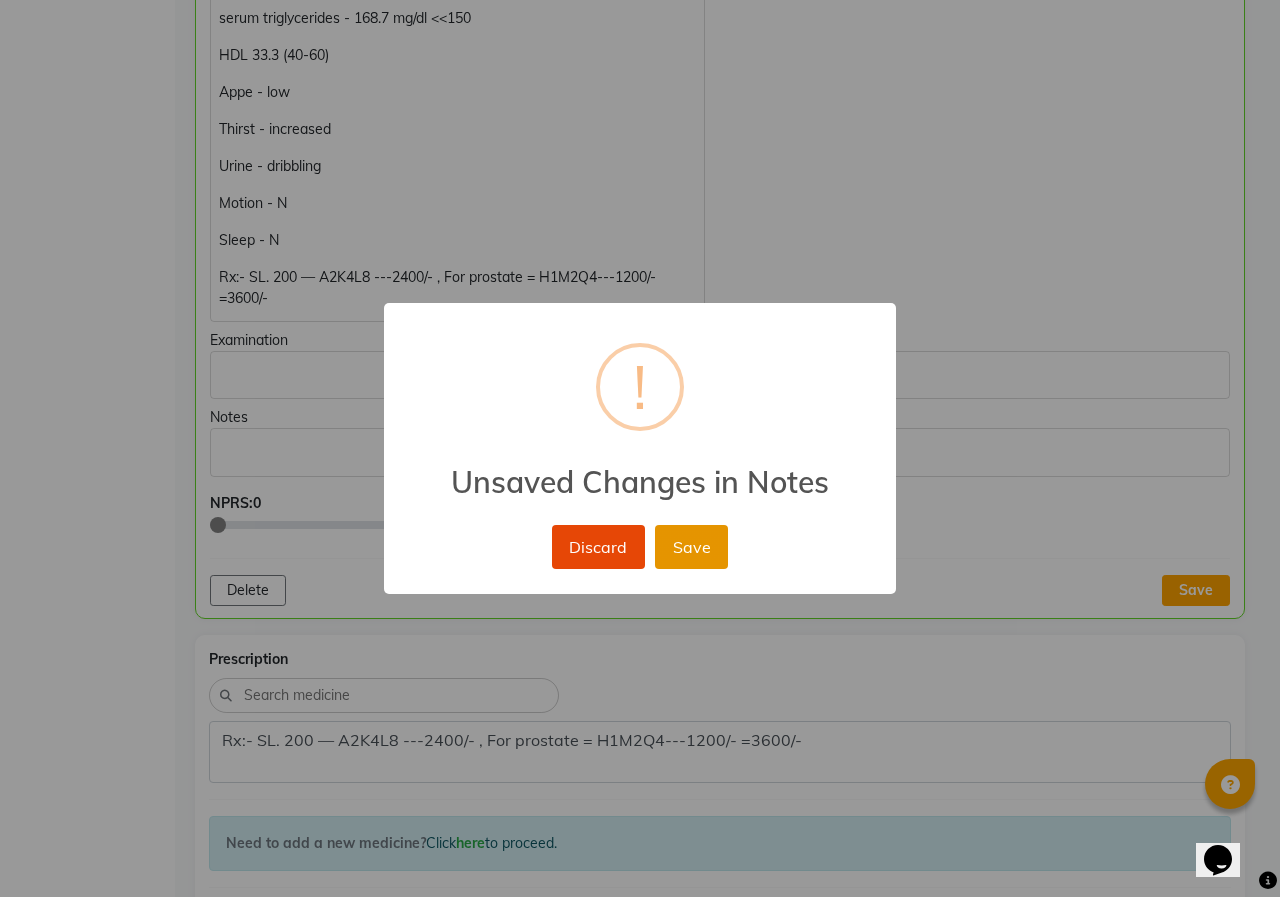 click on "Save" at bounding box center (691, 547) 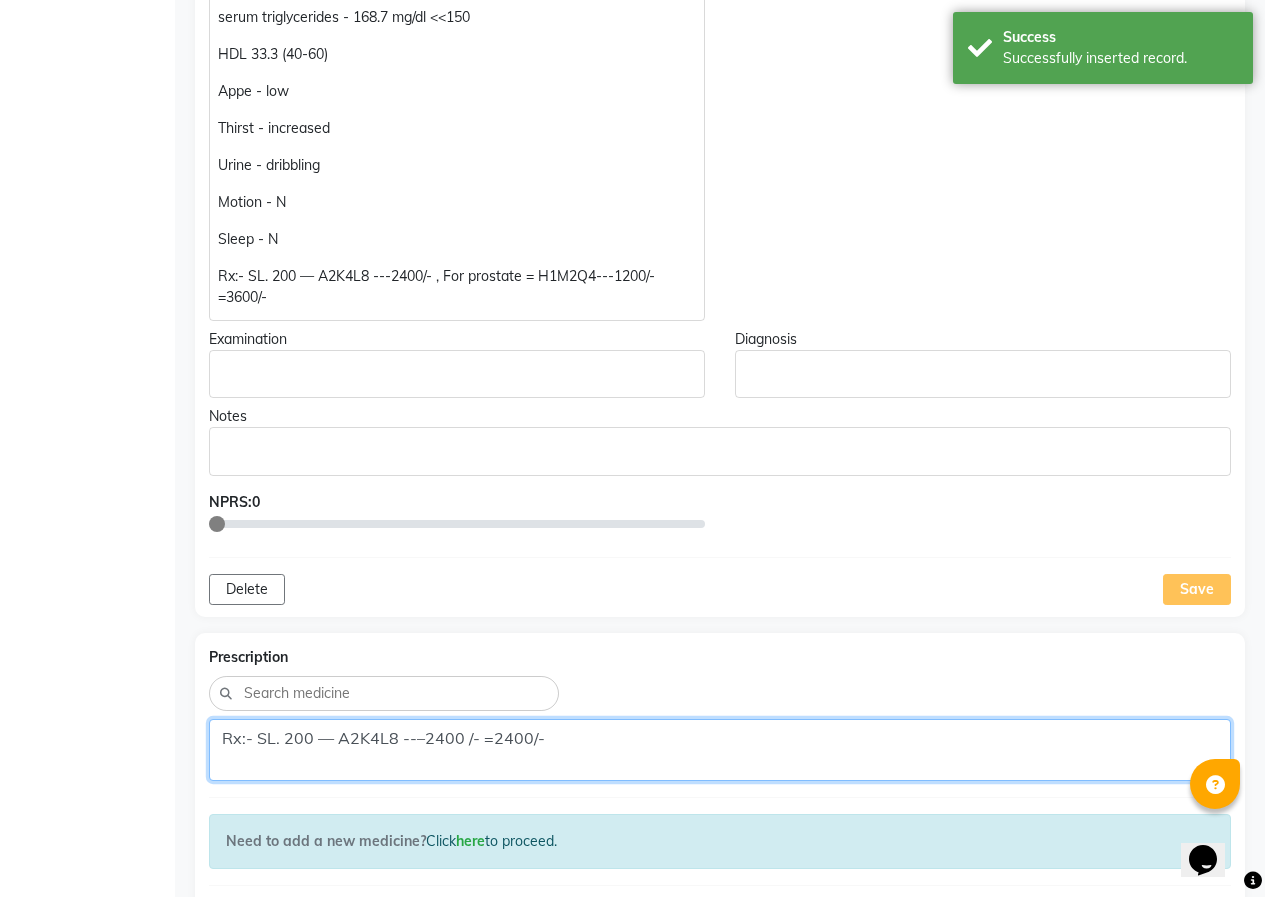drag, startPoint x: 221, startPoint y: 741, endPoint x: 466, endPoint y: 751, distance: 245.204 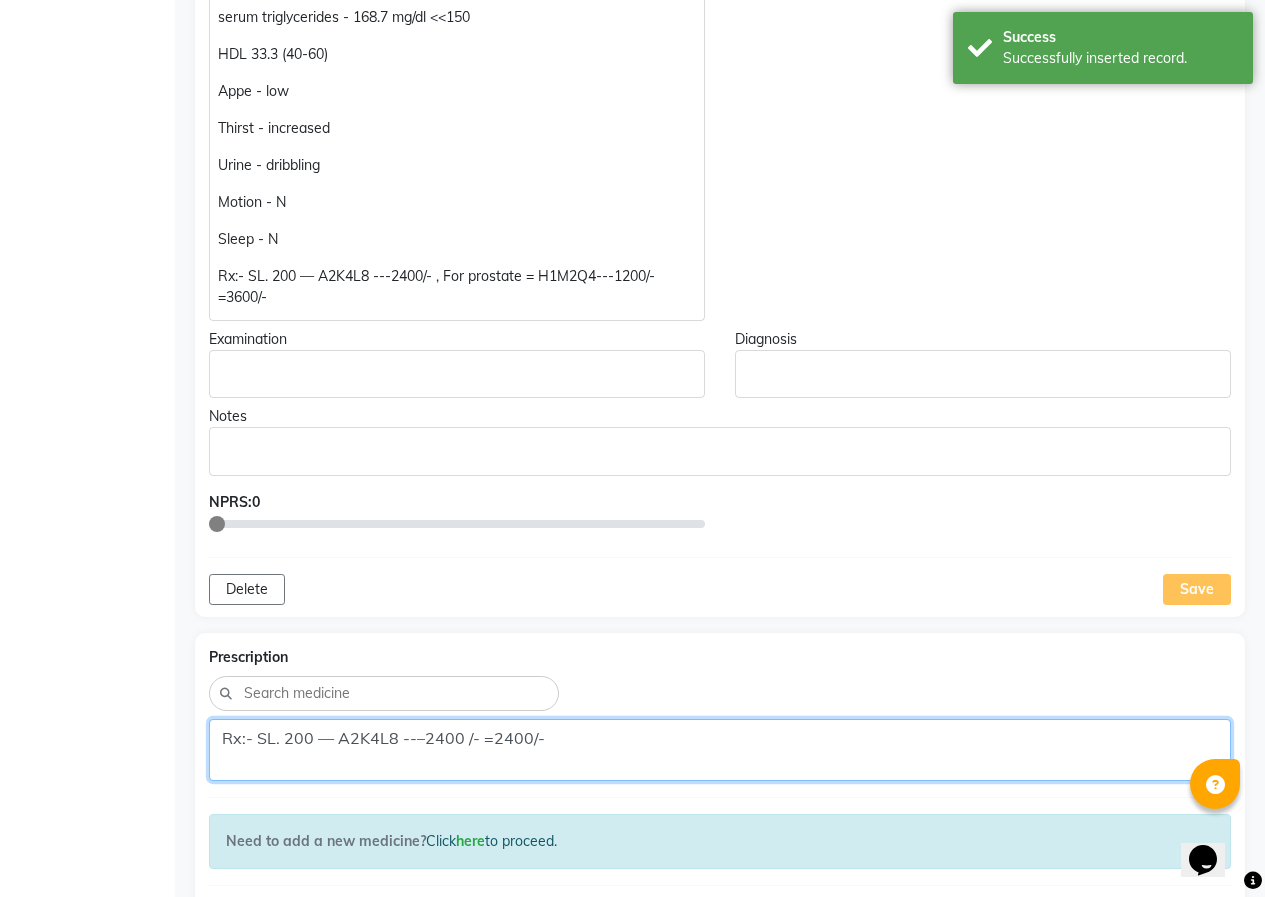paste on "-2400/- , For prostate = H1M2Q4---1200/- =36" 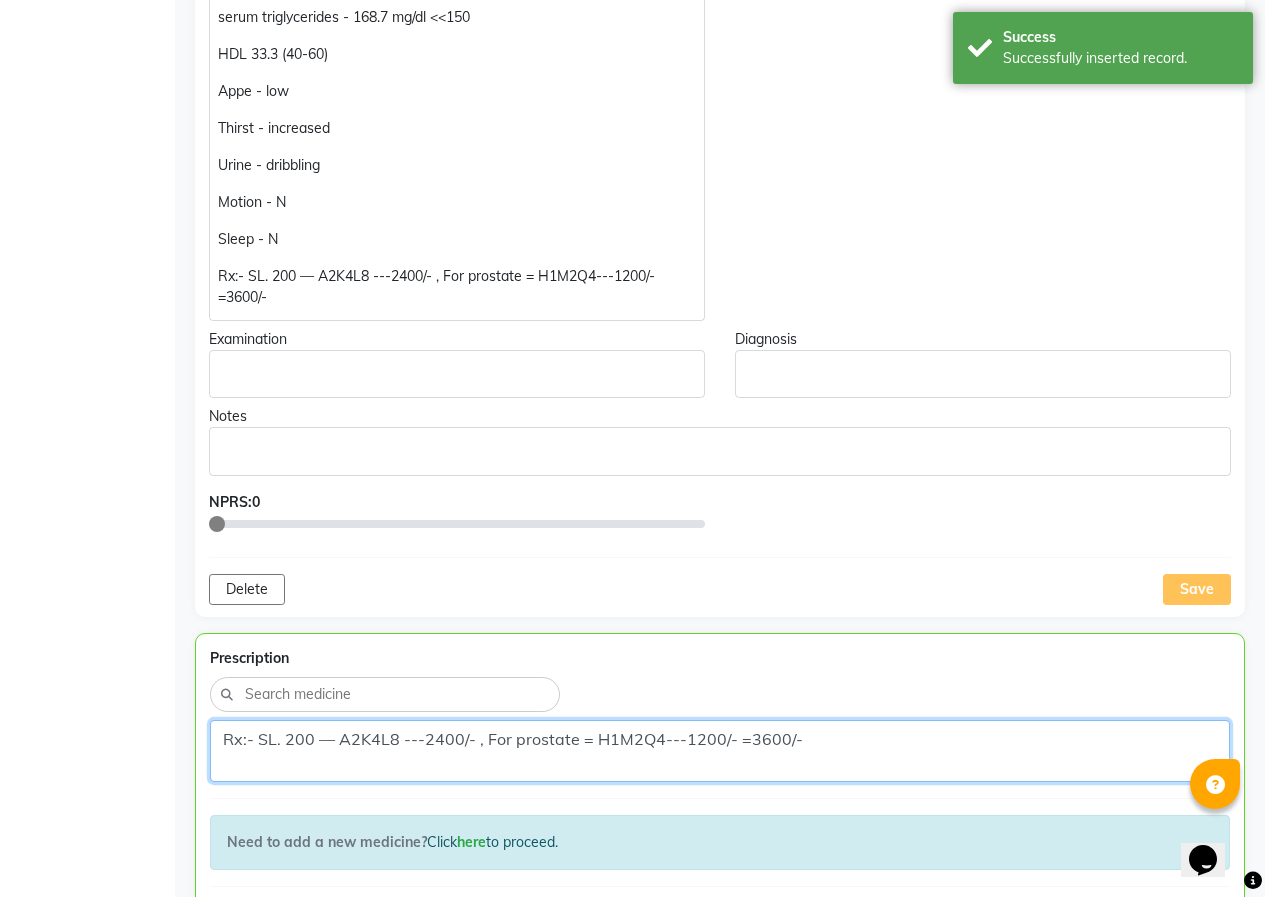 scroll, scrollTop: 1503, scrollLeft: 0, axis: vertical 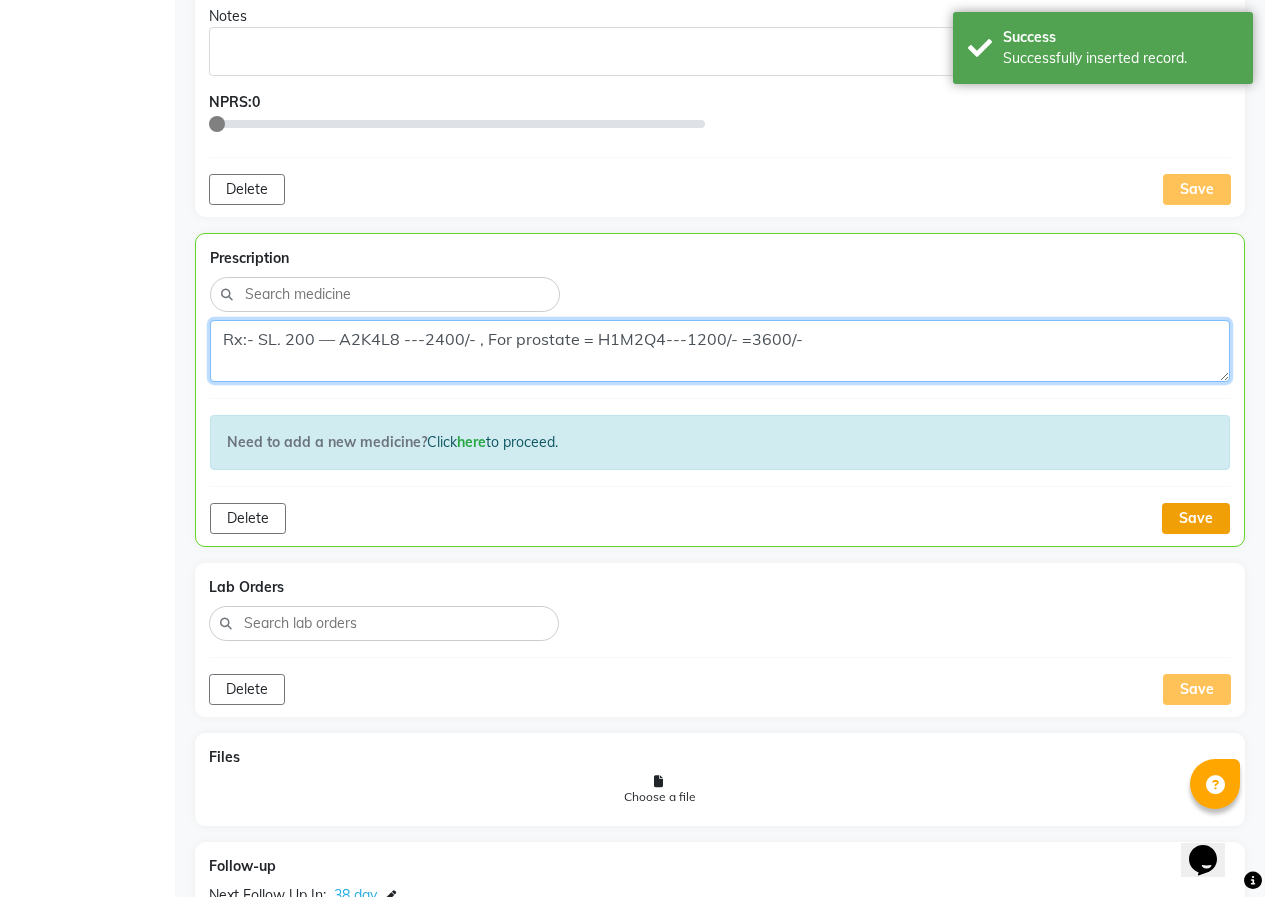 type on "Rx:- SL. 200 — A2K4L8 ---2400/- , For prostate = H1M2Q4---1200/- =3600/-" 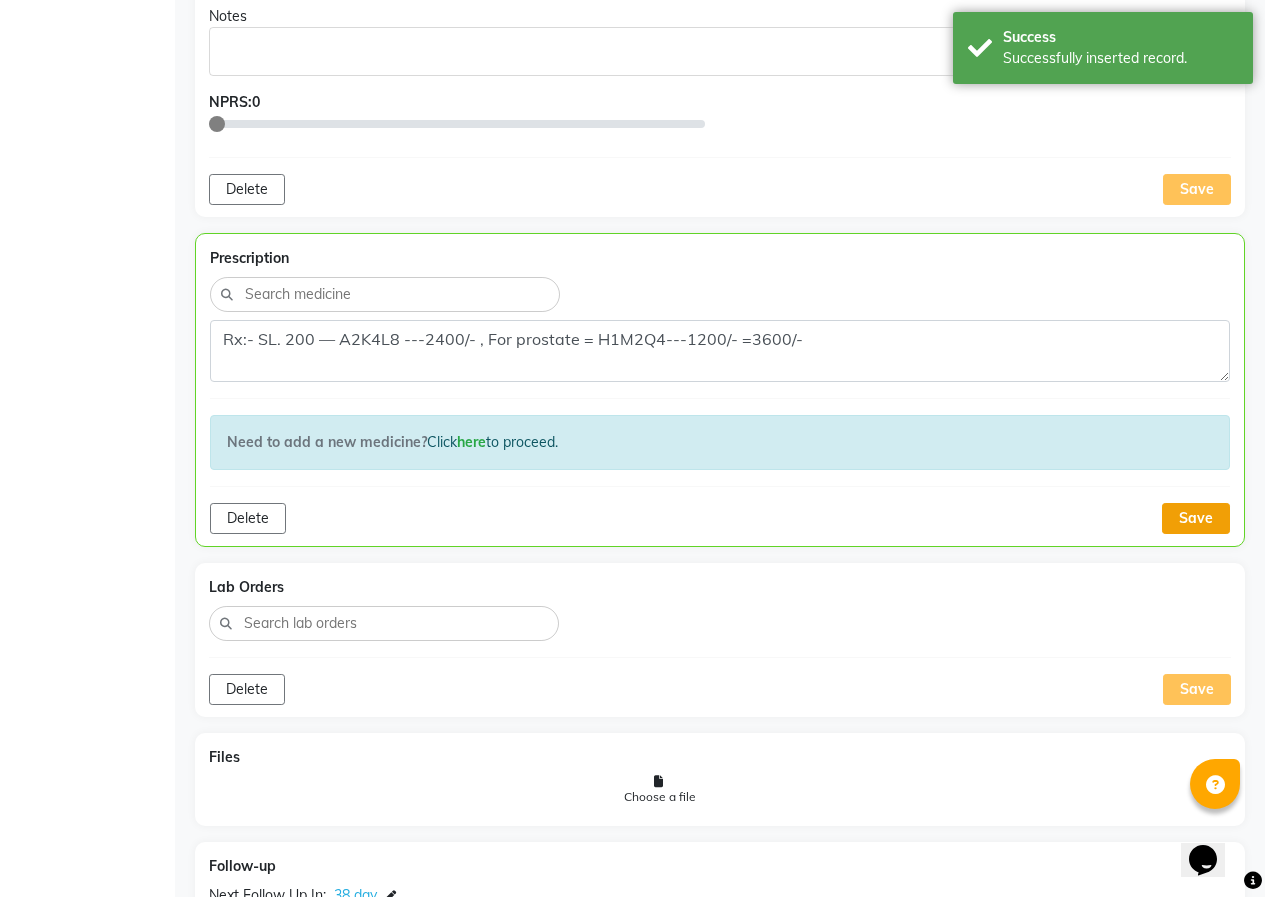 click on "Save" 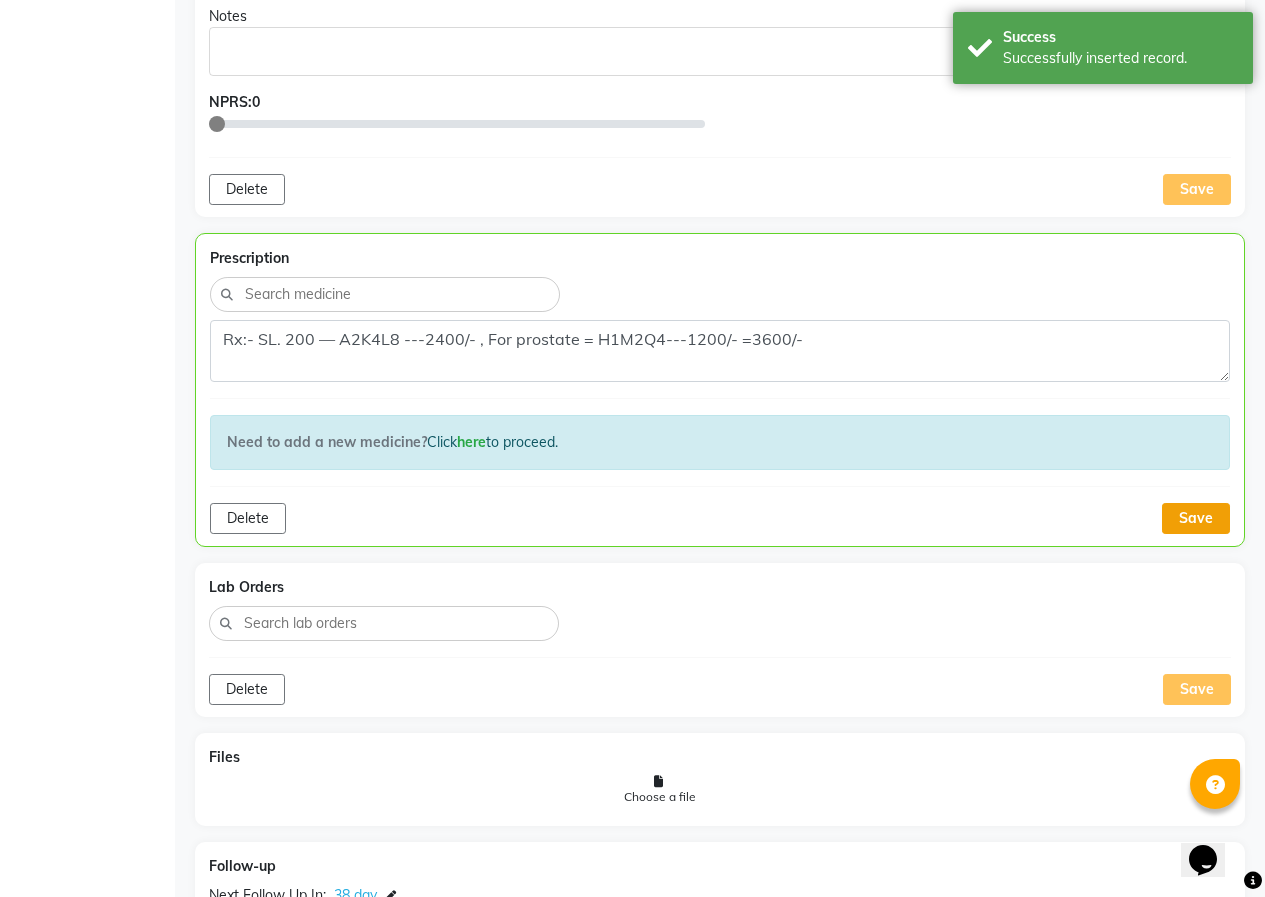 click on "Save" 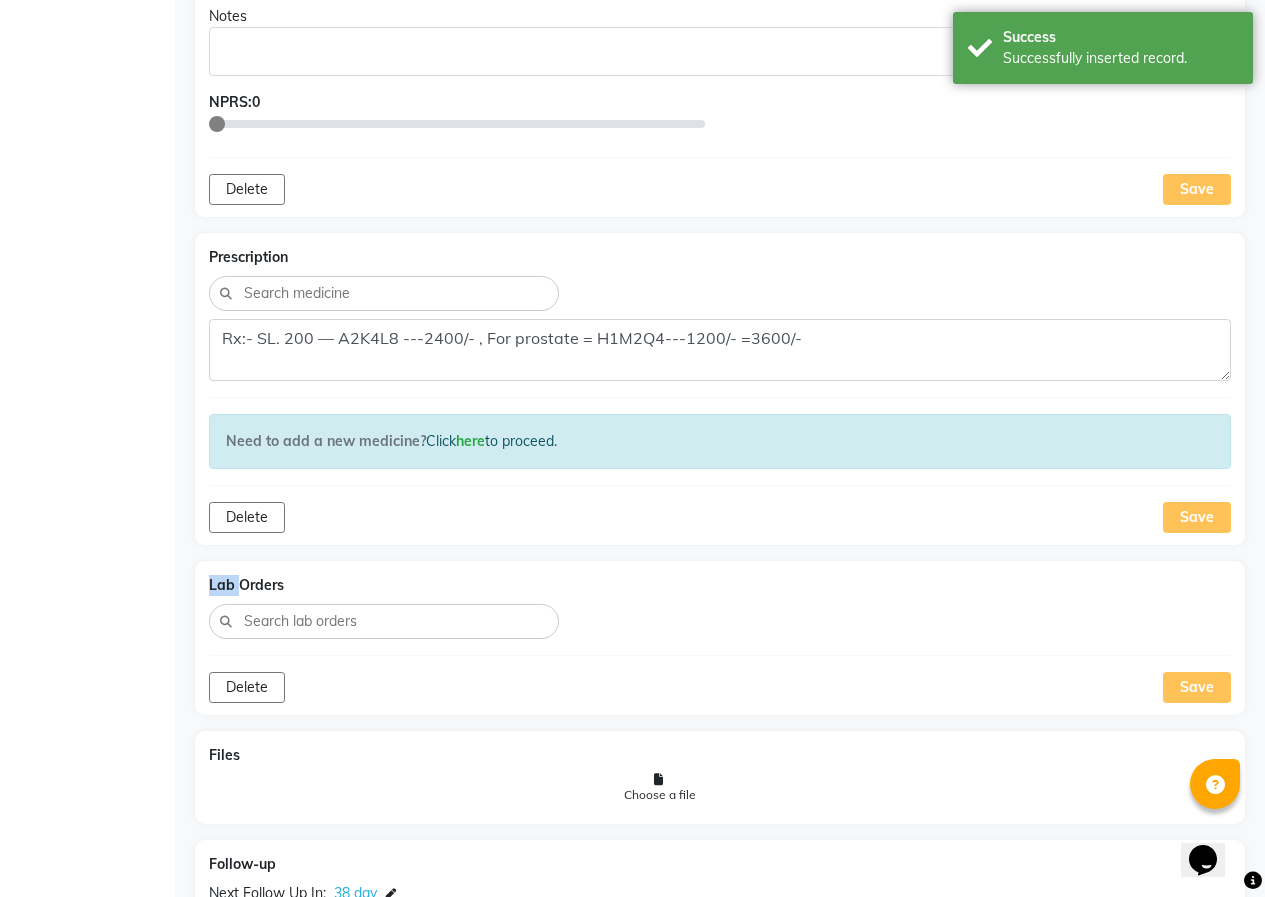 scroll, scrollTop: 1722, scrollLeft: 0, axis: vertical 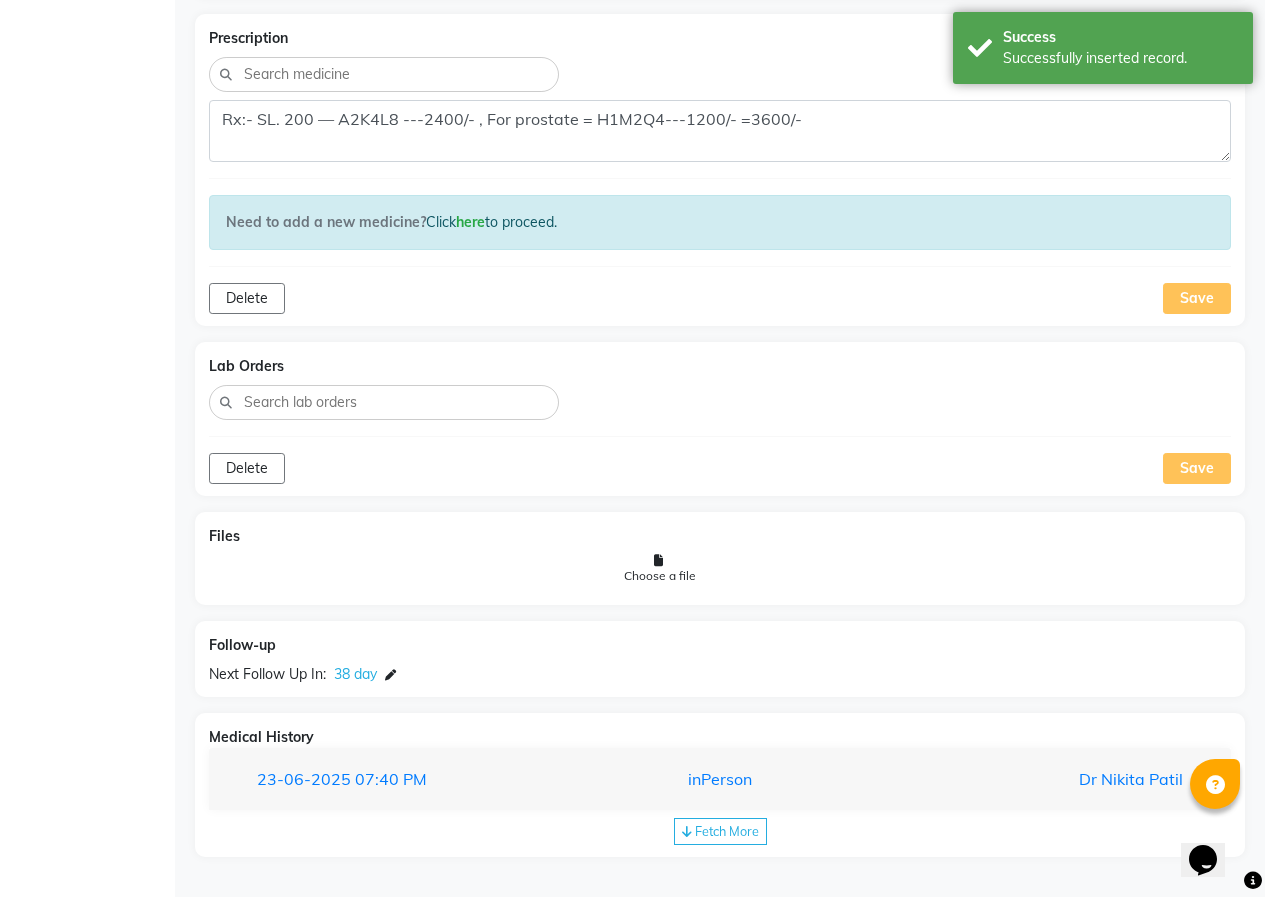 click on "Files Choose a file" 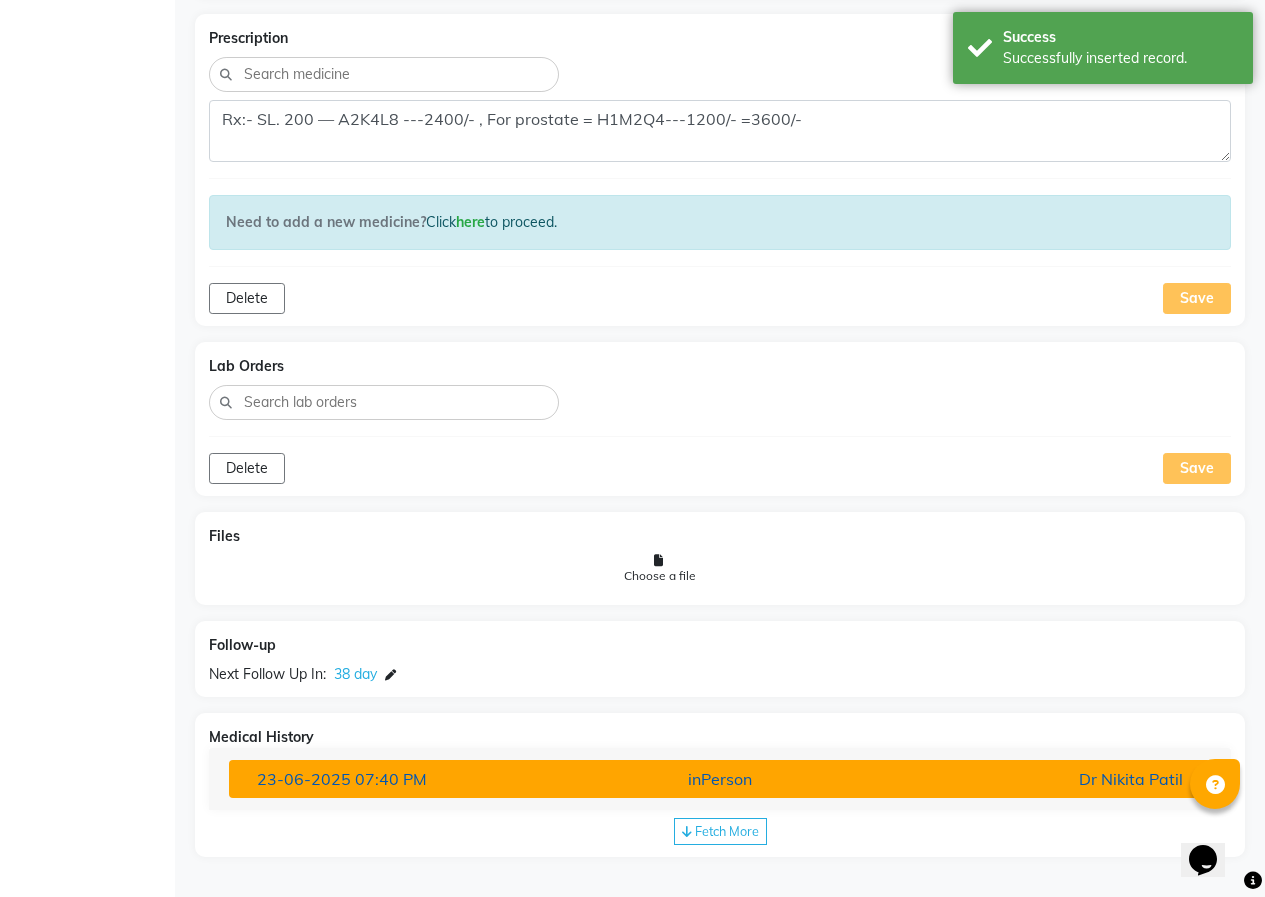 click on "inPerson" at bounding box center (720, 779) 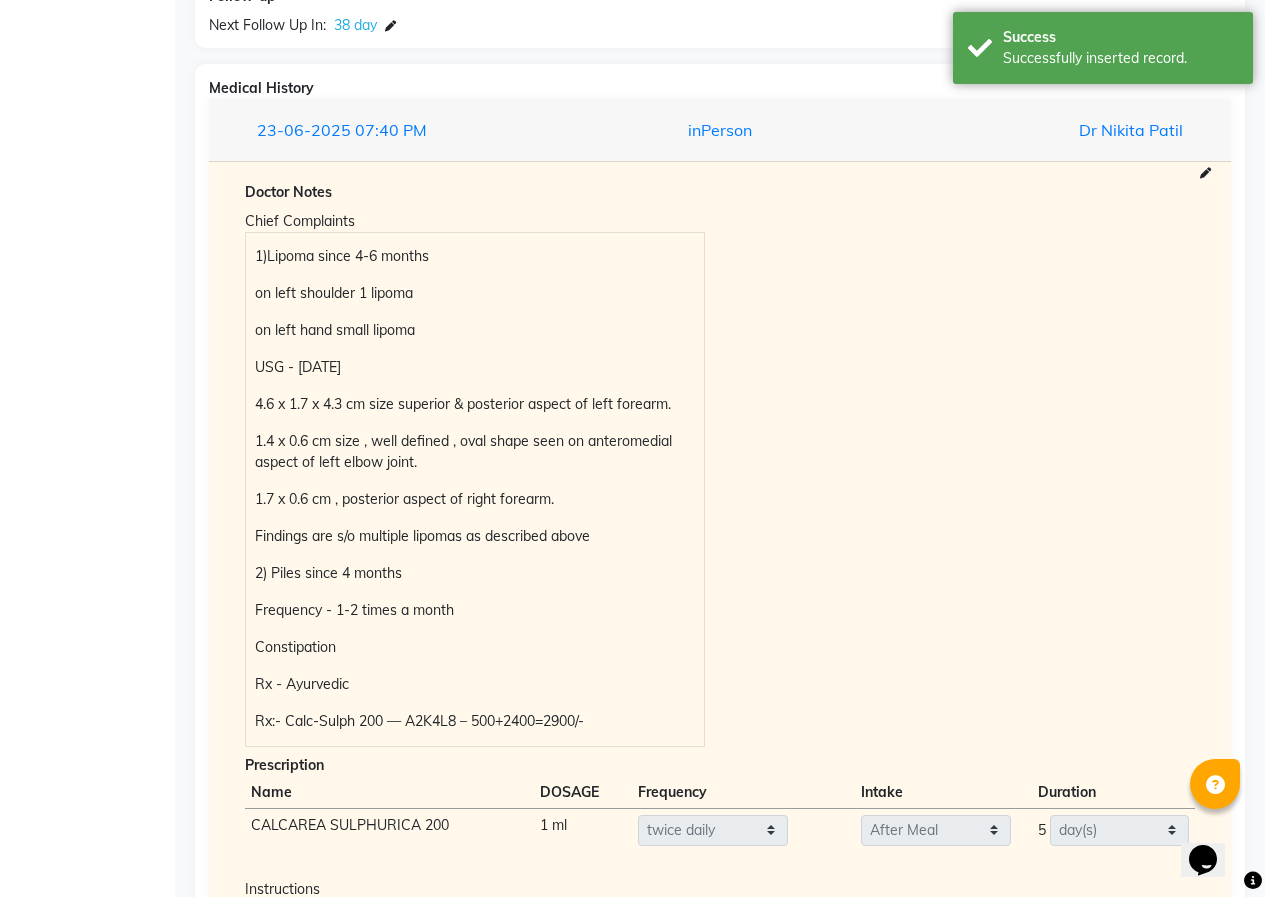 scroll, scrollTop: 2559, scrollLeft: 0, axis: vertical 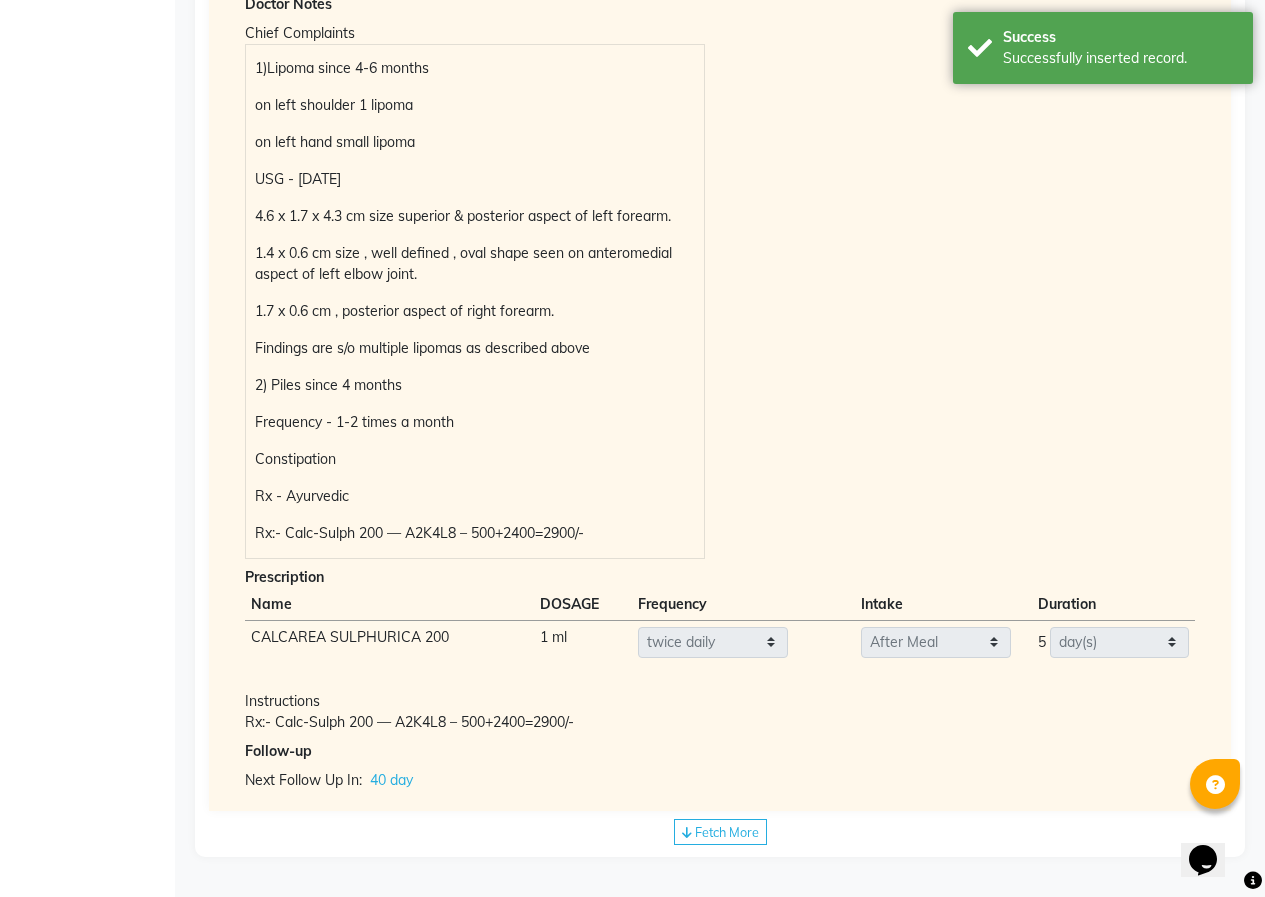 click on "Fetch More" 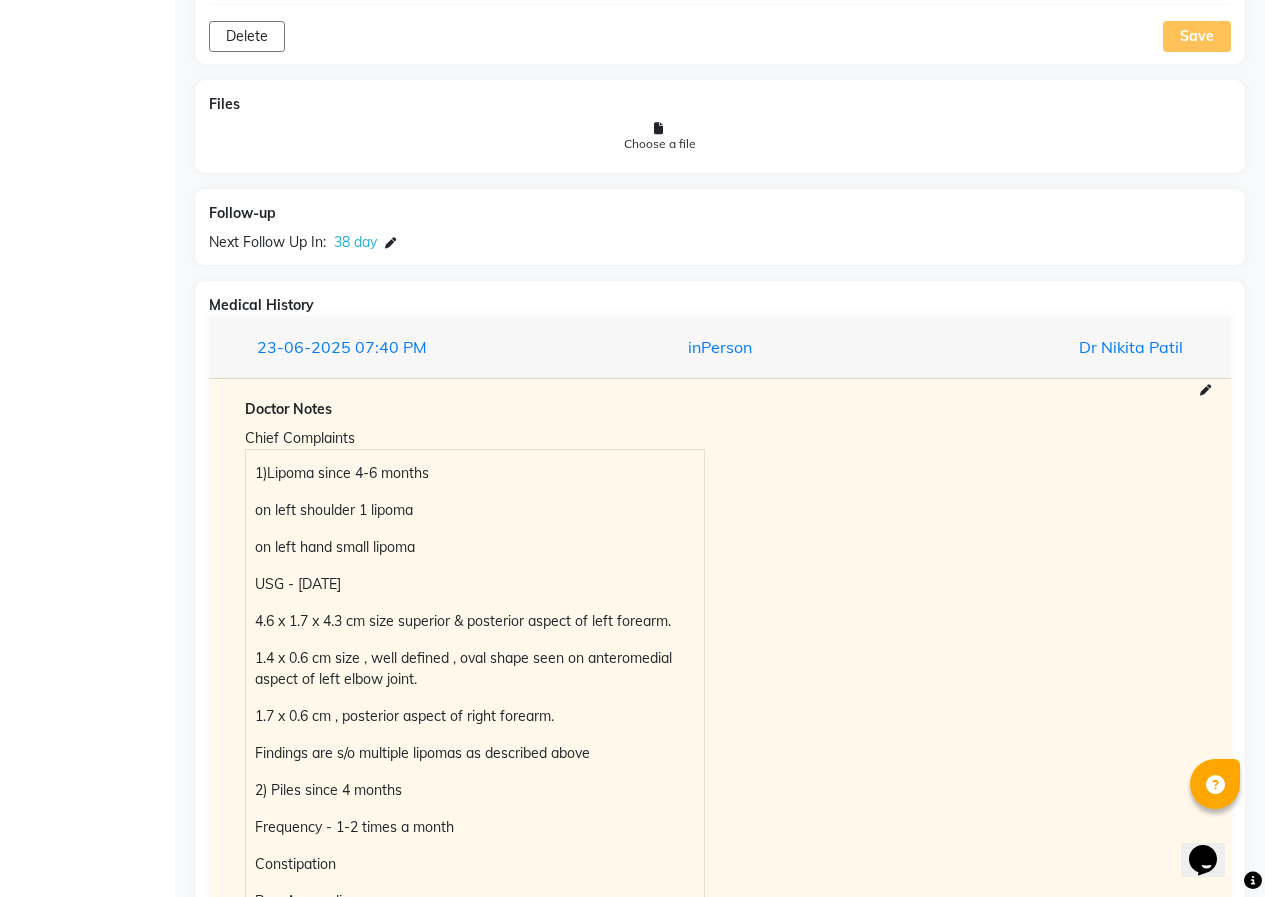 scroll, scrollTop: 1854, scrollLeft: 0, axis: vertical 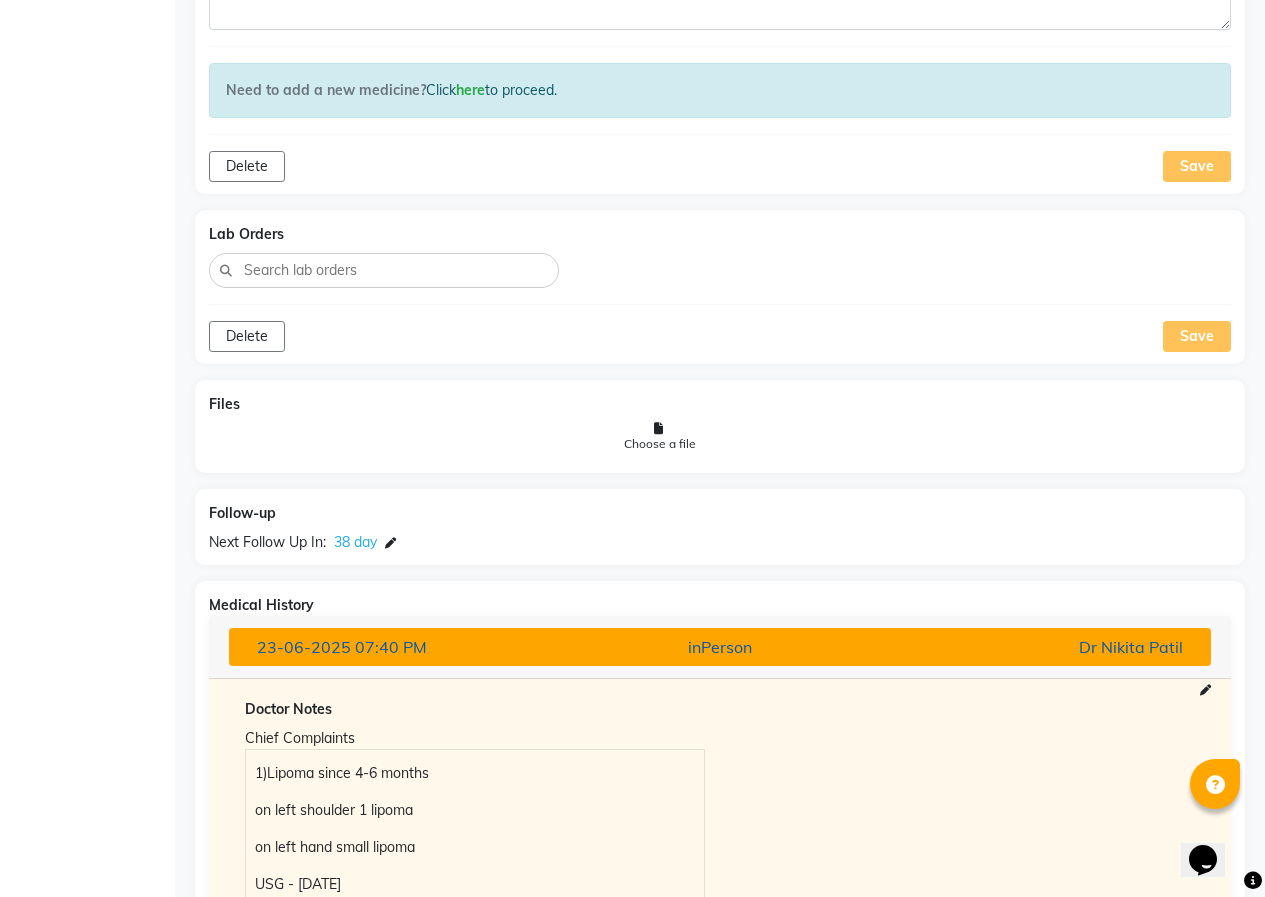 click on "inPerson" at bounding box center (720, 647) 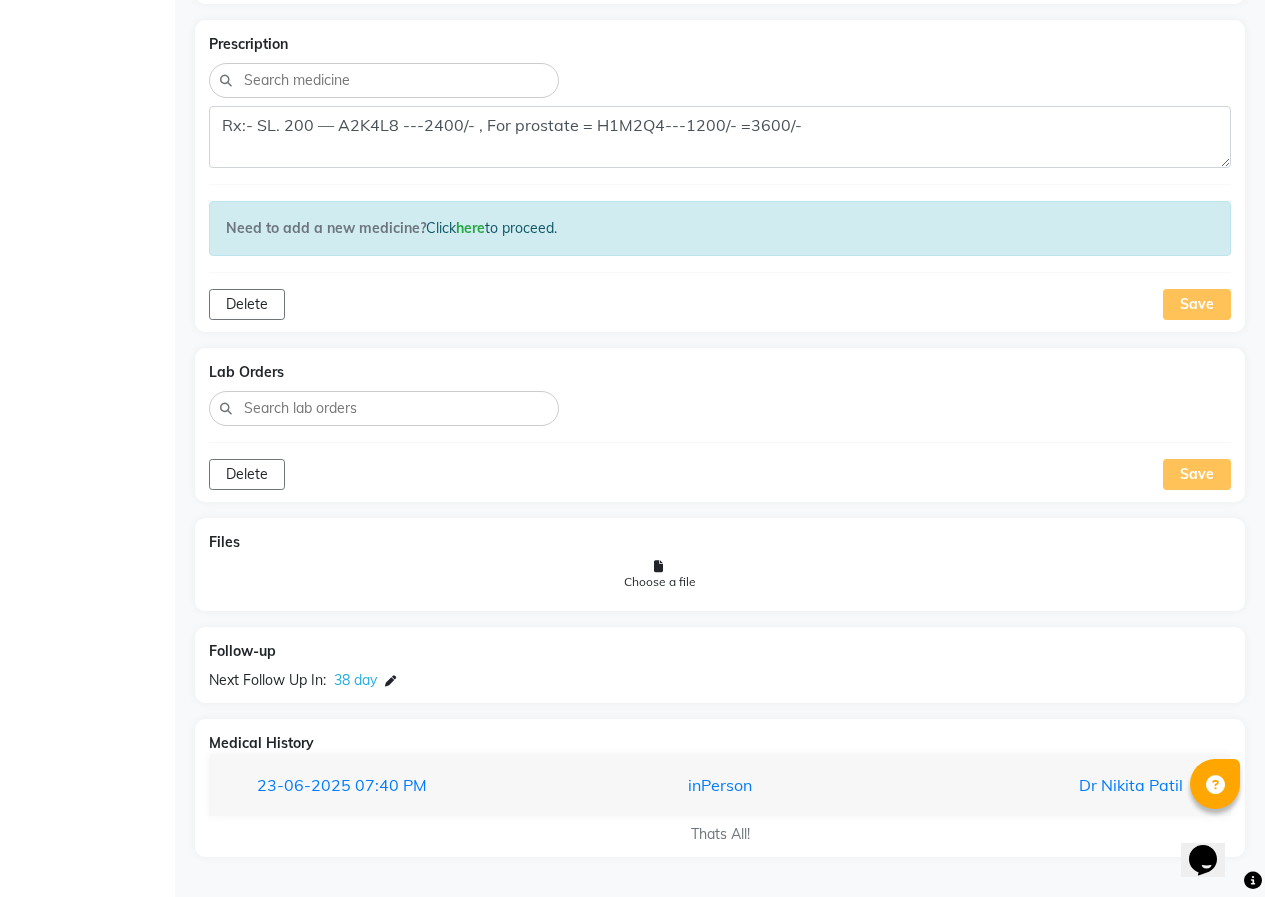 scroll, scrollTop: 1516, scrollLeft: 0, axis: vertical 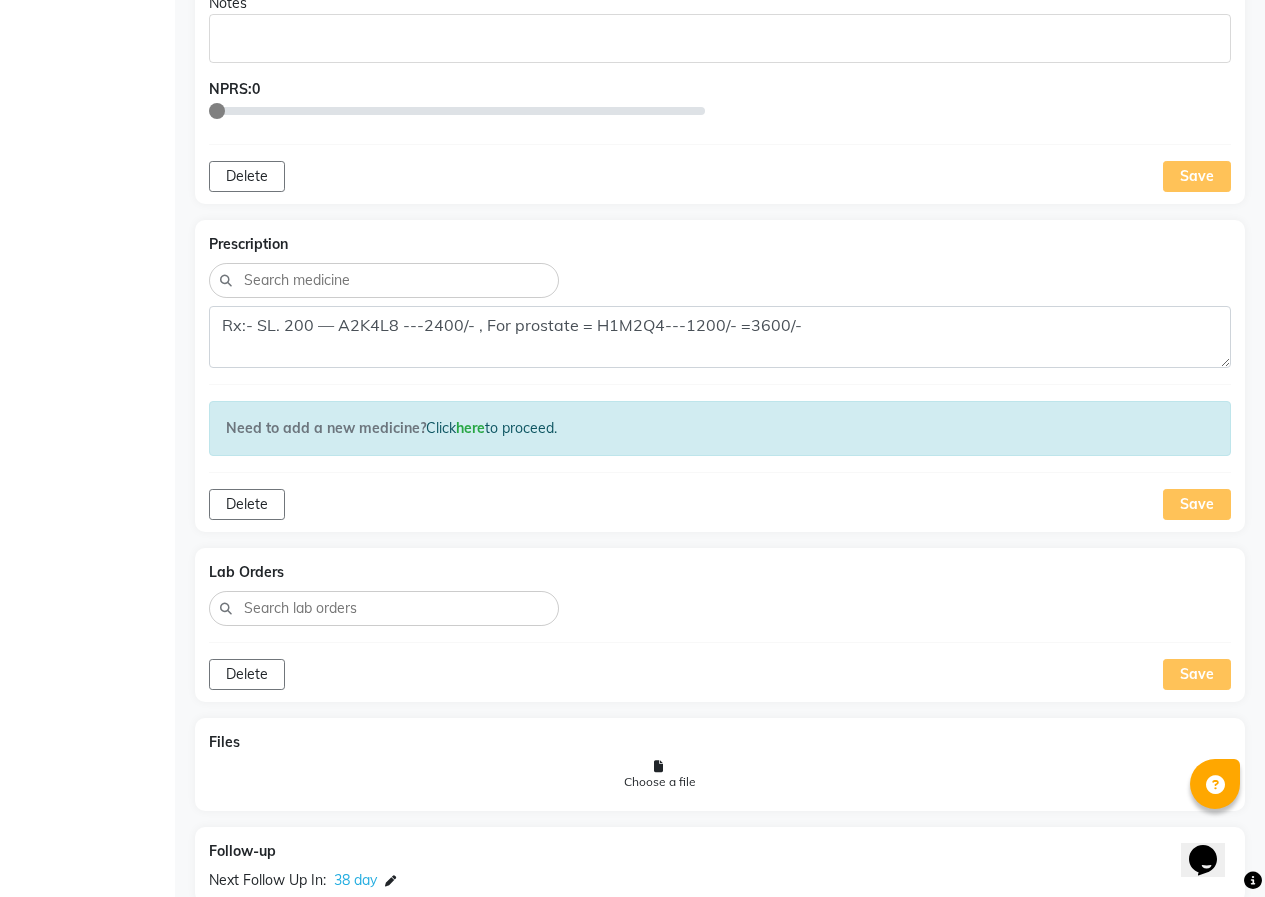 drag, startPoint x: 1192, startPoint y: 674, endPoint x: 1192, endPoint y: 623, distance: 51 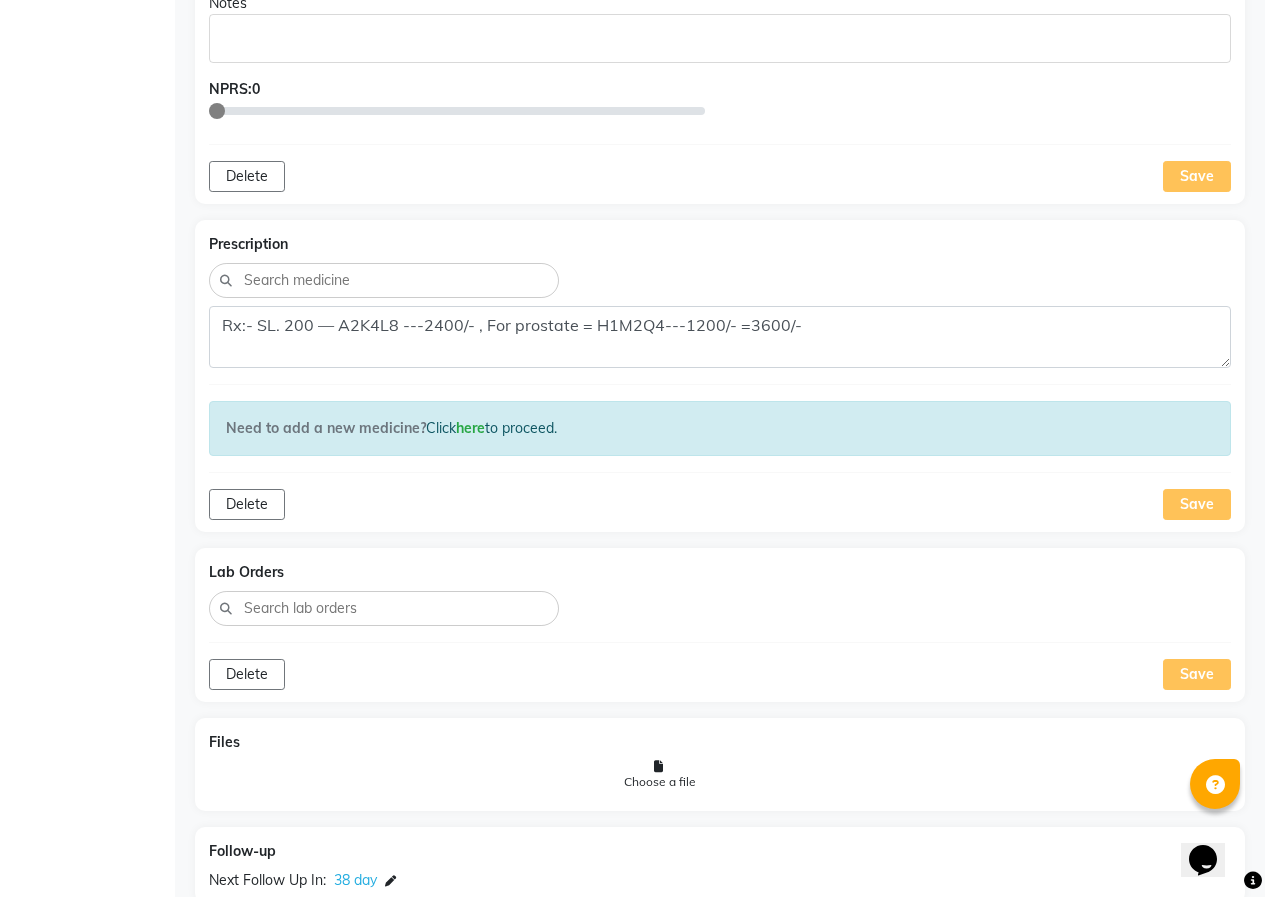 click on "Save" 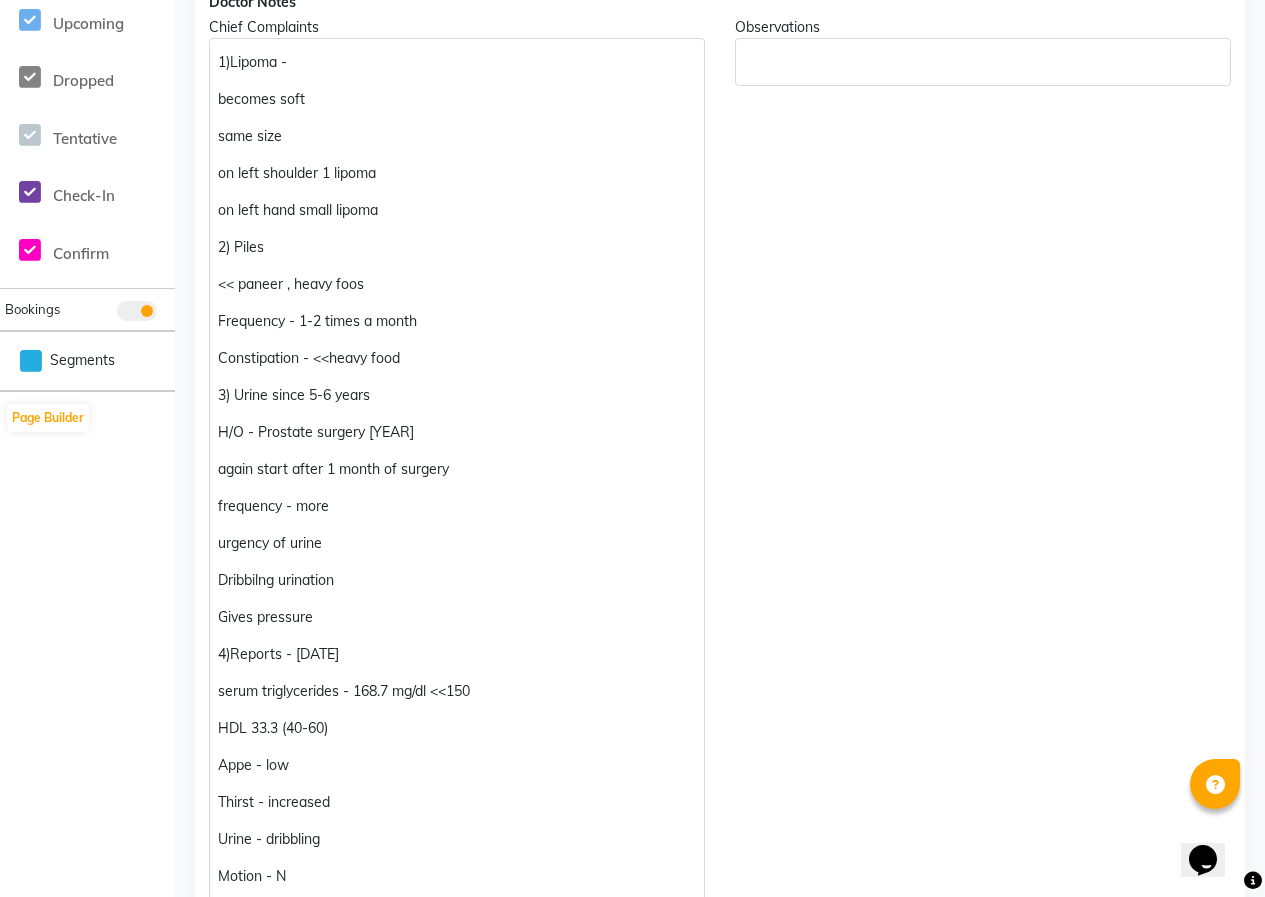 scroll, scrollTop: 516, scrollLeft: 0, axis: vertical 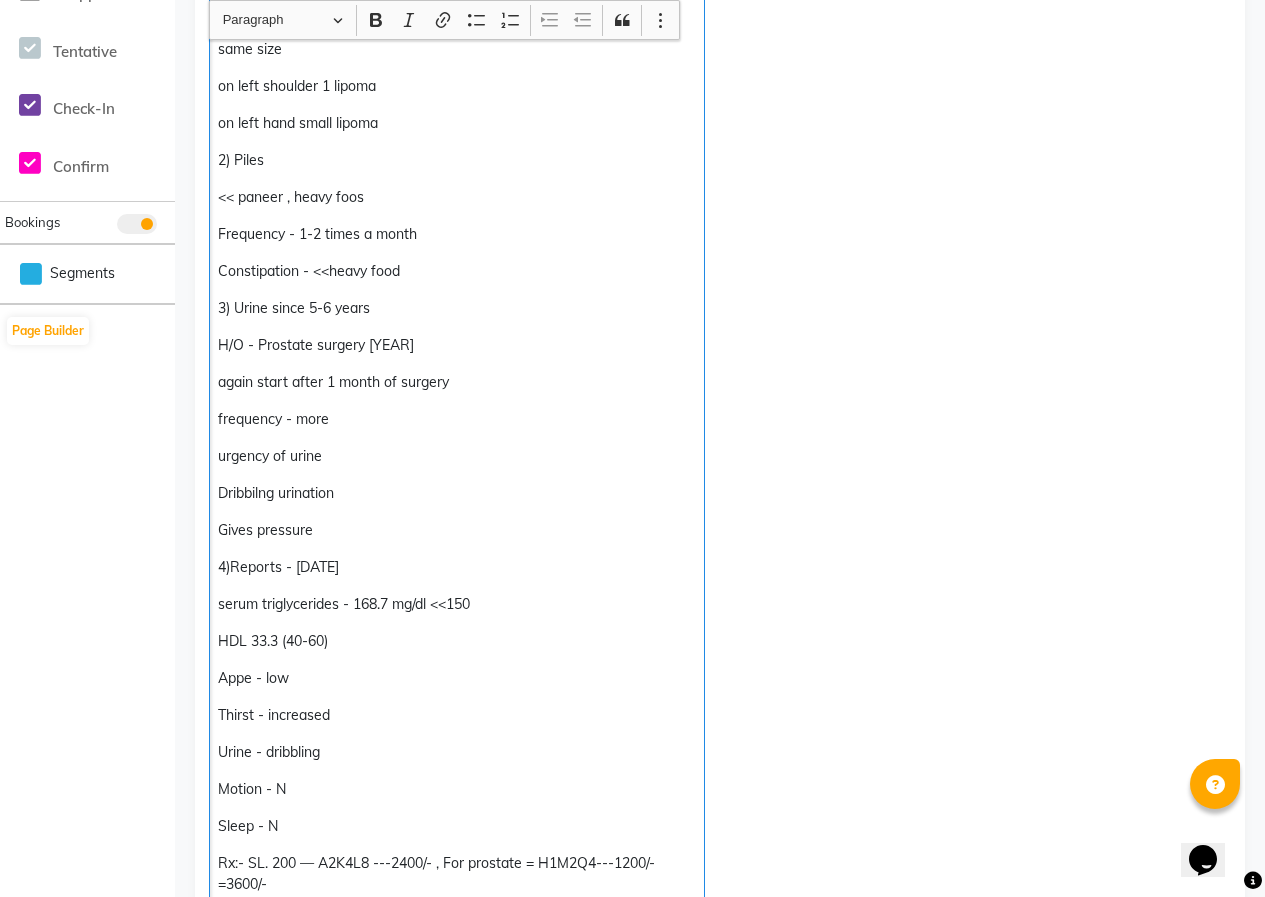click on "3) Urine since 5-6 years" 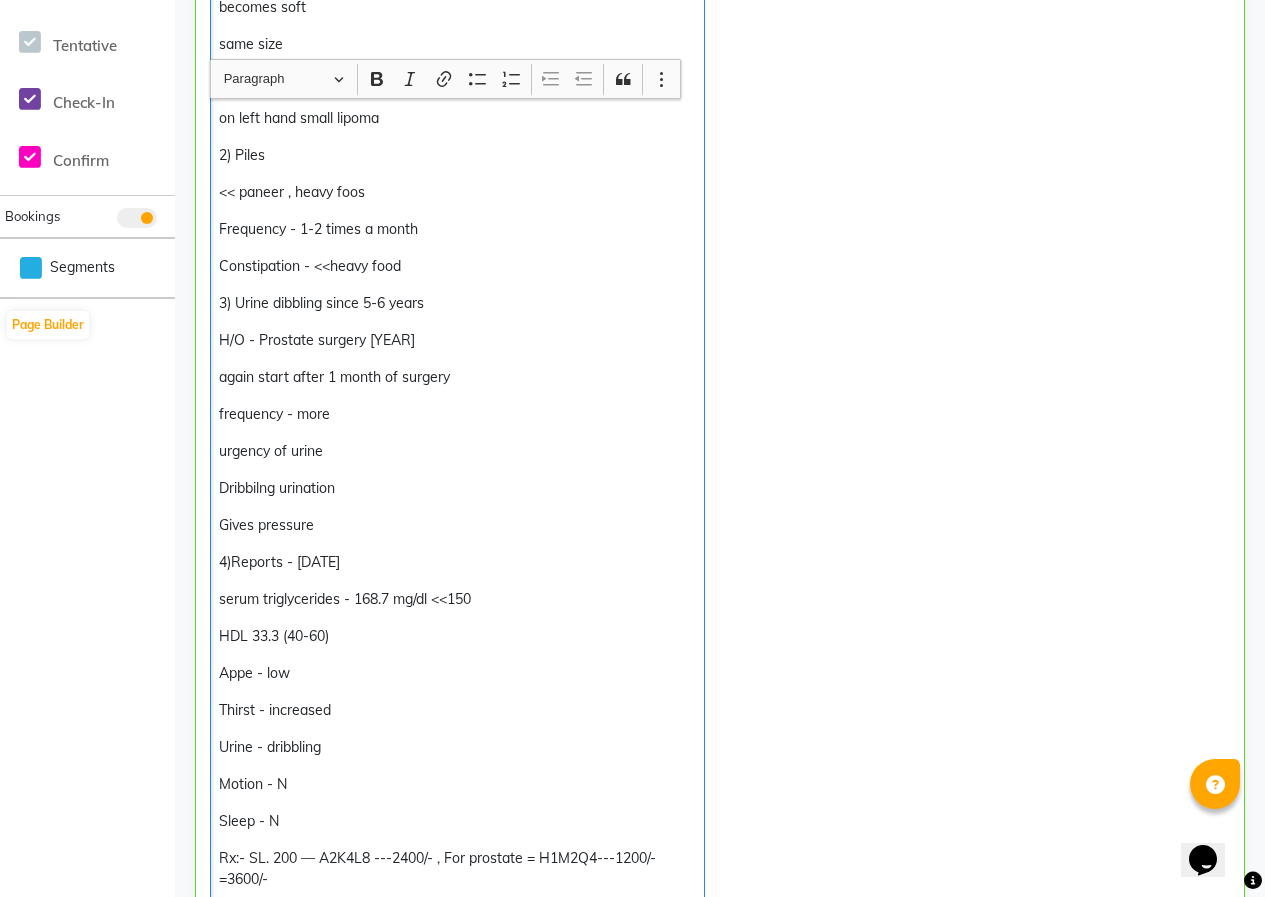 scroll, scrollTop: 517, scrollLeft: 0, axis: vertical 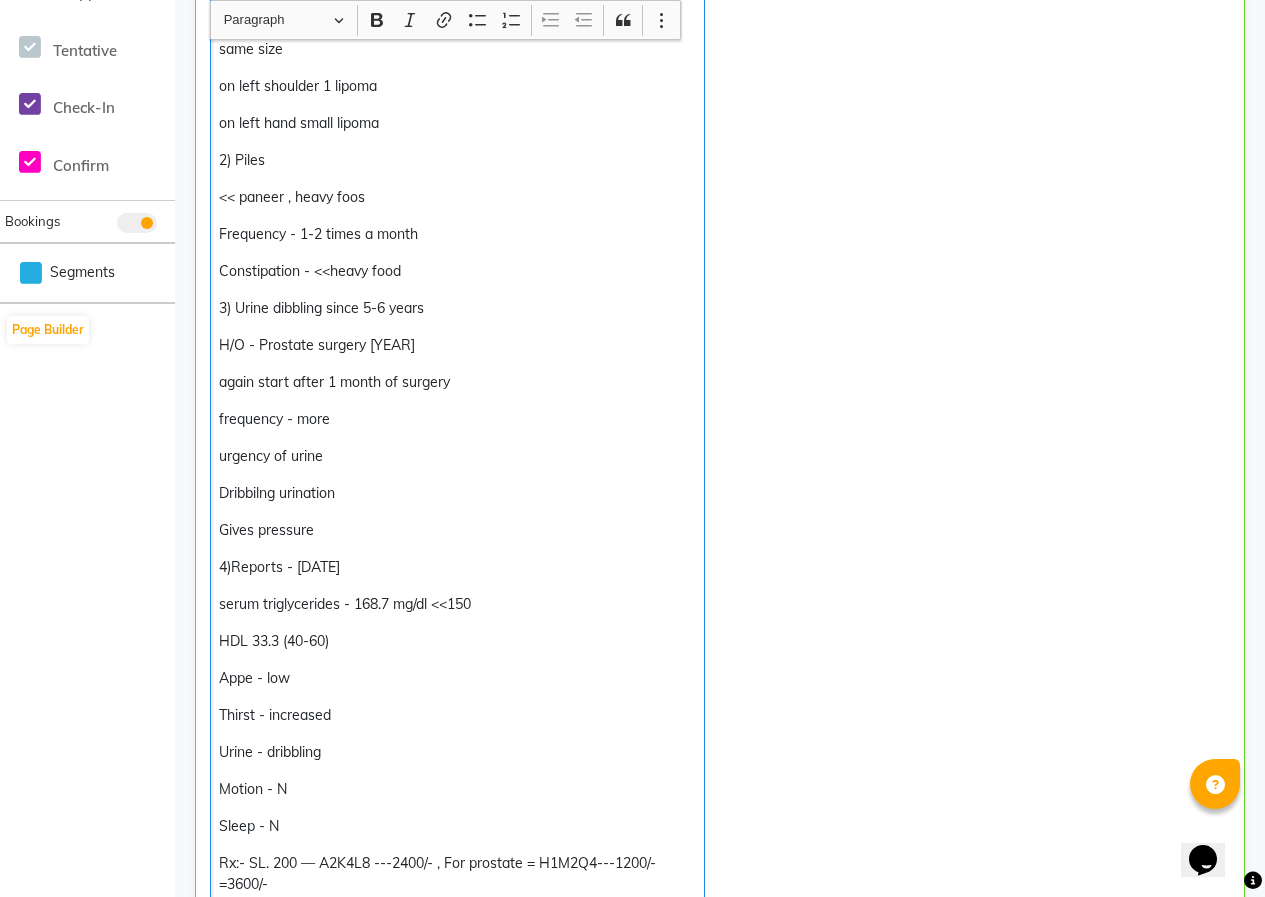 click on "3) Urine dibbling since 5-6 years" 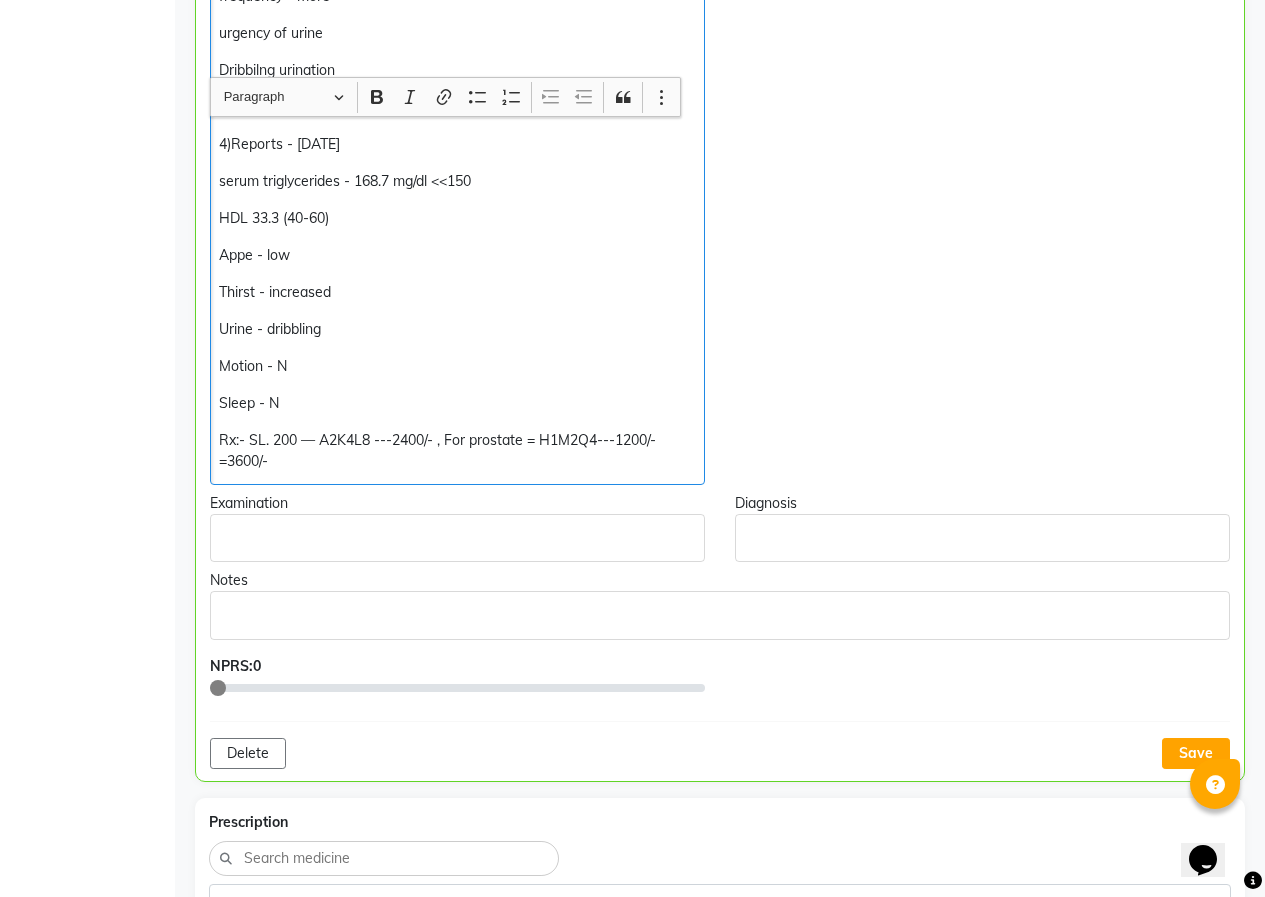 scroll, scrollTop: 1017, scrollLeft: 0, axis: vertical 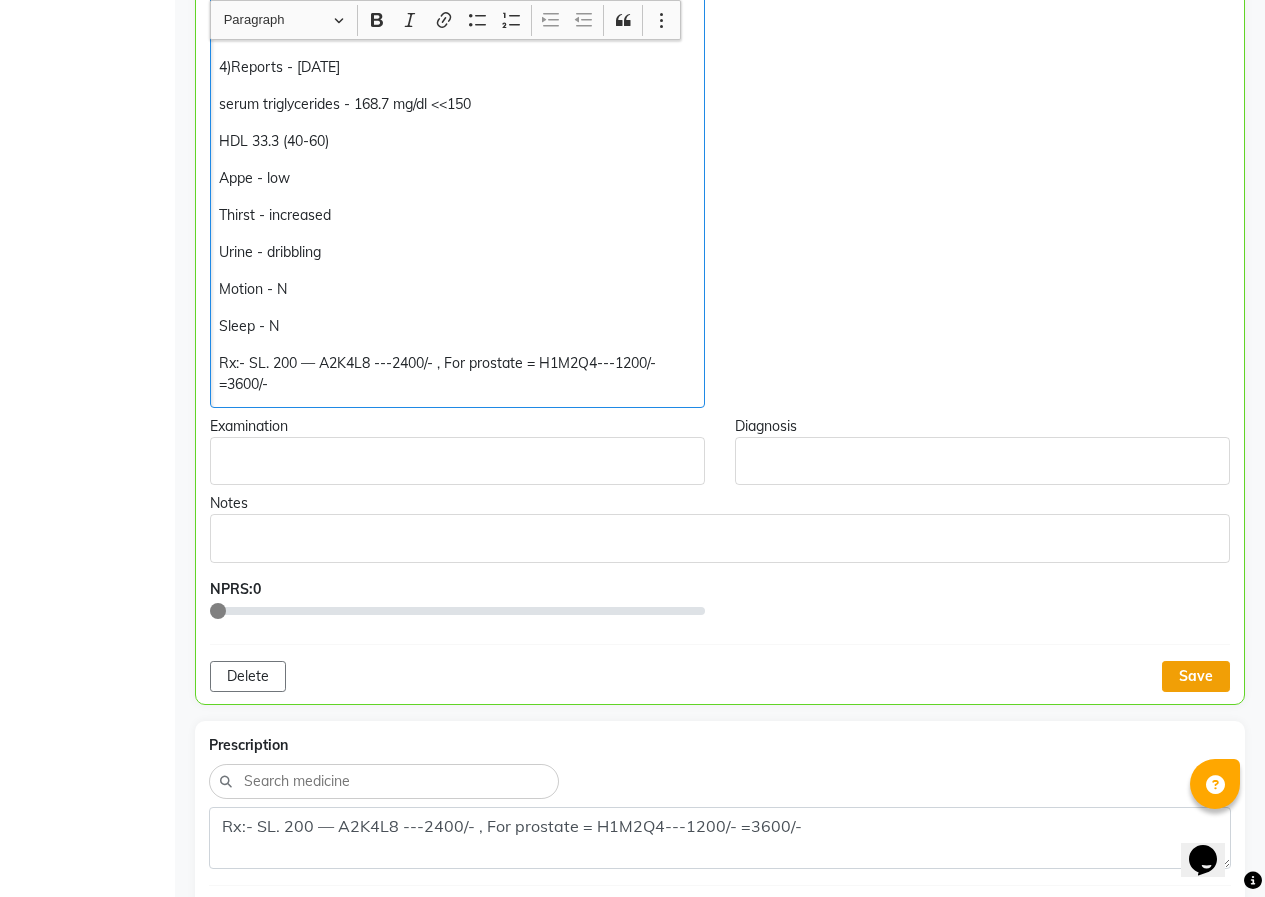 click on "Save" 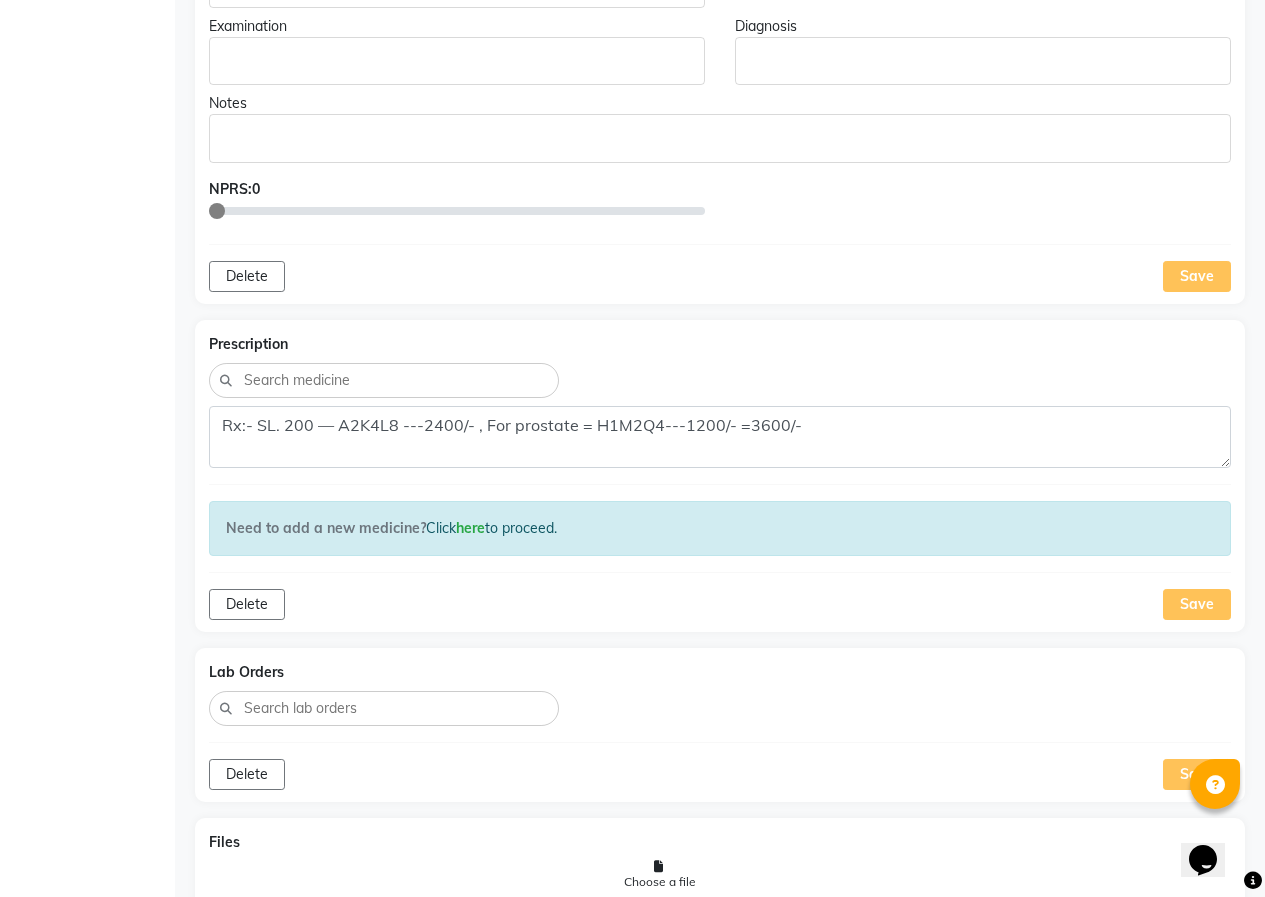 scroll, scrollTop: 1216, scrollLeft: 0, axis: vertical 